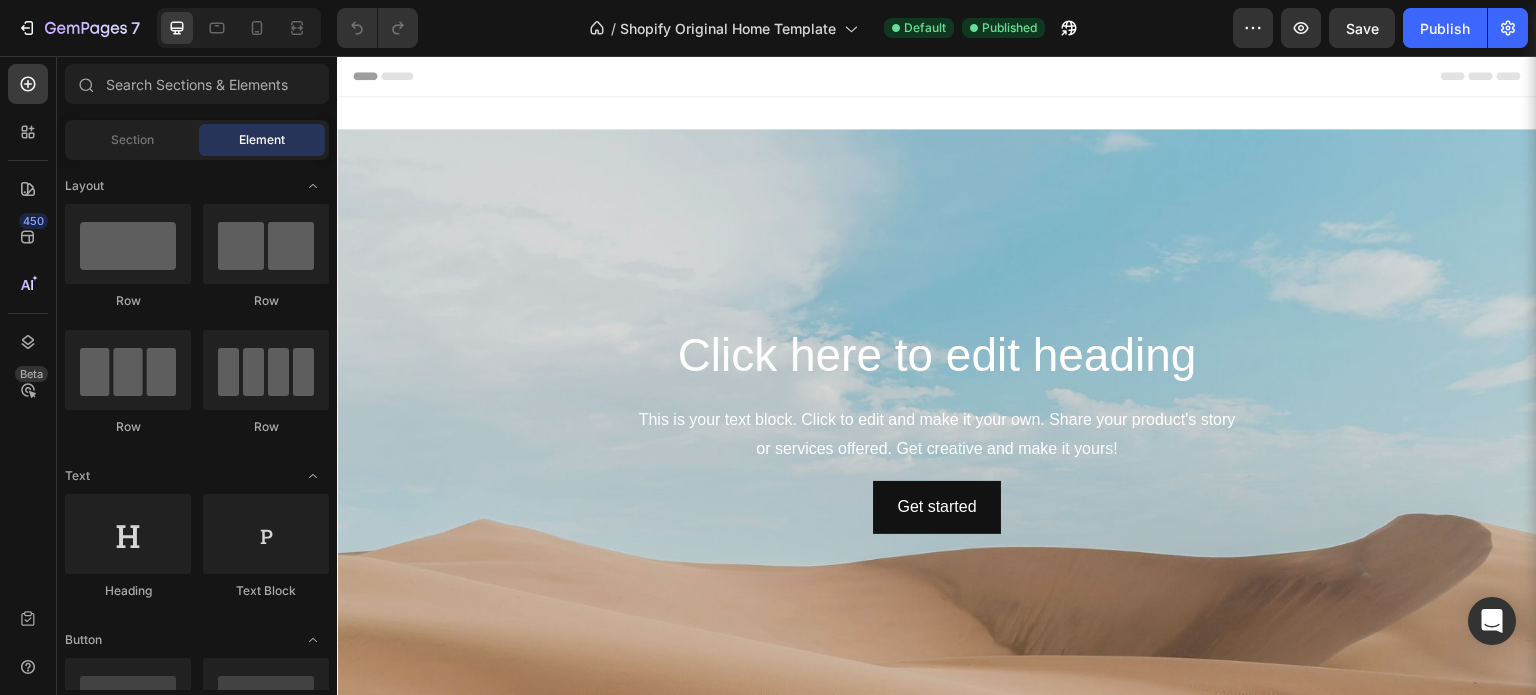 scroll, scrollTop: 0, scrollLeft: 0, axis: both 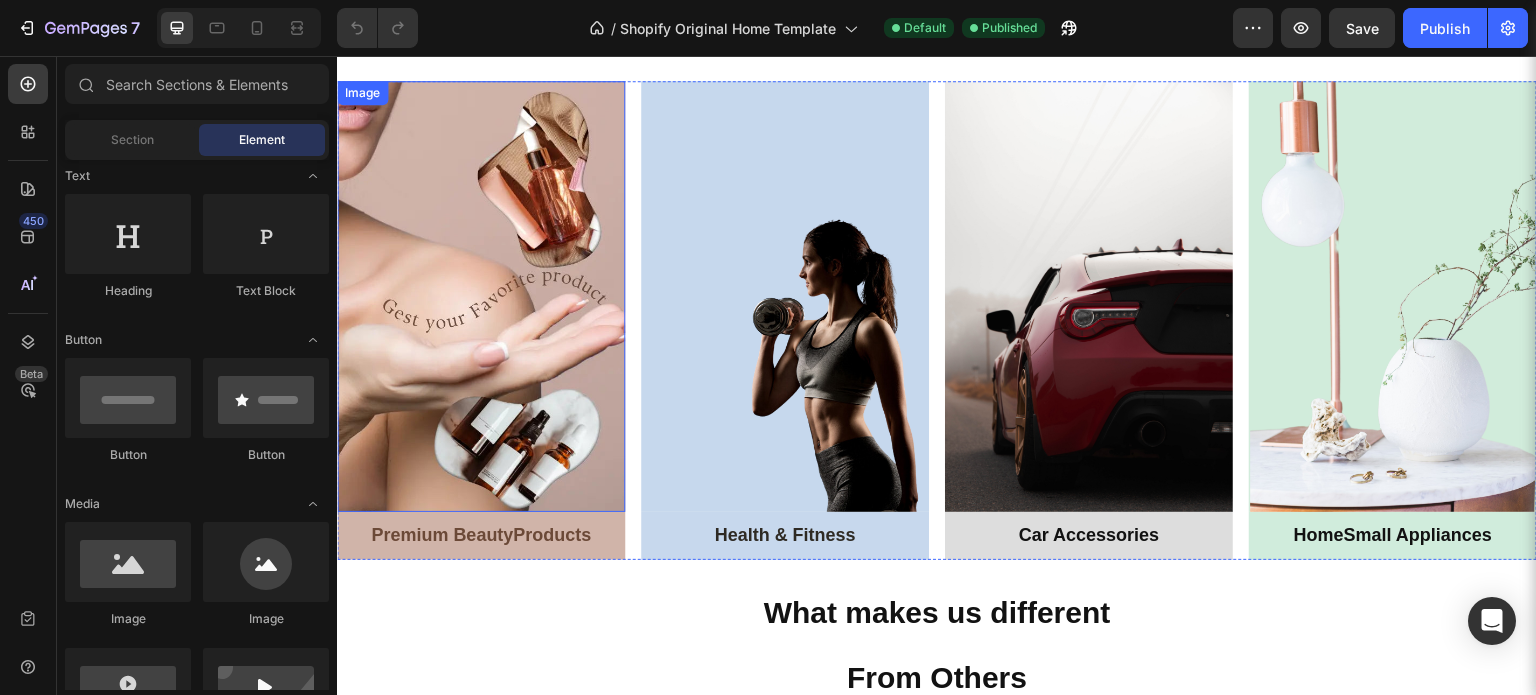 click at bounding box center [481, 296] 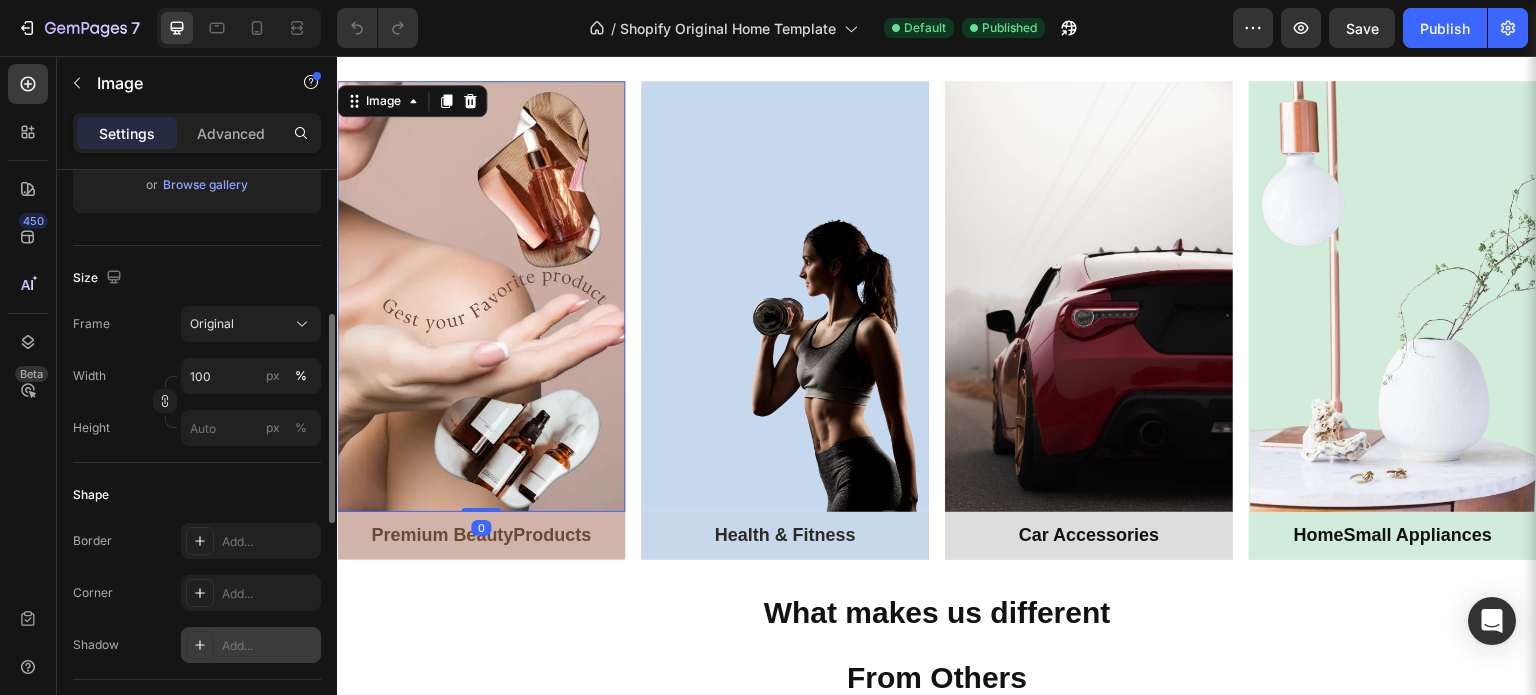 scroll, scrollTop: 600, scrollLeft: 0, axis: vertical 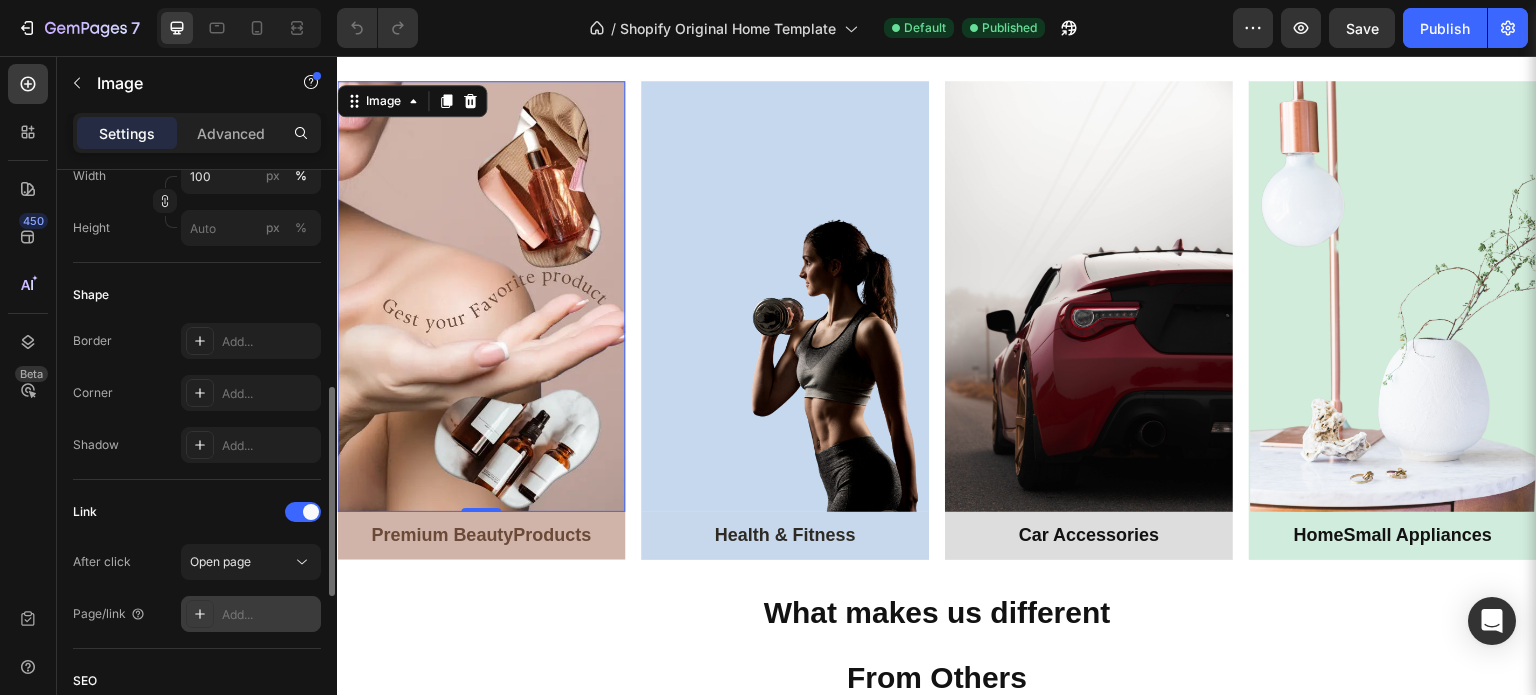 click on "Add..." at bounding box center [269, 615] 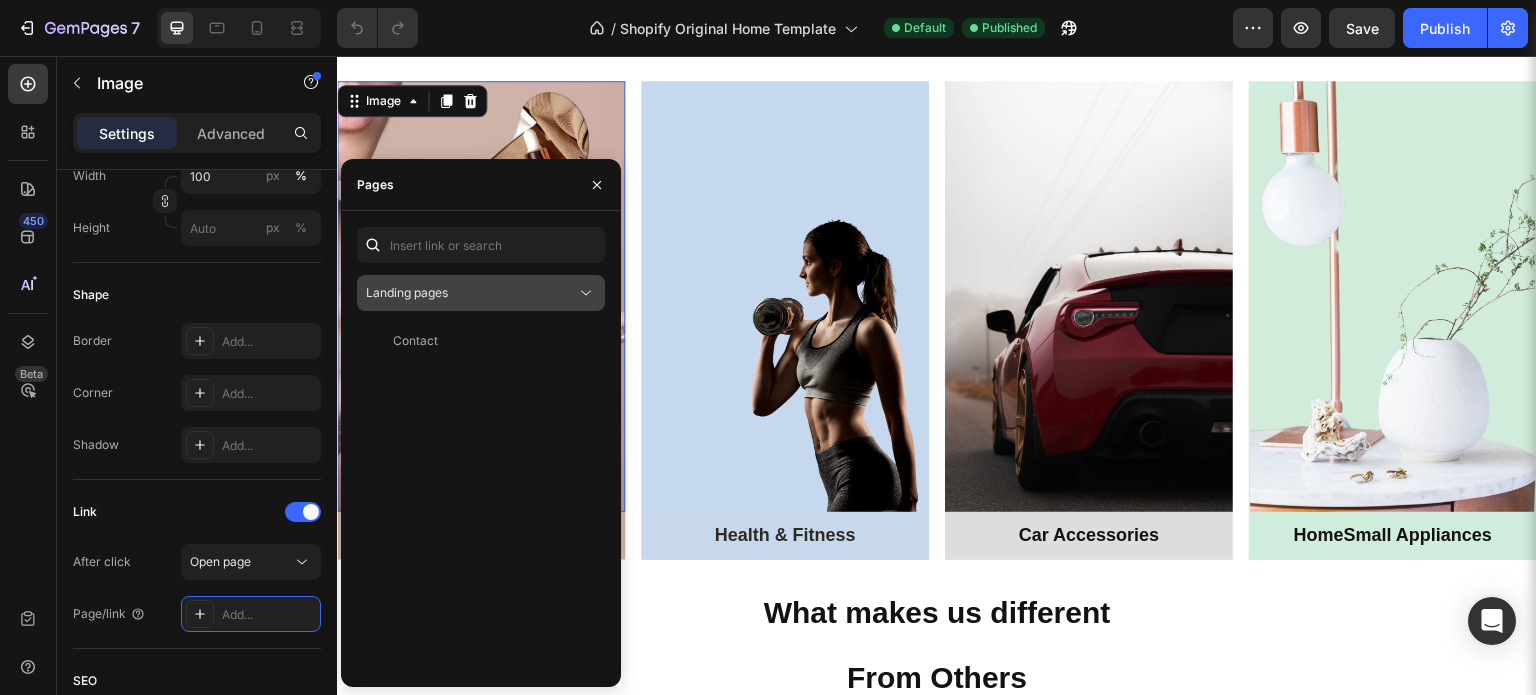 click on "Landing pages" at bounding box center (471, 293) 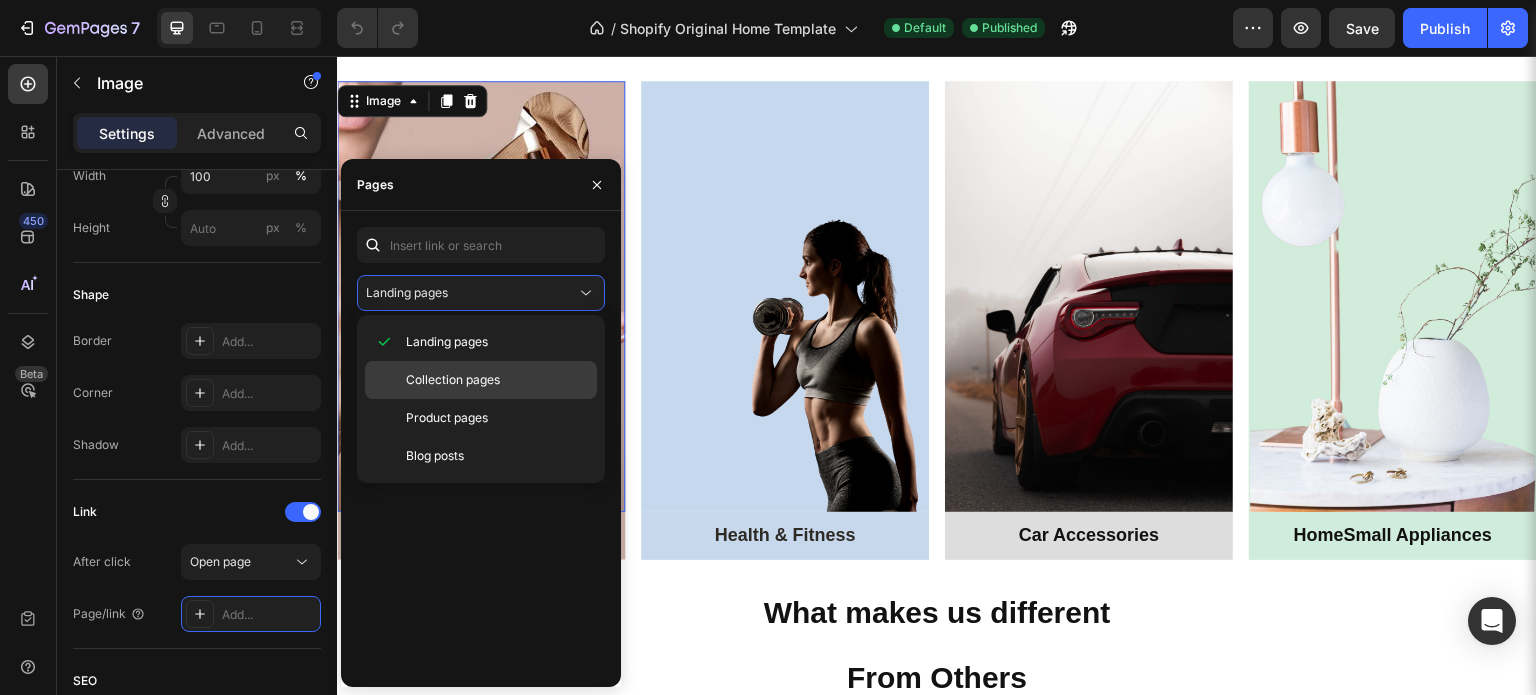 click on "Collection pages" at bounding box center [453, 380] 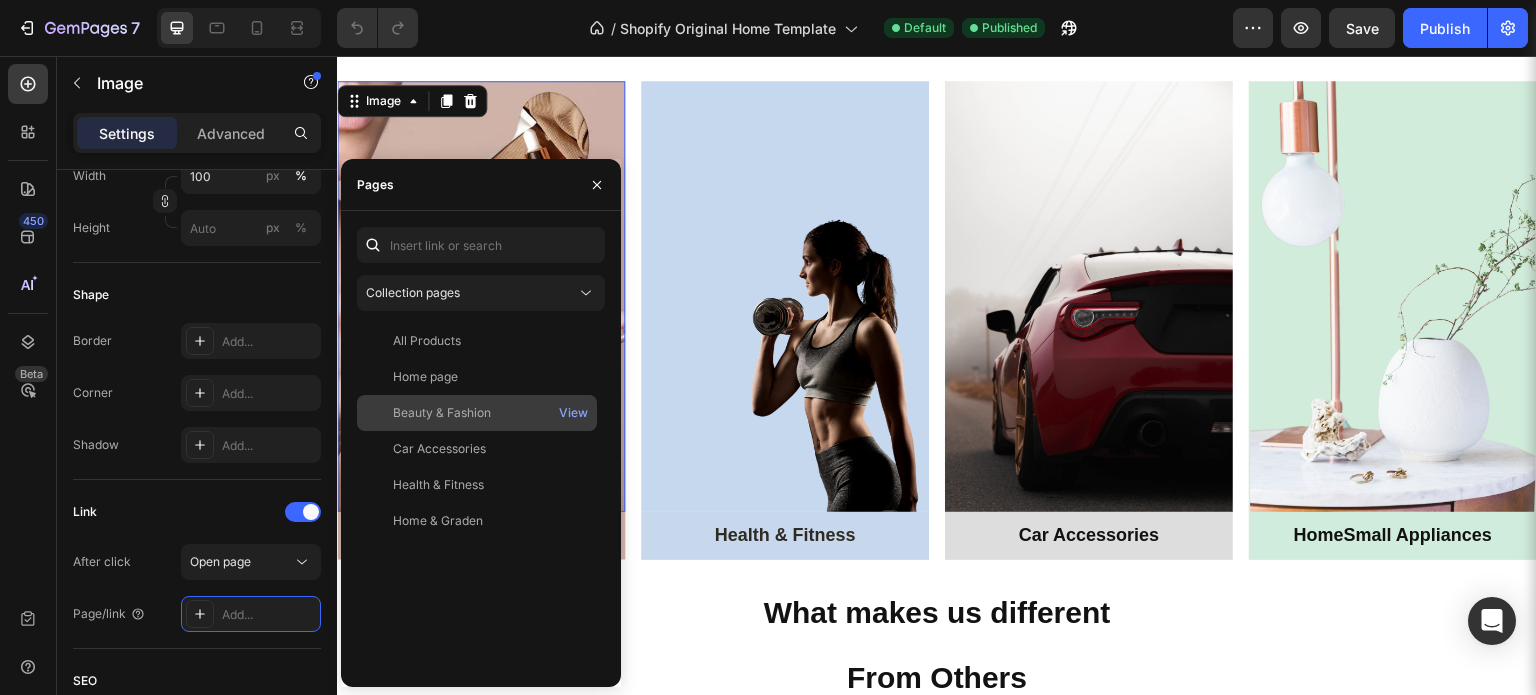 click on "Beauty & Fashion" 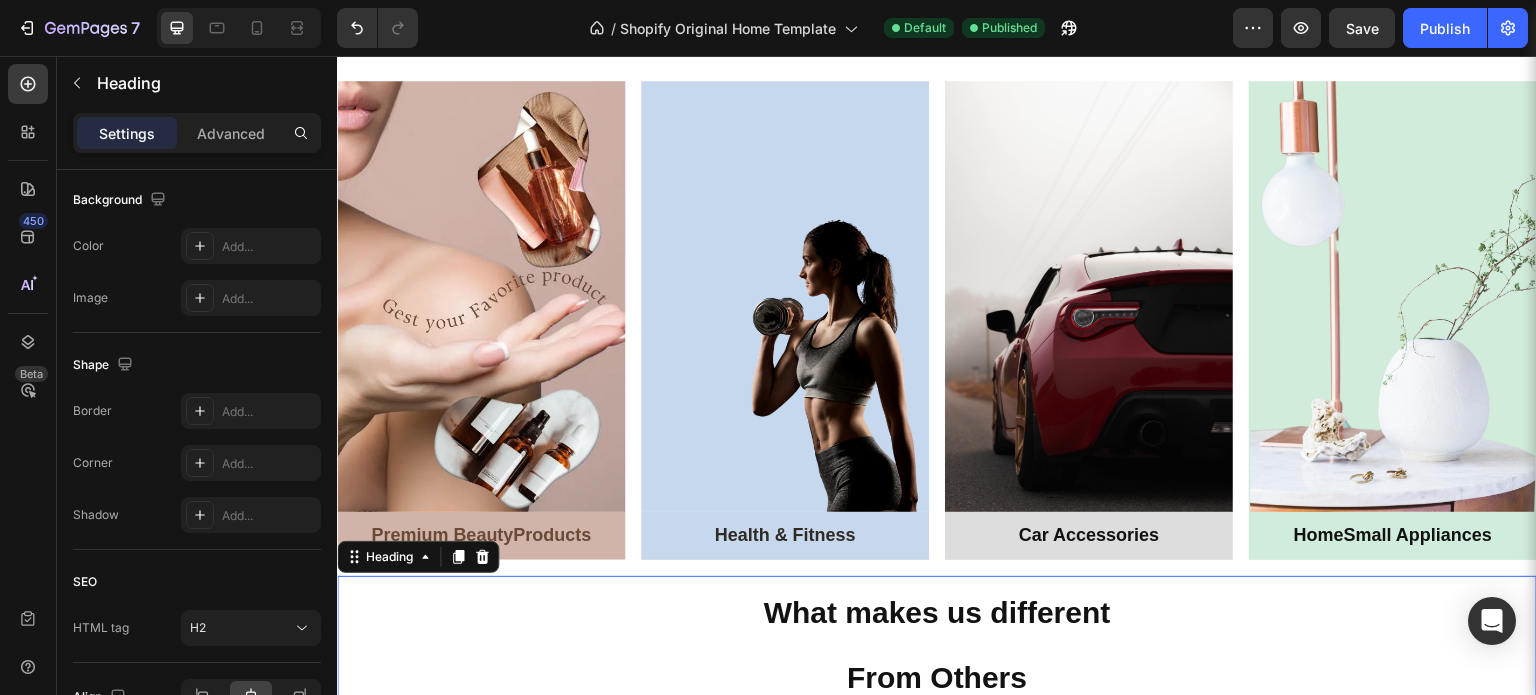 click on "What makes us different  From Others" at bounding box center [937, 643] 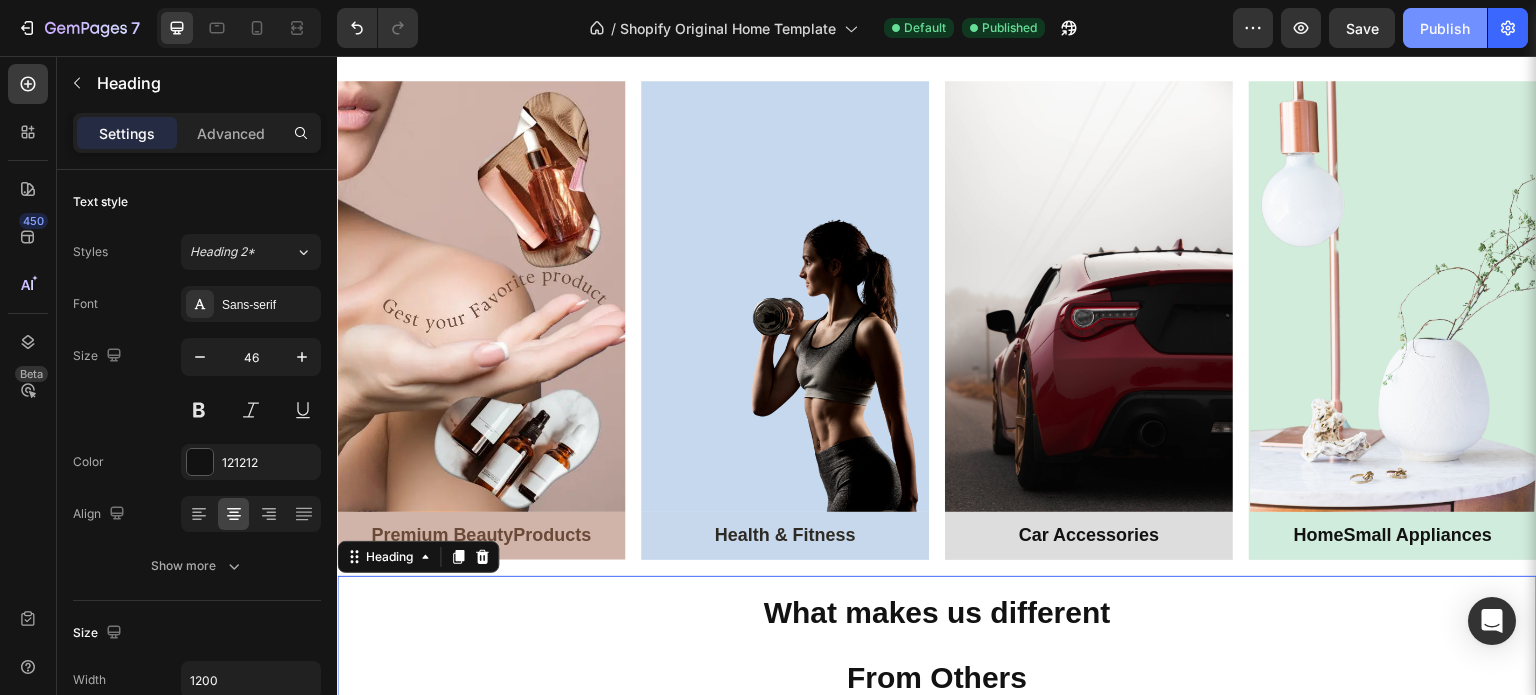 click on "Publish" at bounding box center (1445, 28) 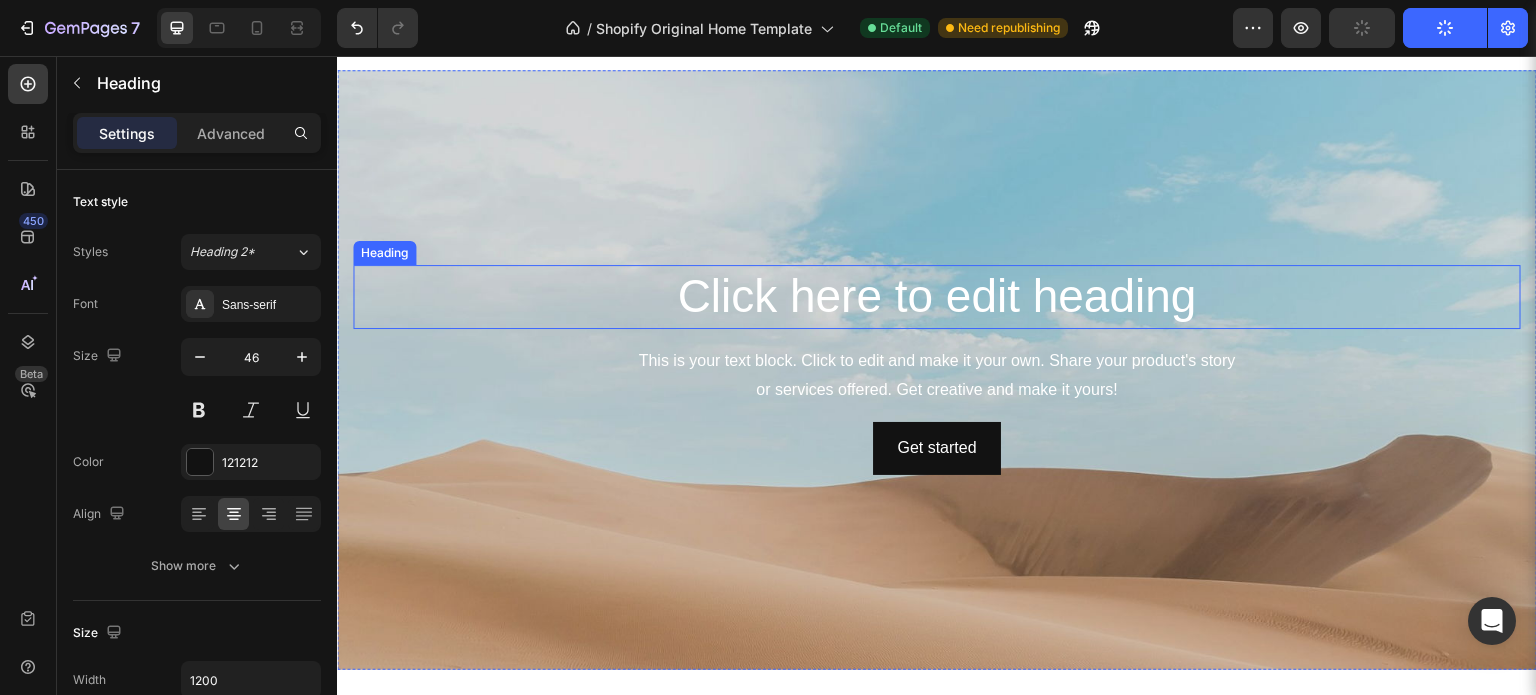 scroll, scrollTop: 0, scrollLeft: 0, axis: both 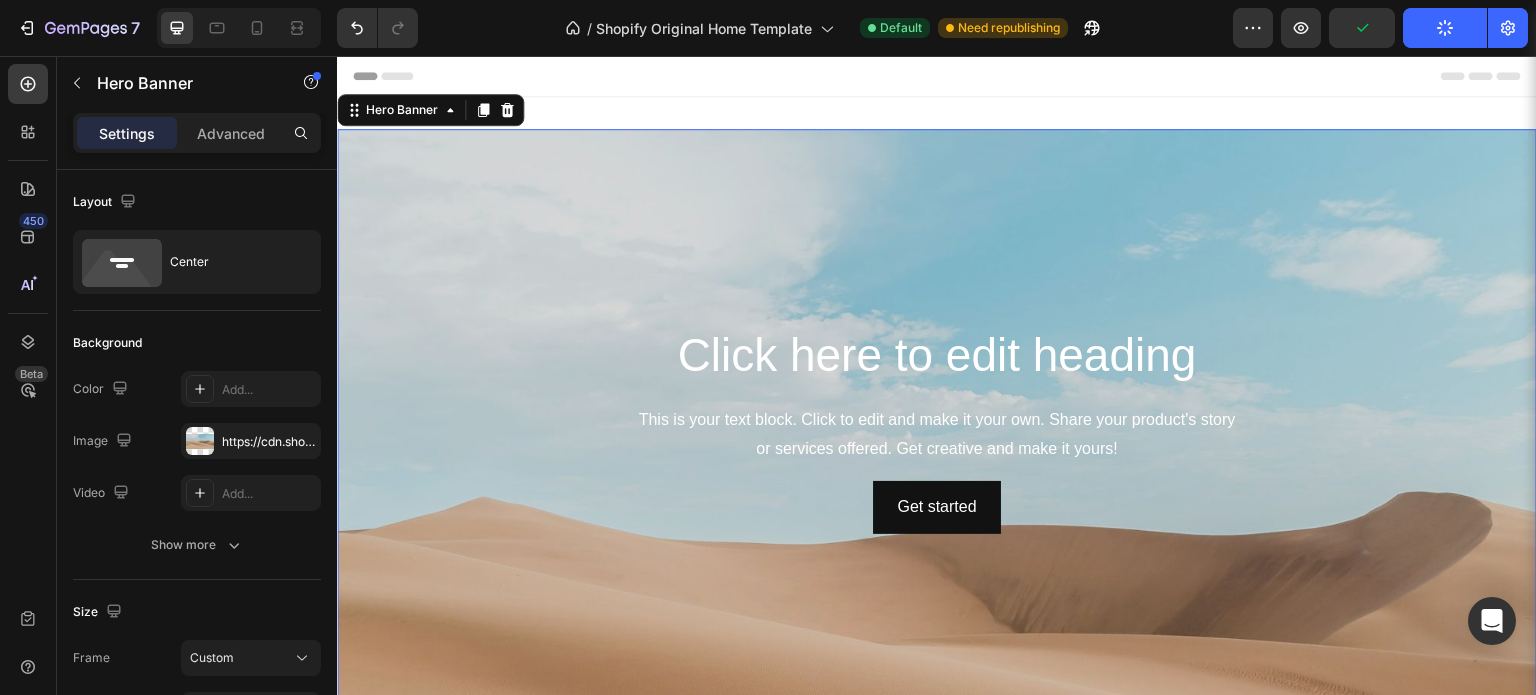 click at bounding box center (937, 557) 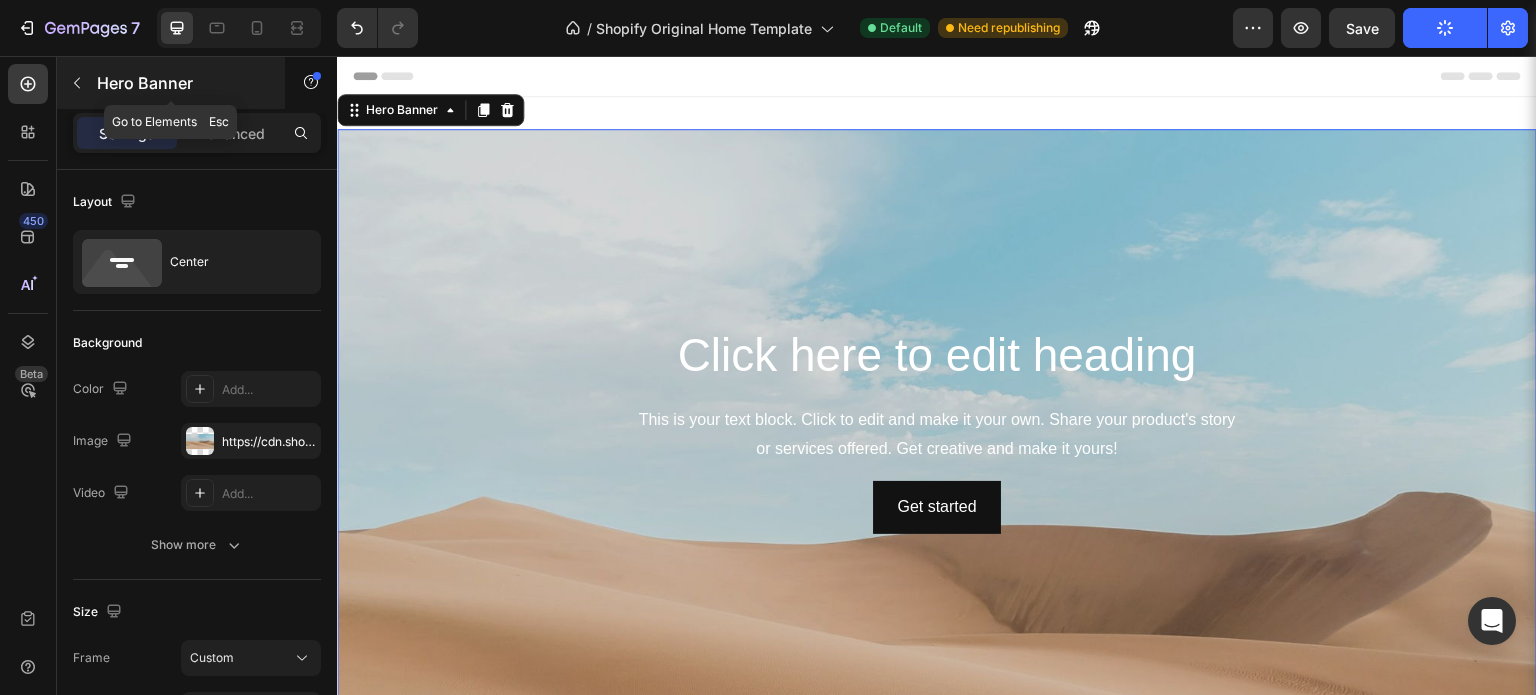 click 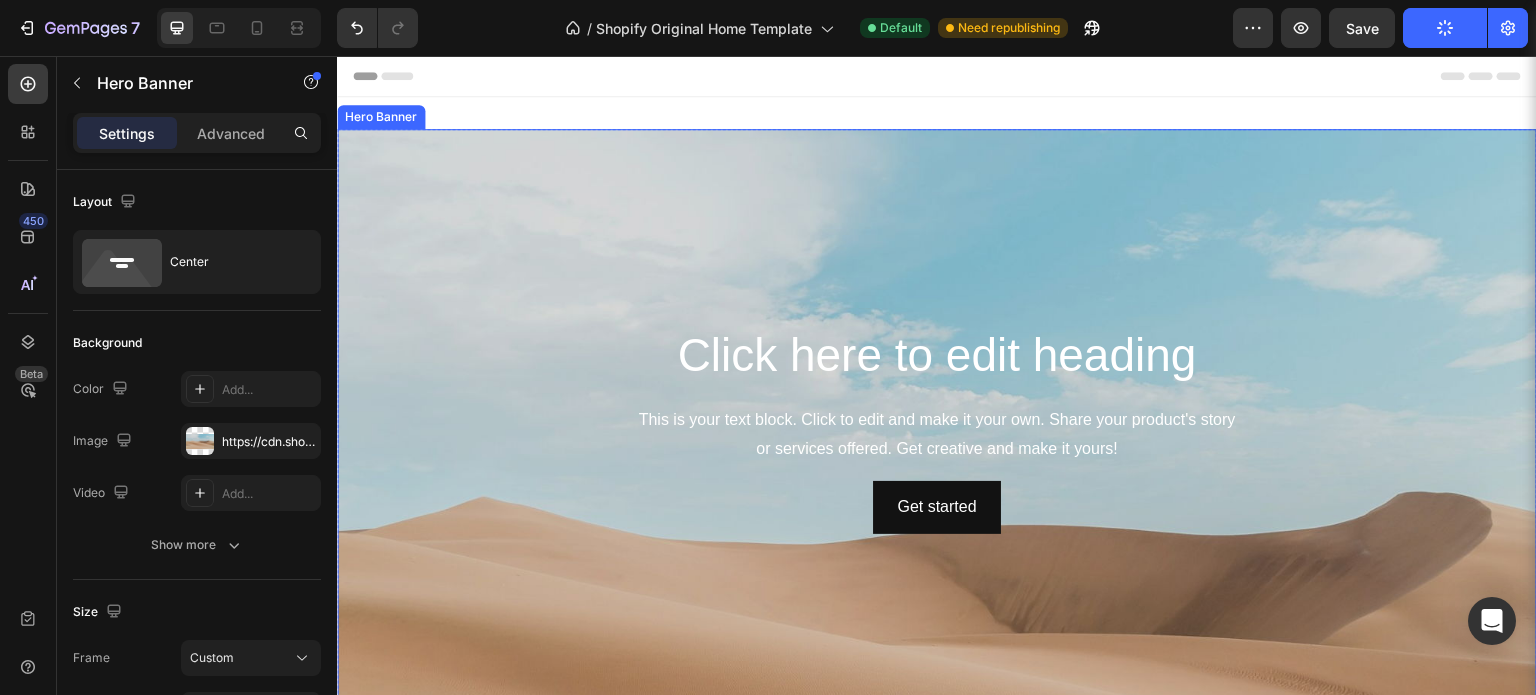 click at bounding box center [937, 557] 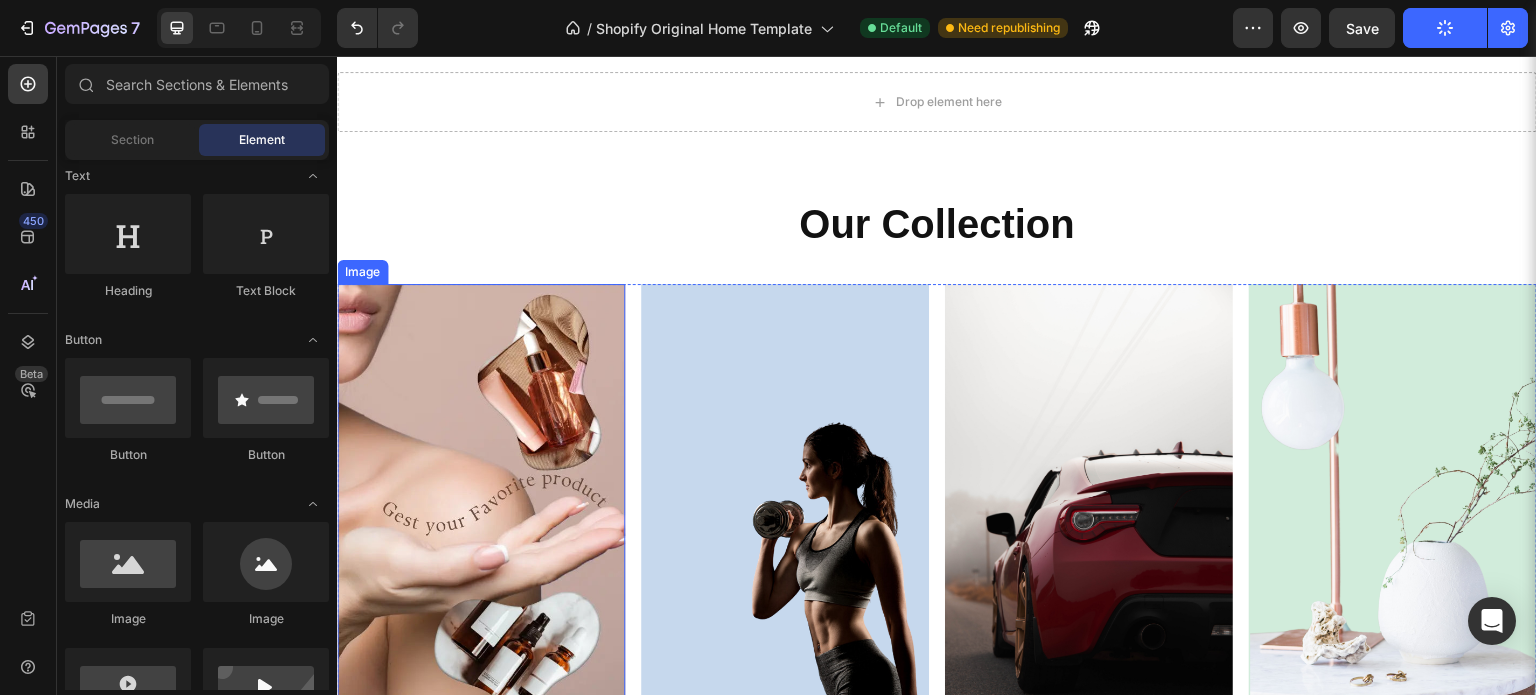 scroll, scrollTop: 0, scrollLeft: 0, axis: both 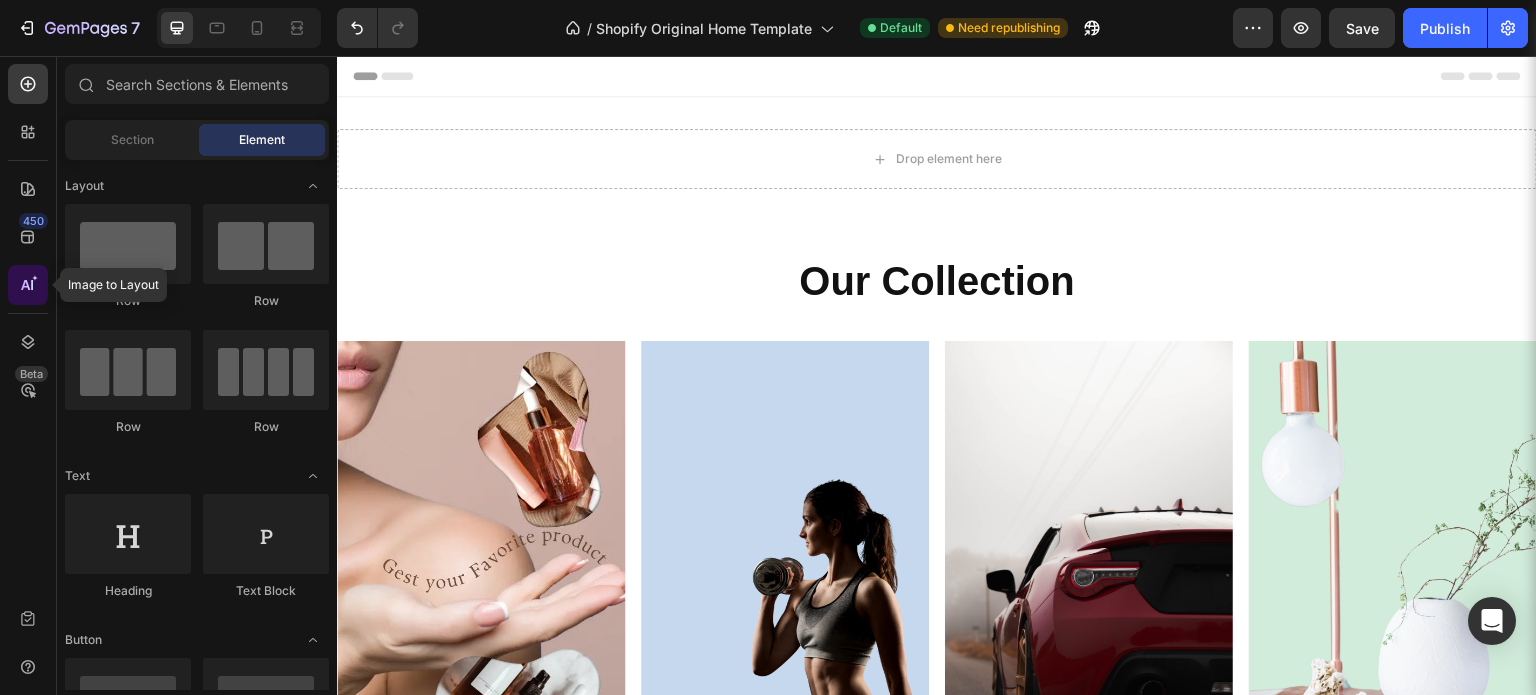 click 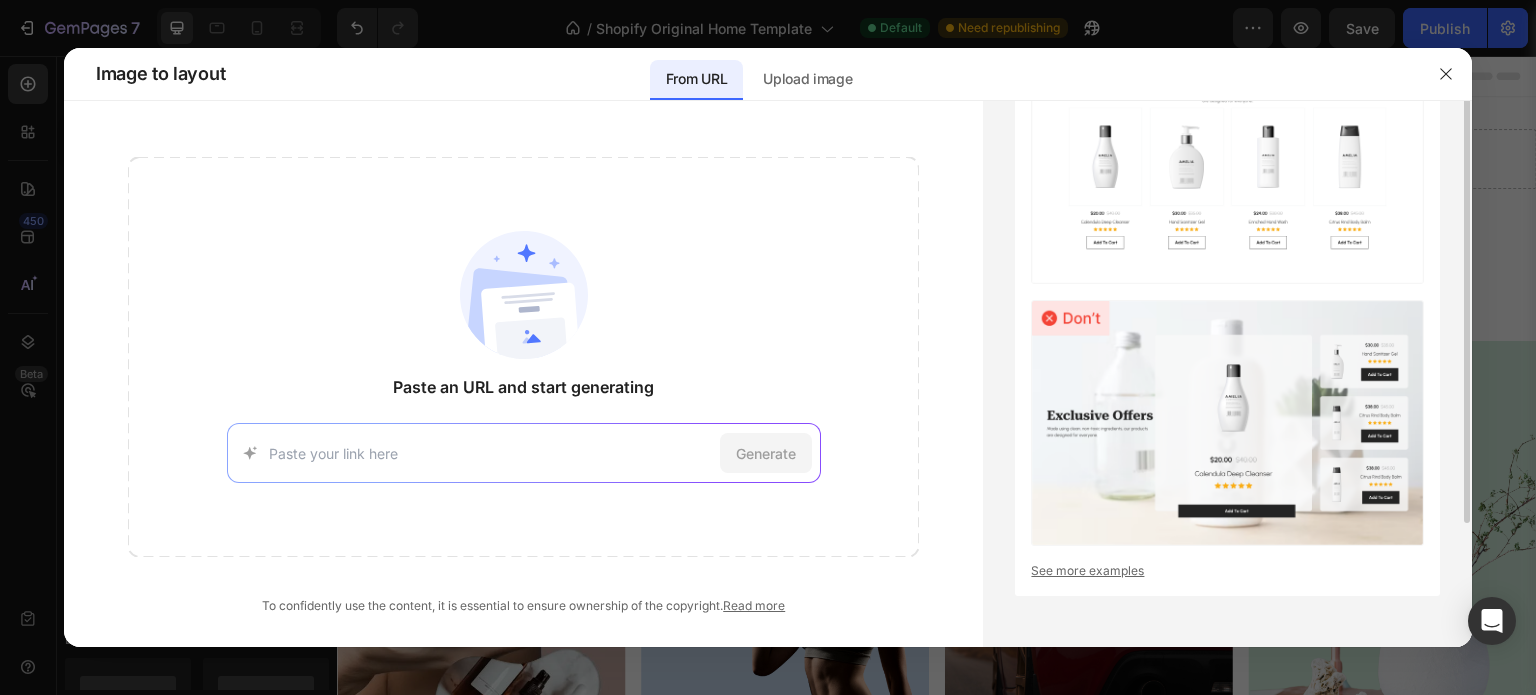 scroll, scrollTop: 0, scrollLeft: 0, axis: both 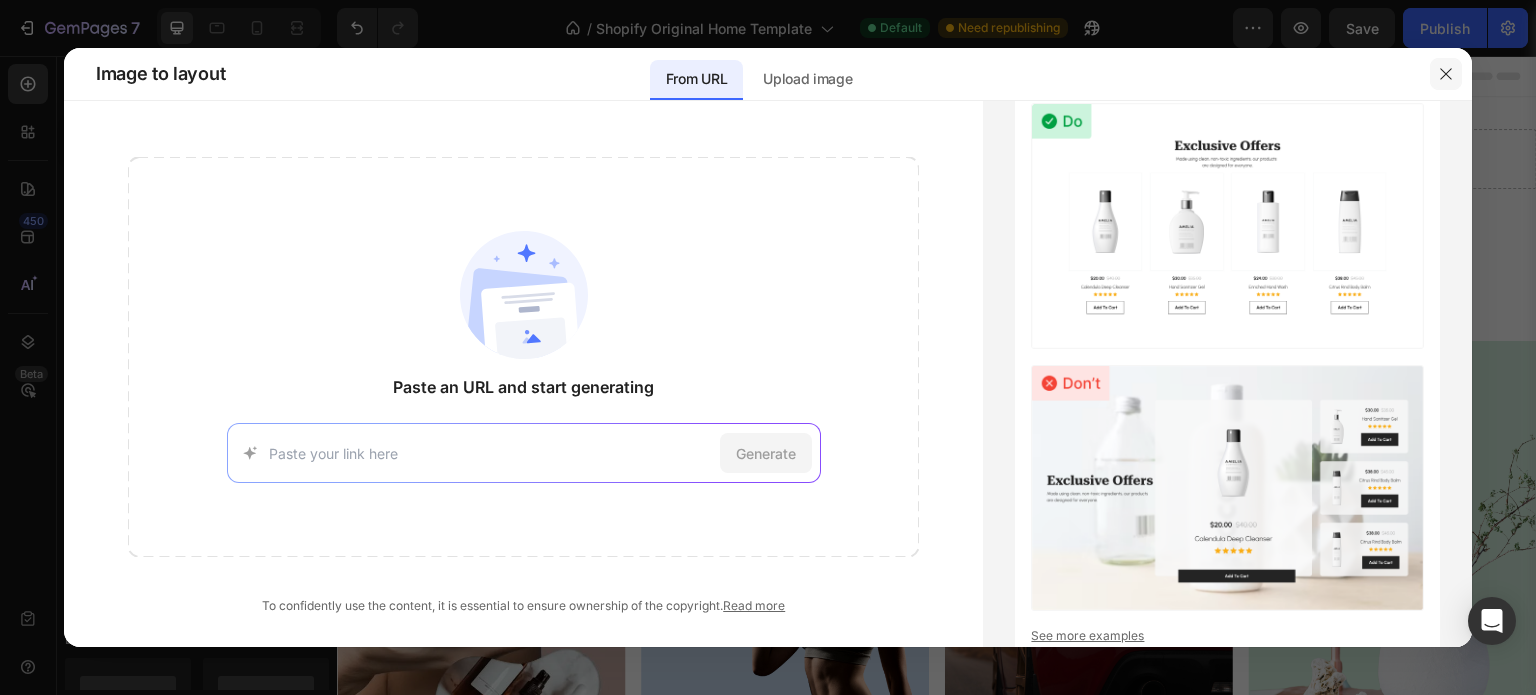 drag, startPoint x: 1433, startPoint y: 73, endPoint x: 1094, endPoint y: 19, distance: 343.27396 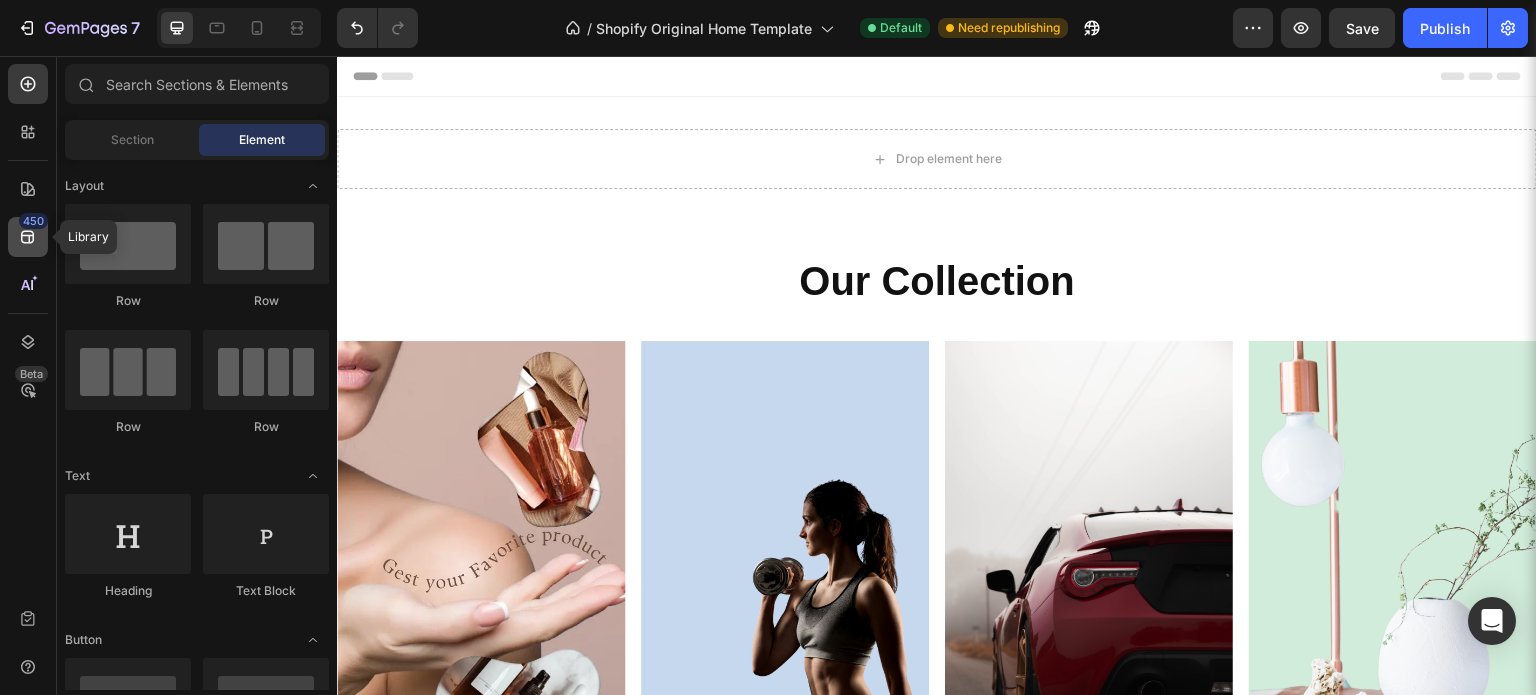 click 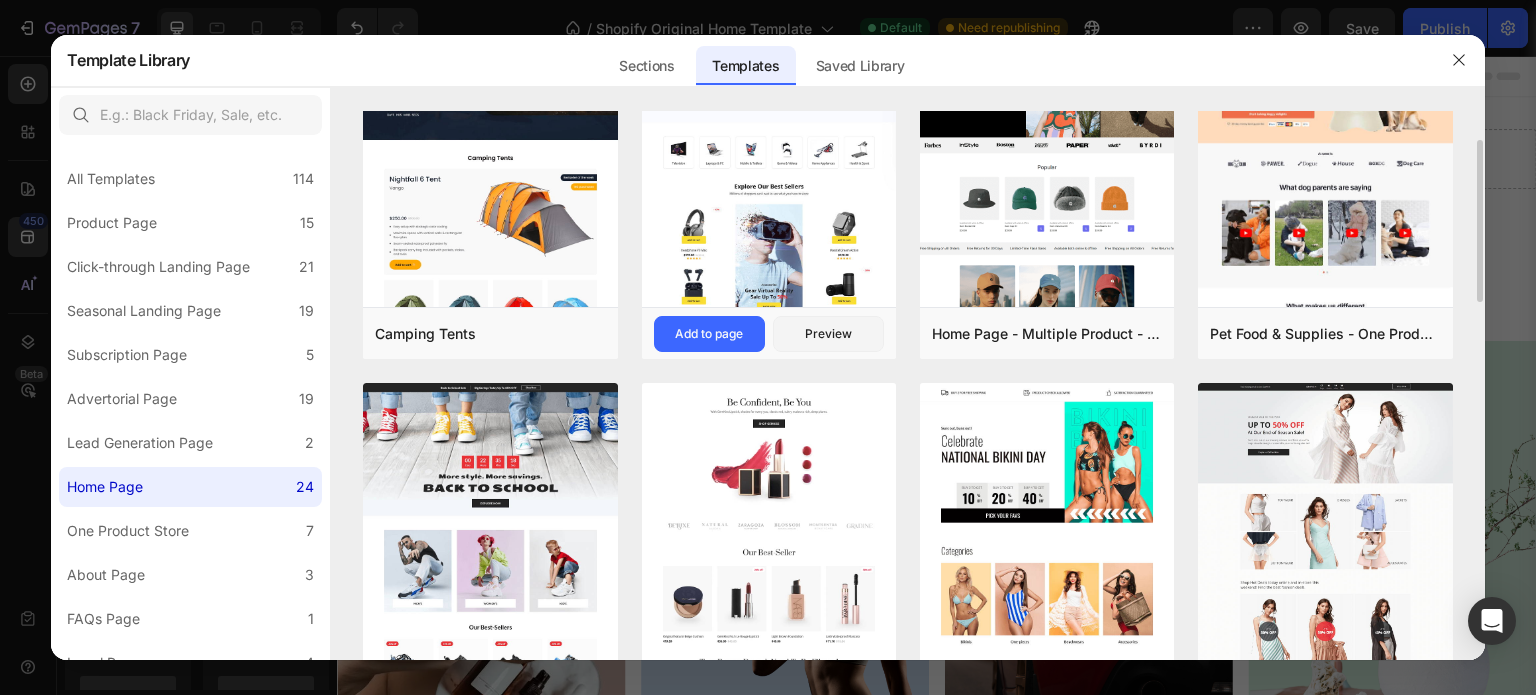 scroll, scrollTop: 0, scrollLeft: 0, axis: both 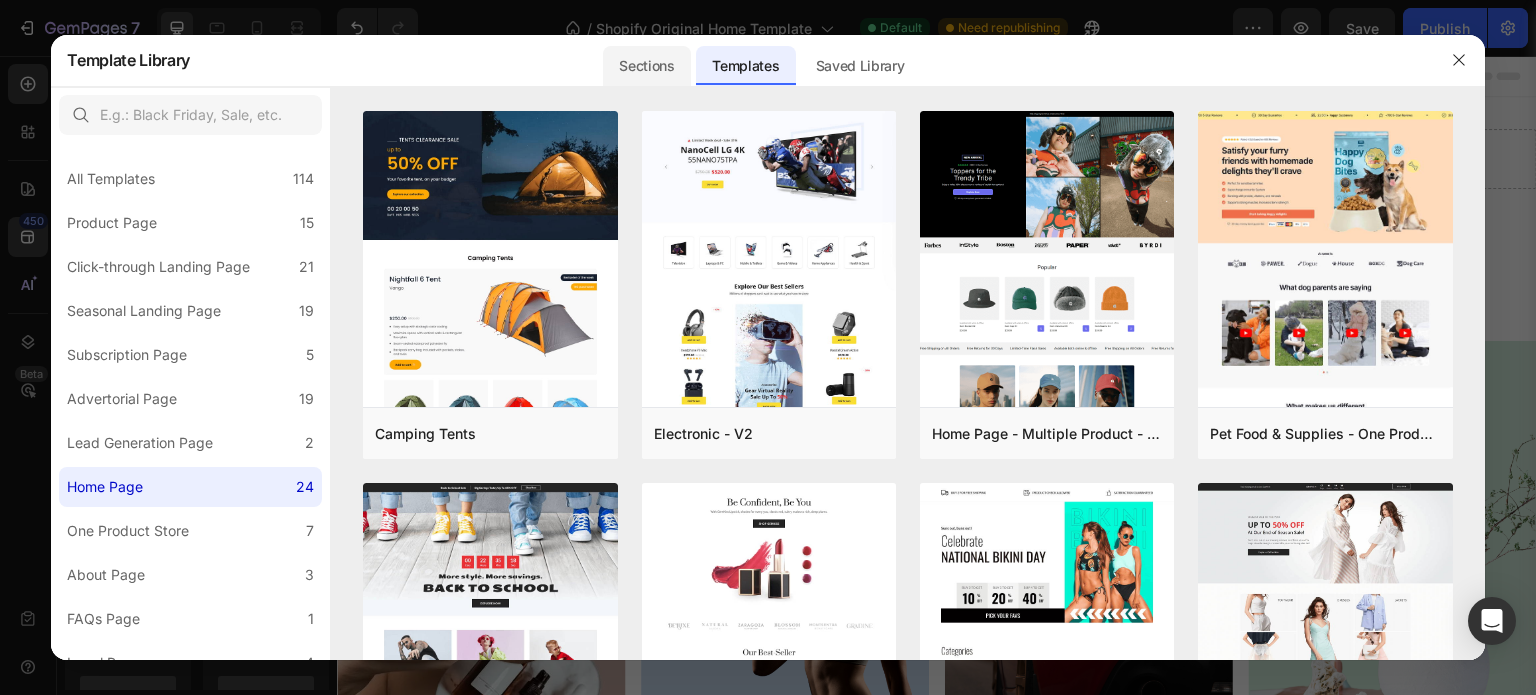 click on "Sections" 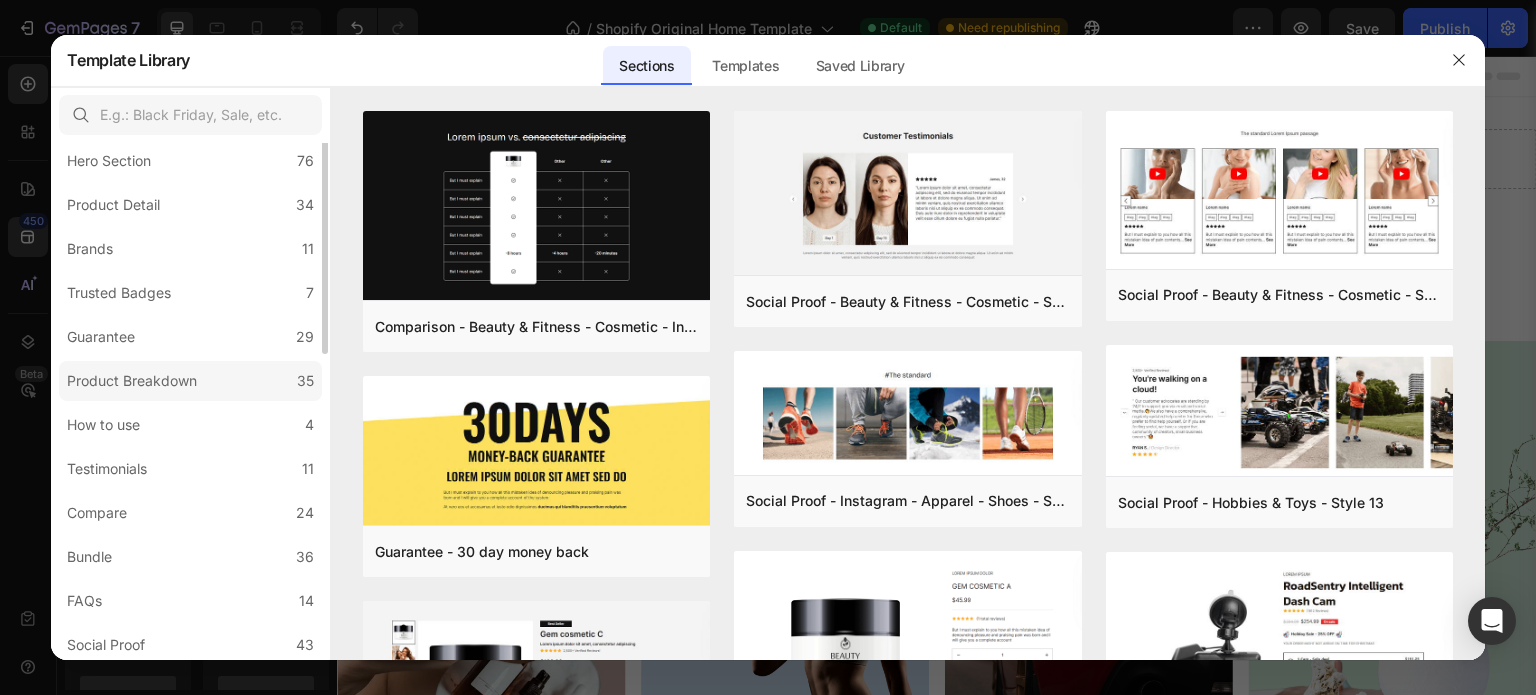 scroll, scrollTop: 0, scrollLeft: 0, axis: both 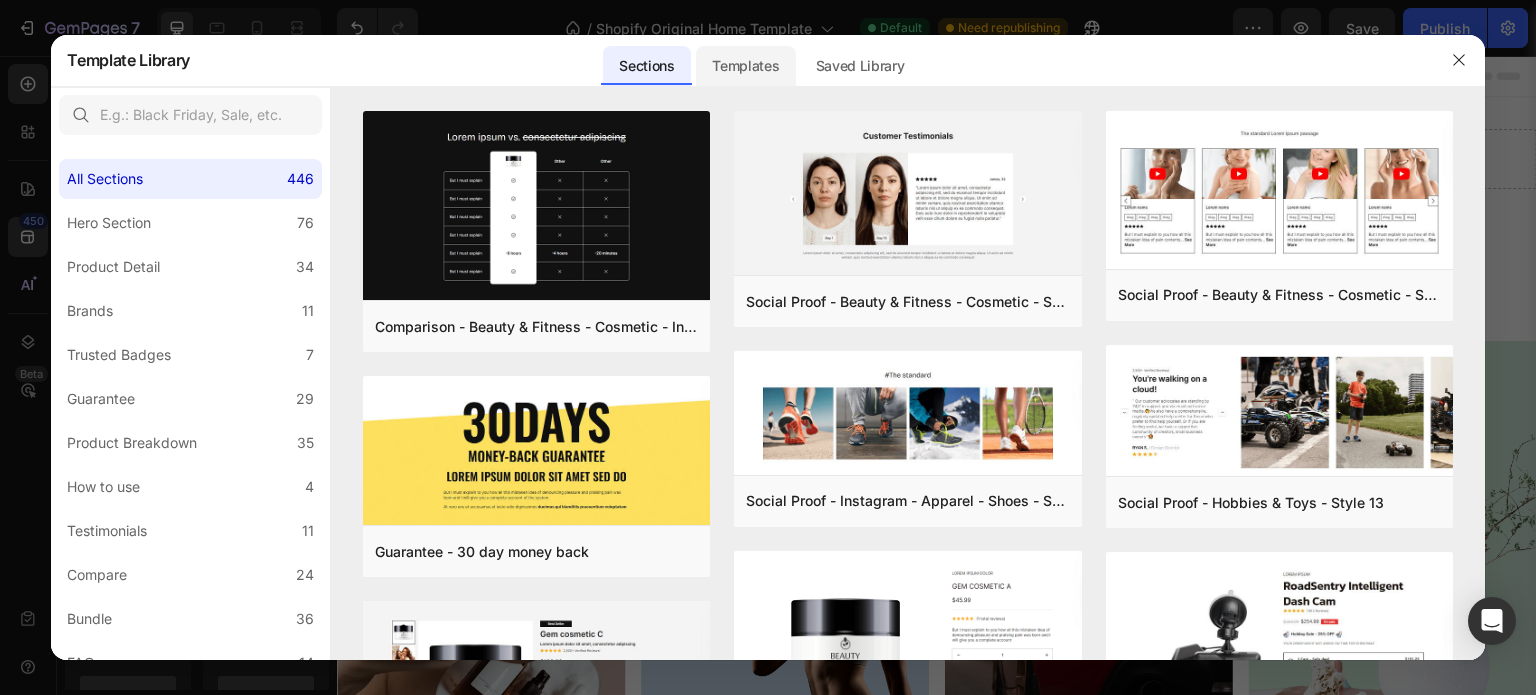 click on "Templates" 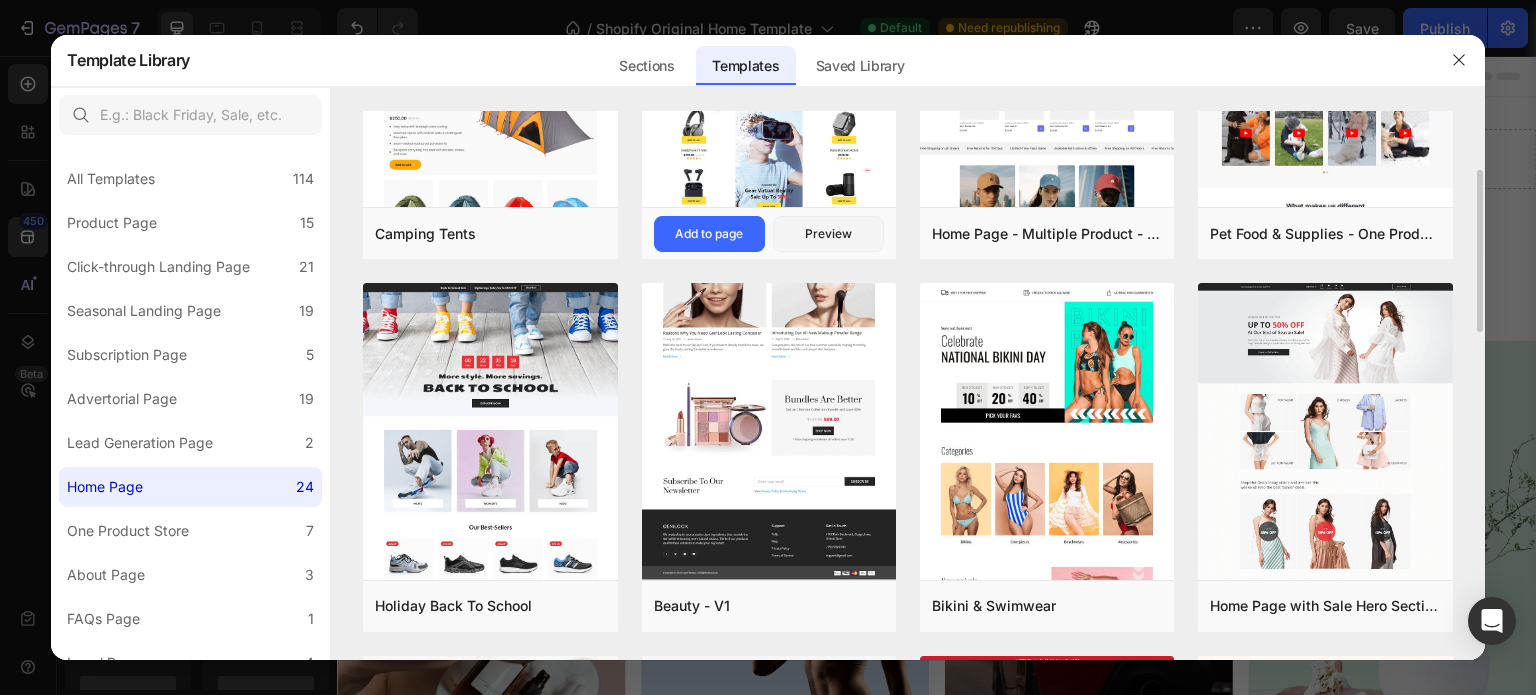 scroll, scrollTop: 0, scrollLeft: 0, axis: both 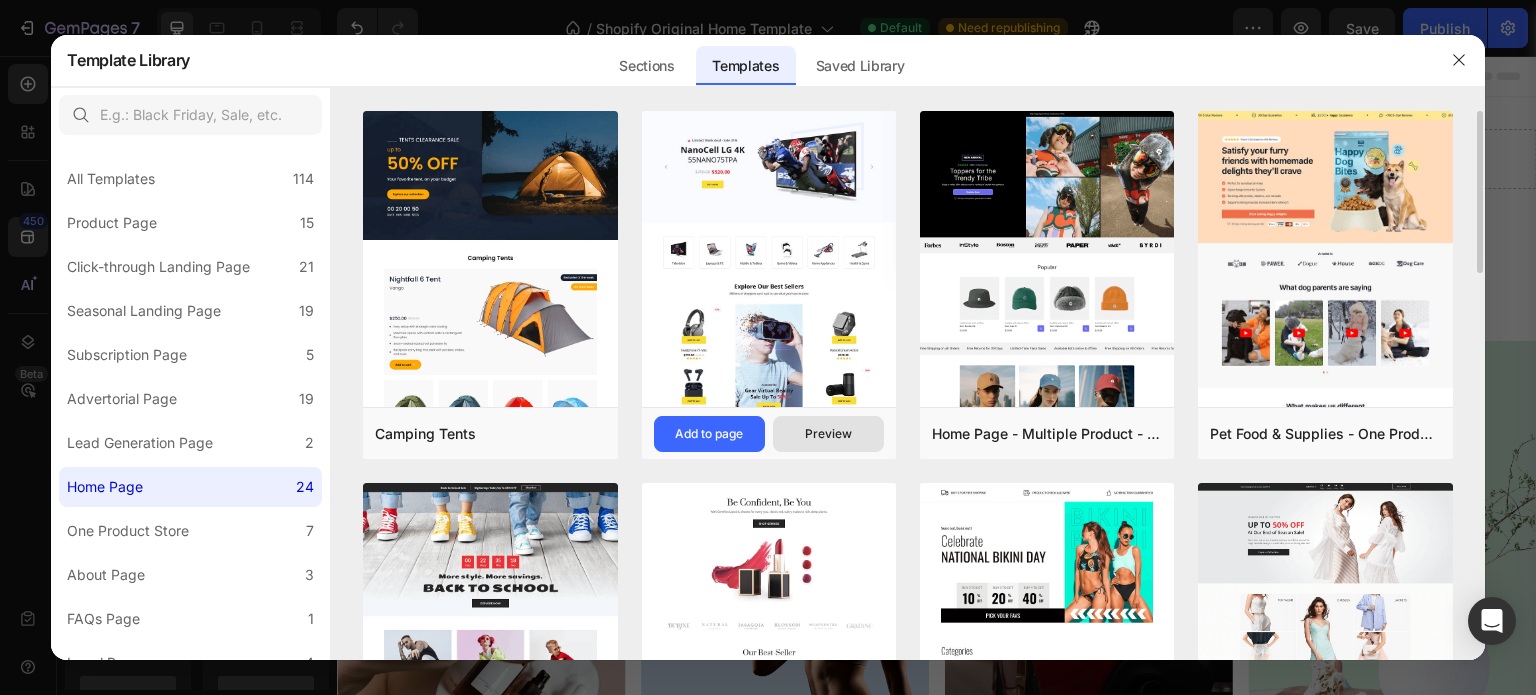 click on "Preview" at bounding box center (828, 434) 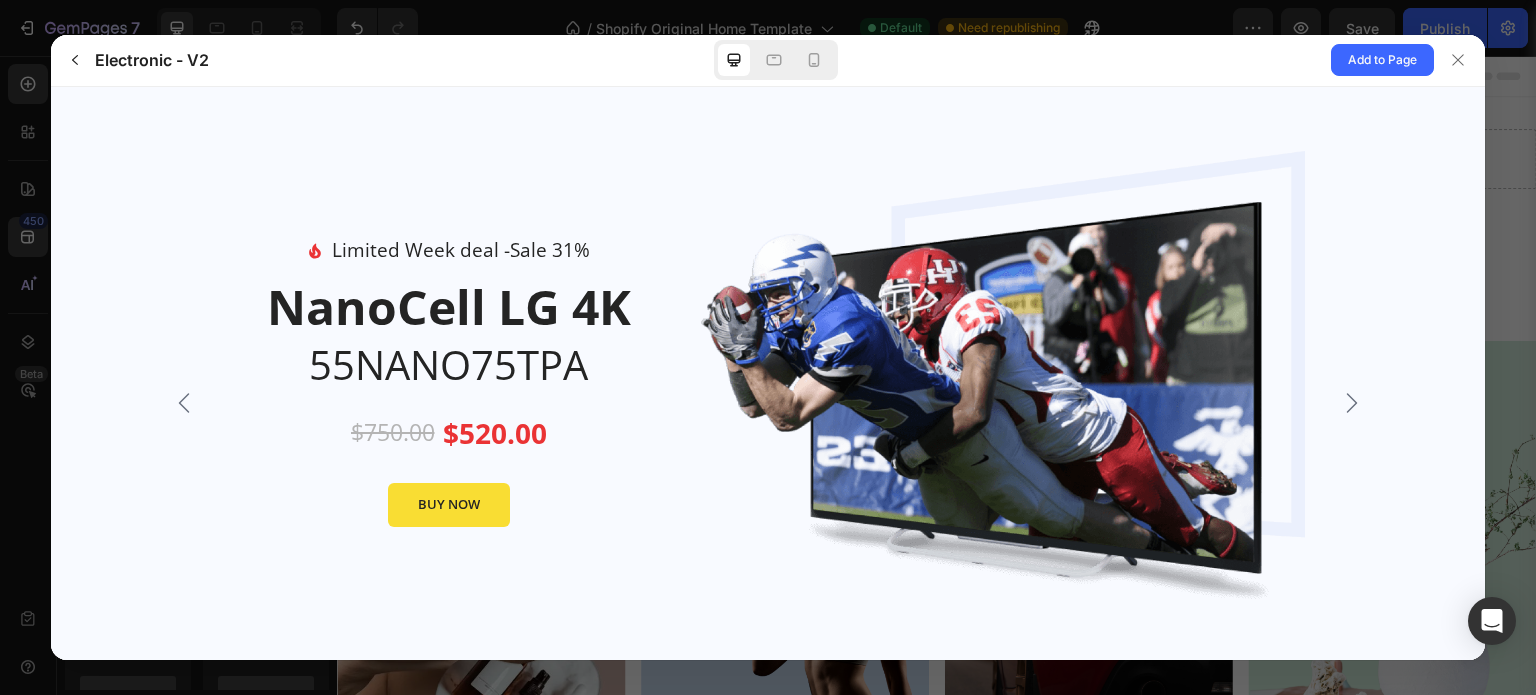 scroll, scrollTop: 0, scrollLeft: 0, axis: both 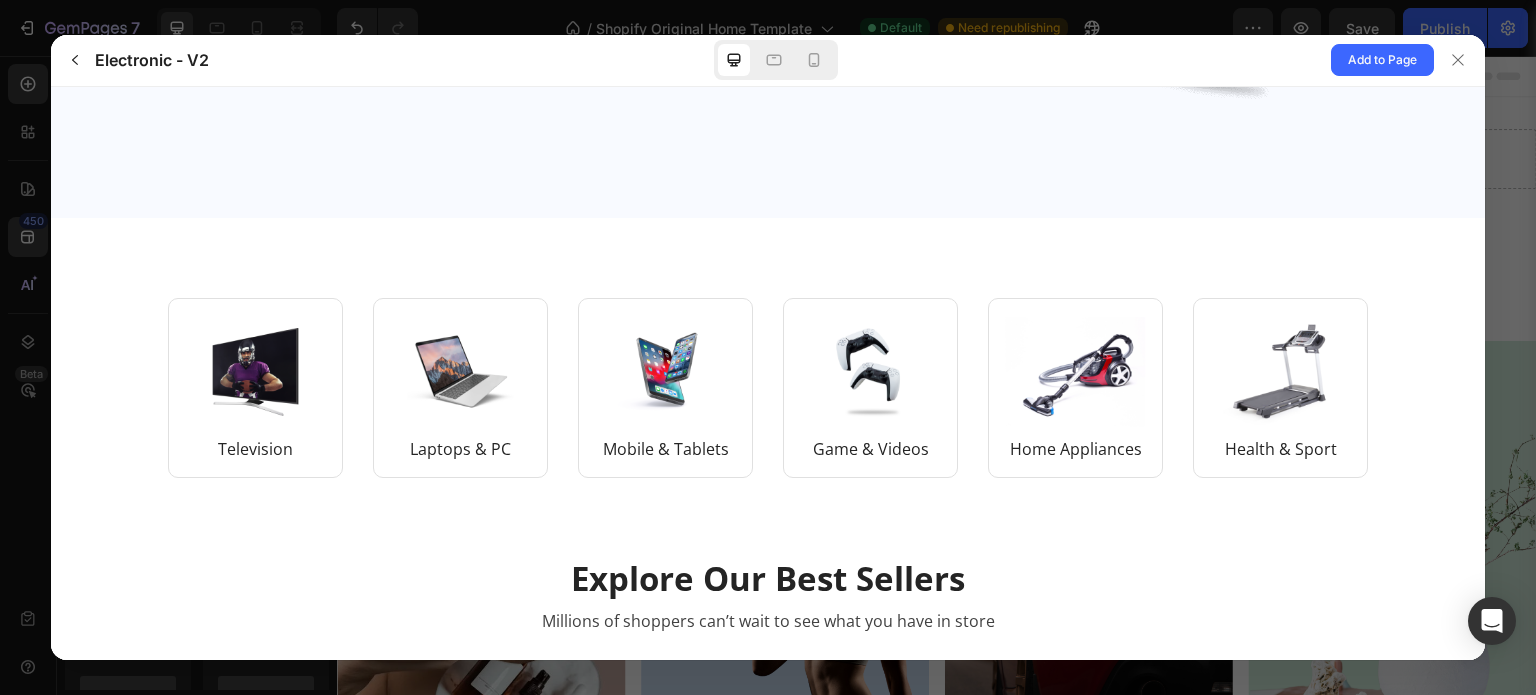 click at bounding box center [1280, 371] 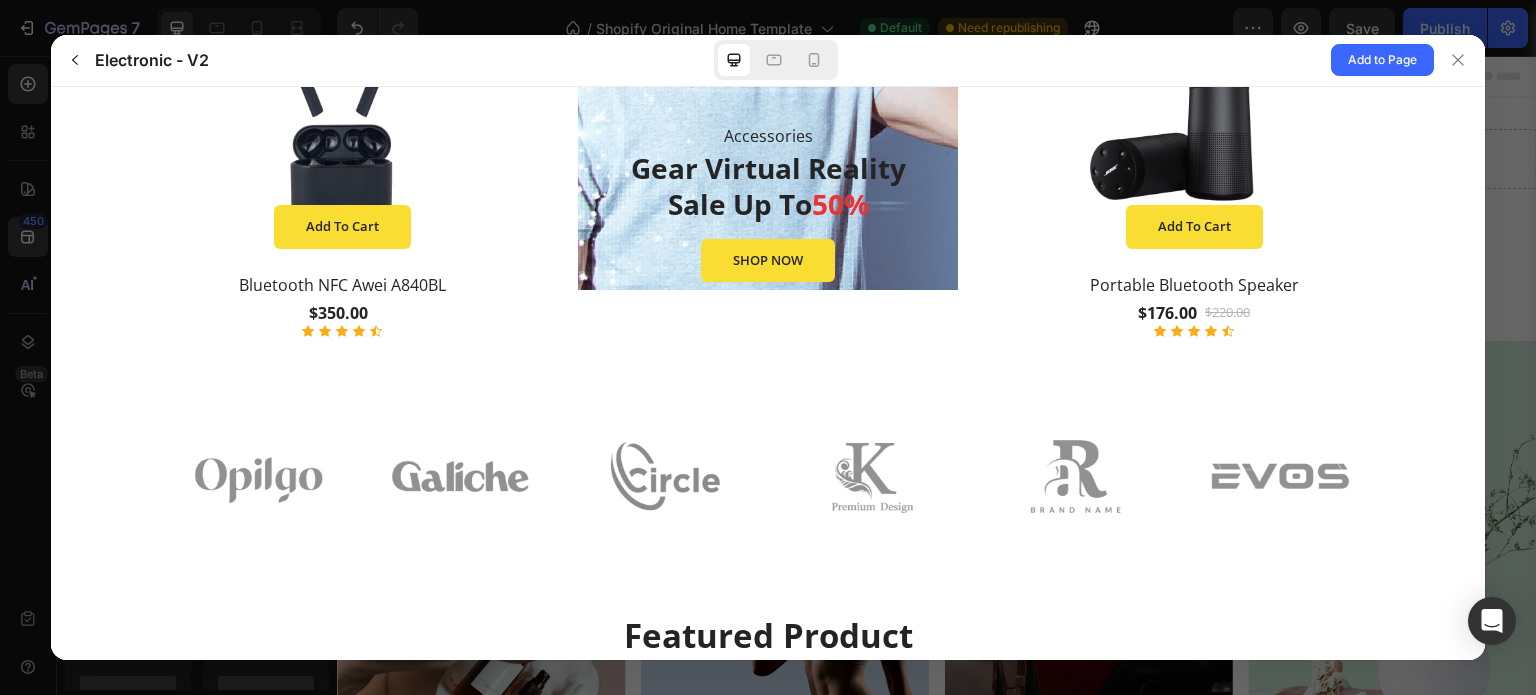 scroll, scrollTop: 1800, scrollLeft: 0, axis: vertical 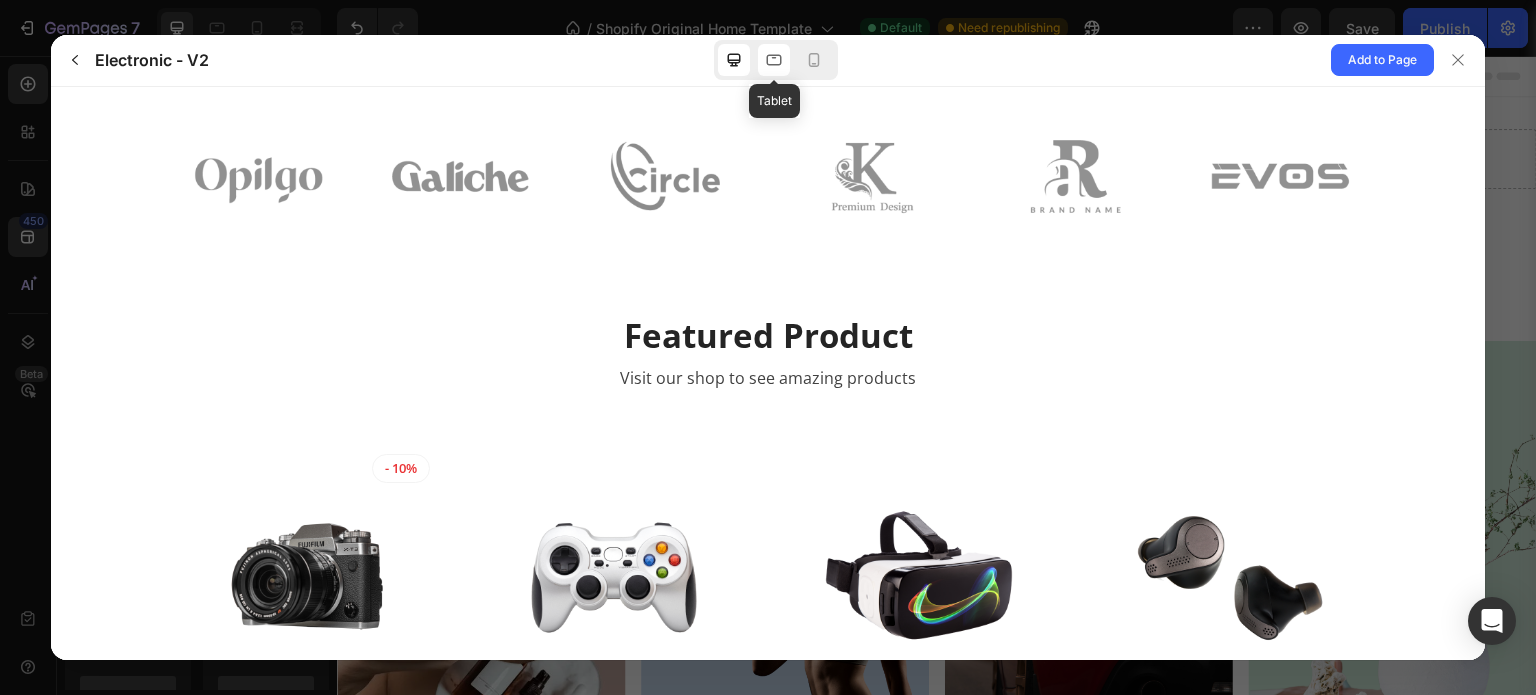 click 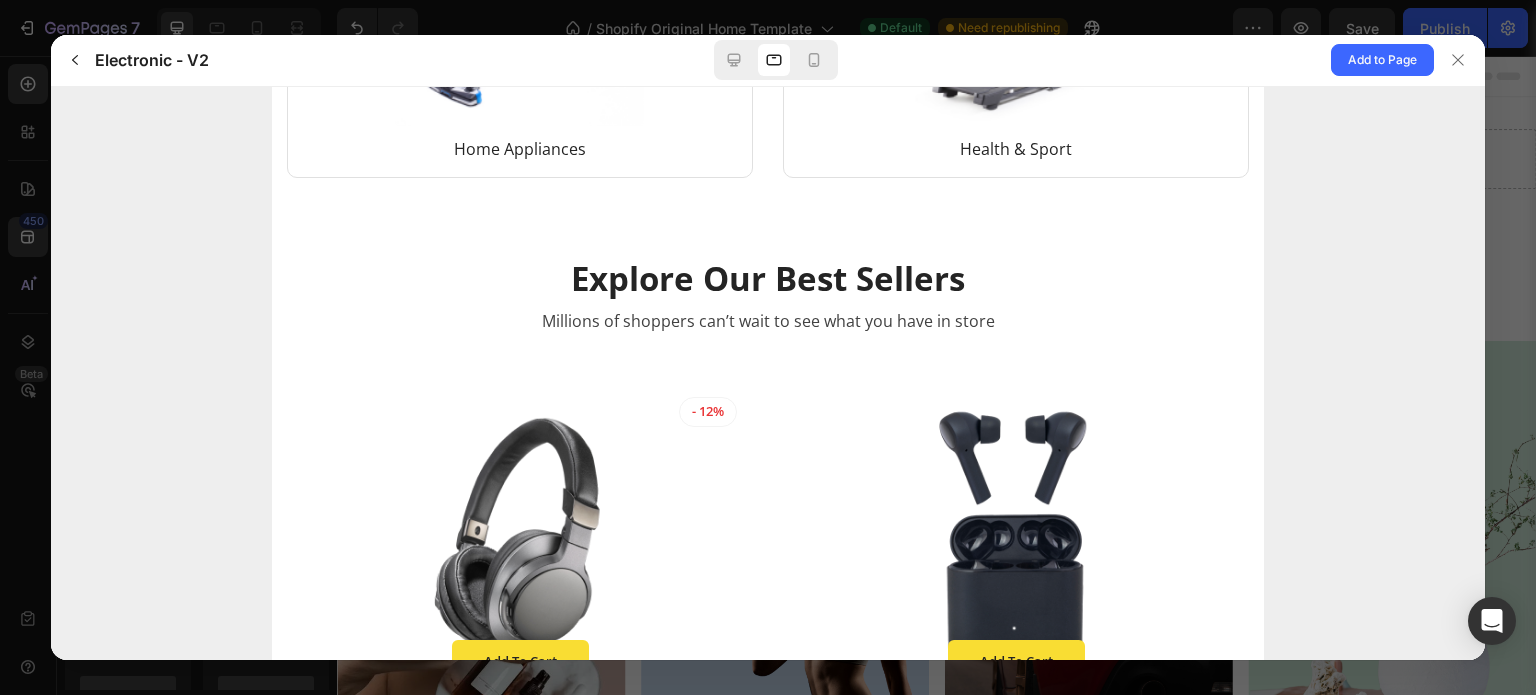 scroll, scrollTop: 1144, scrollLeft: 0, axis: vertical 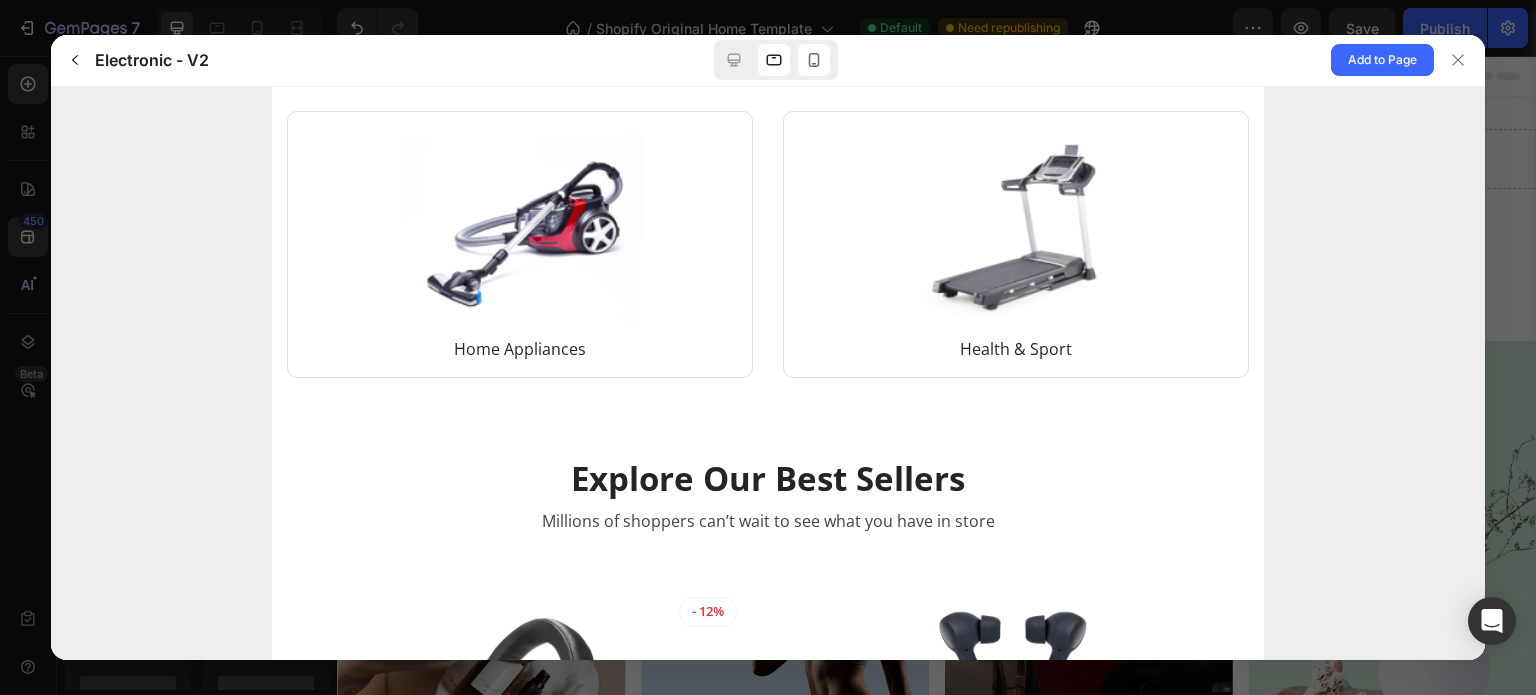 click 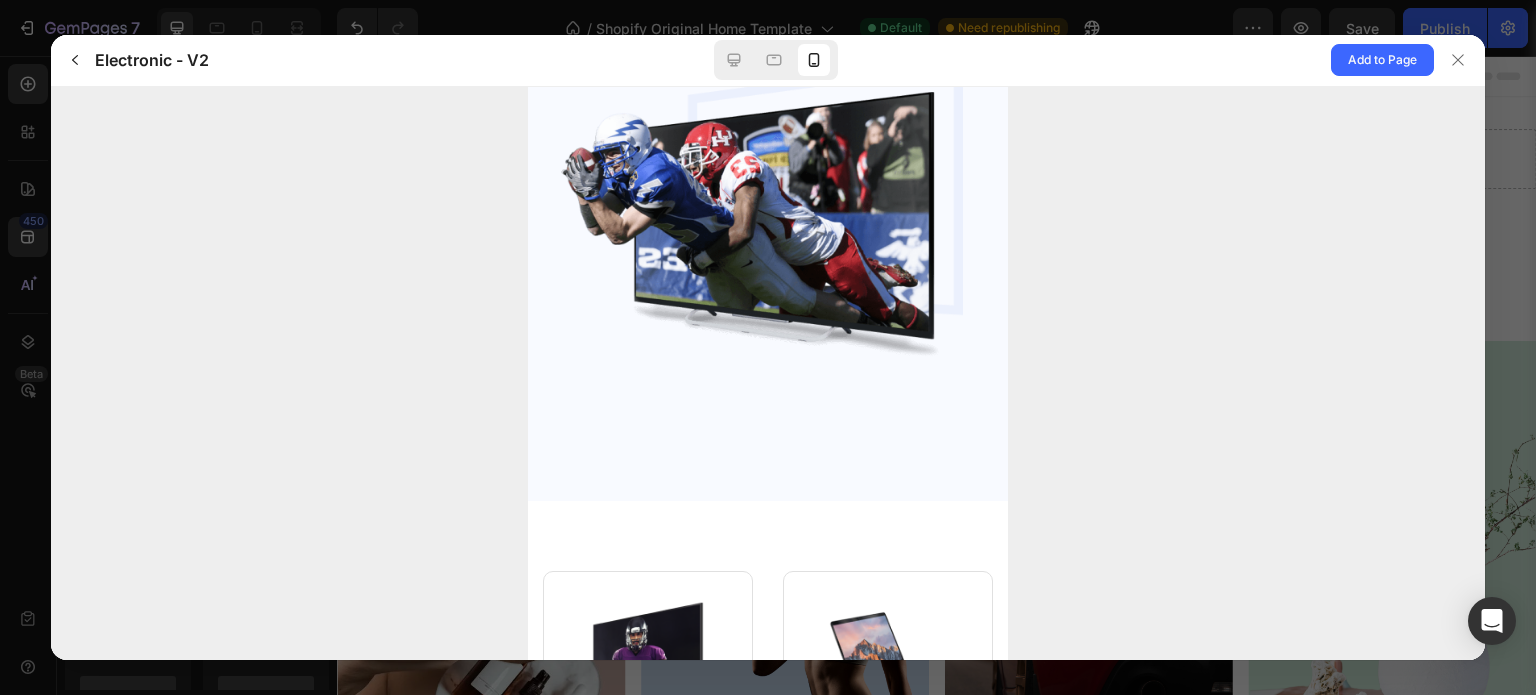 scroll, scrollTop: 400, scrollLeft: 0, axis: vertical 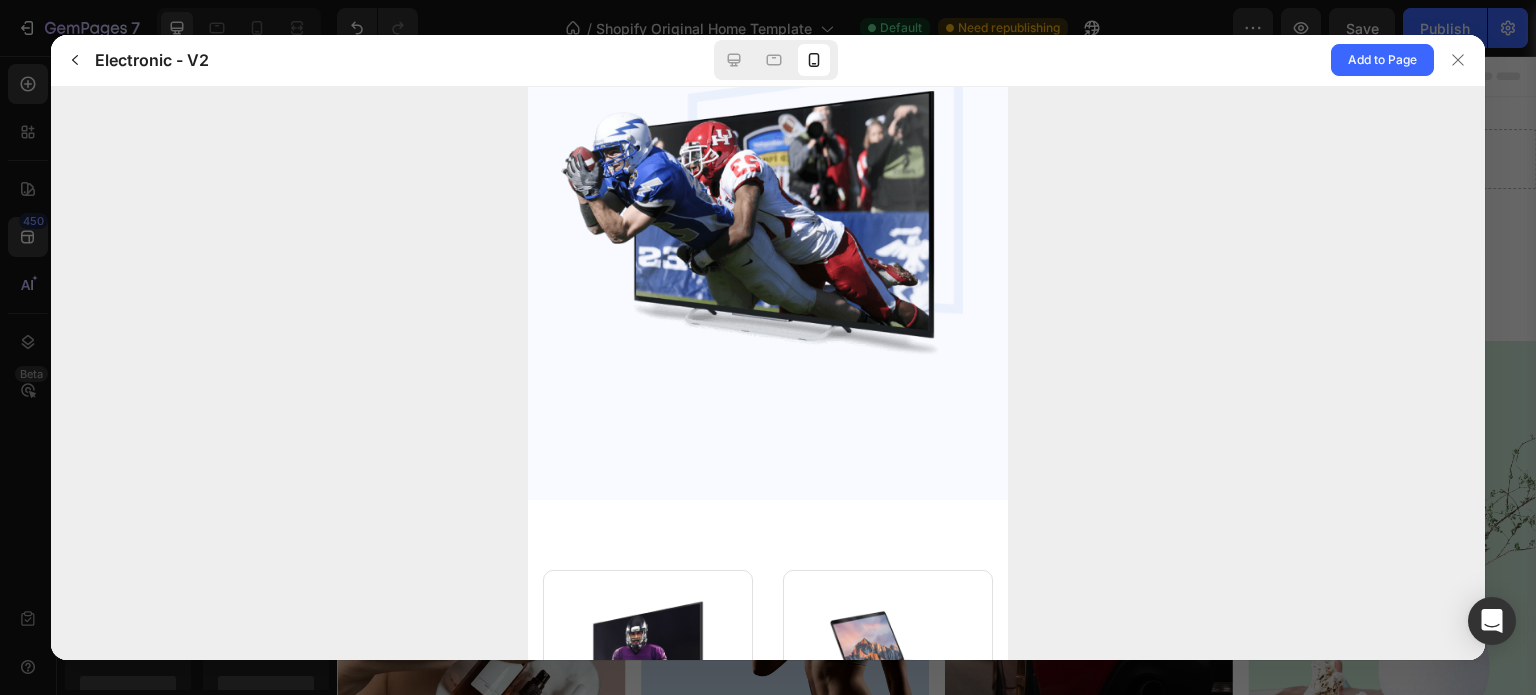 click at bounding box center (760, 210) 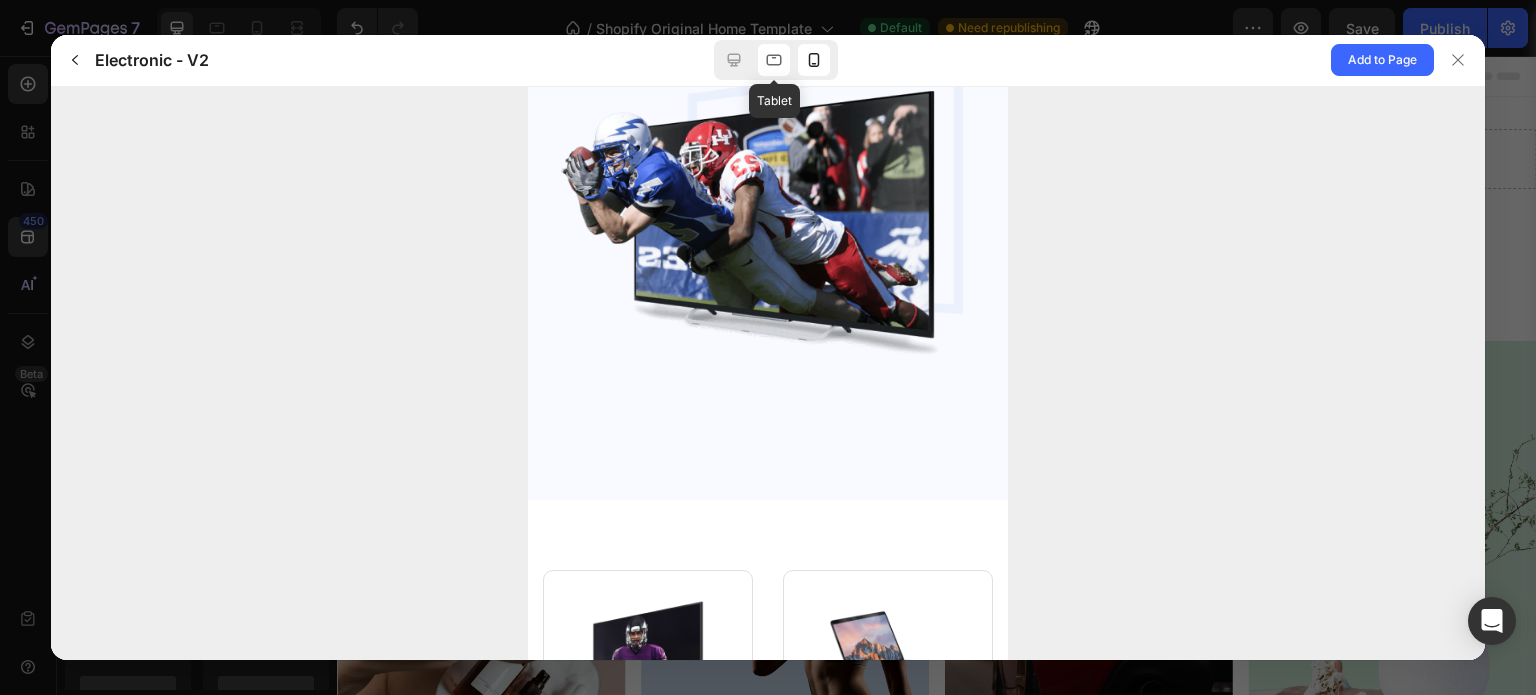 click 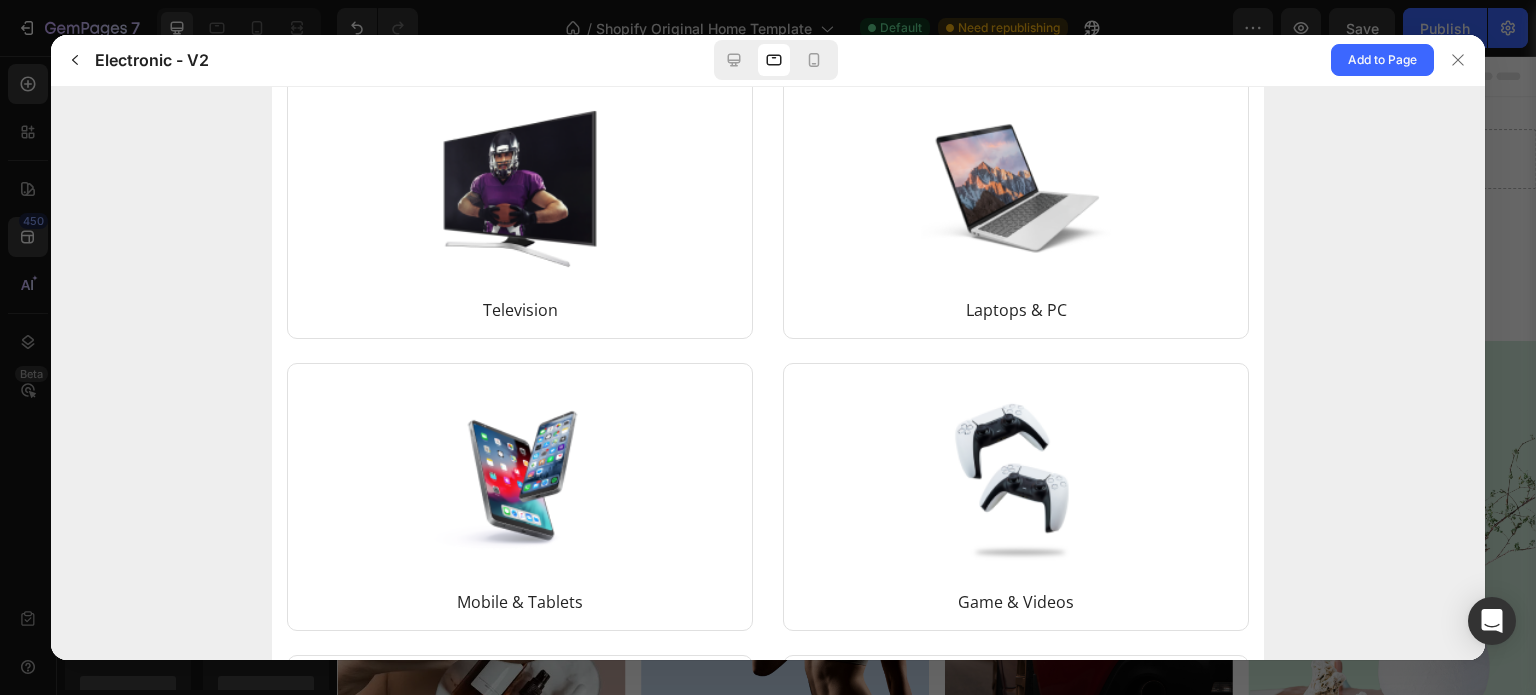 scroll, scrollTop: 1000, scrollLeft: 0, axis: vertical 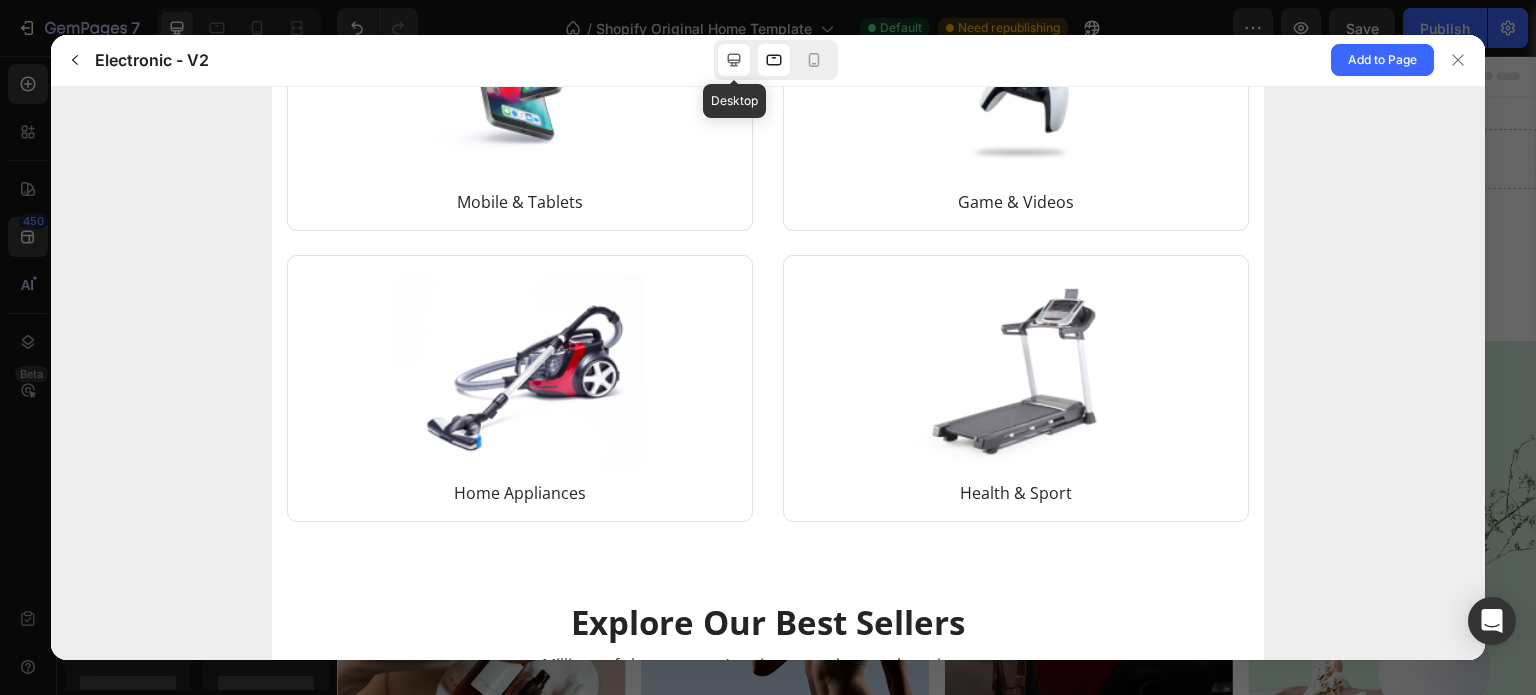 click 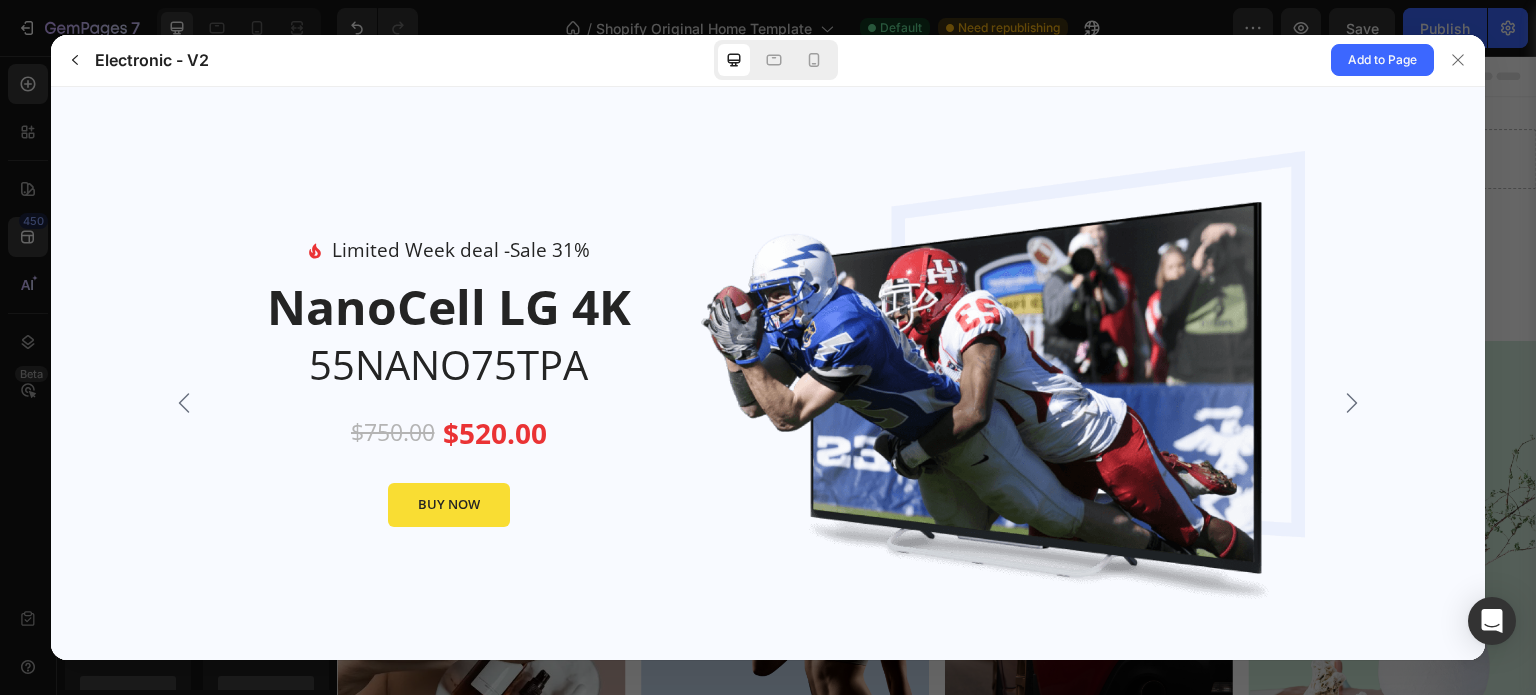 scroll, scrollTop: 0, scrollLeft: 0, axis: both 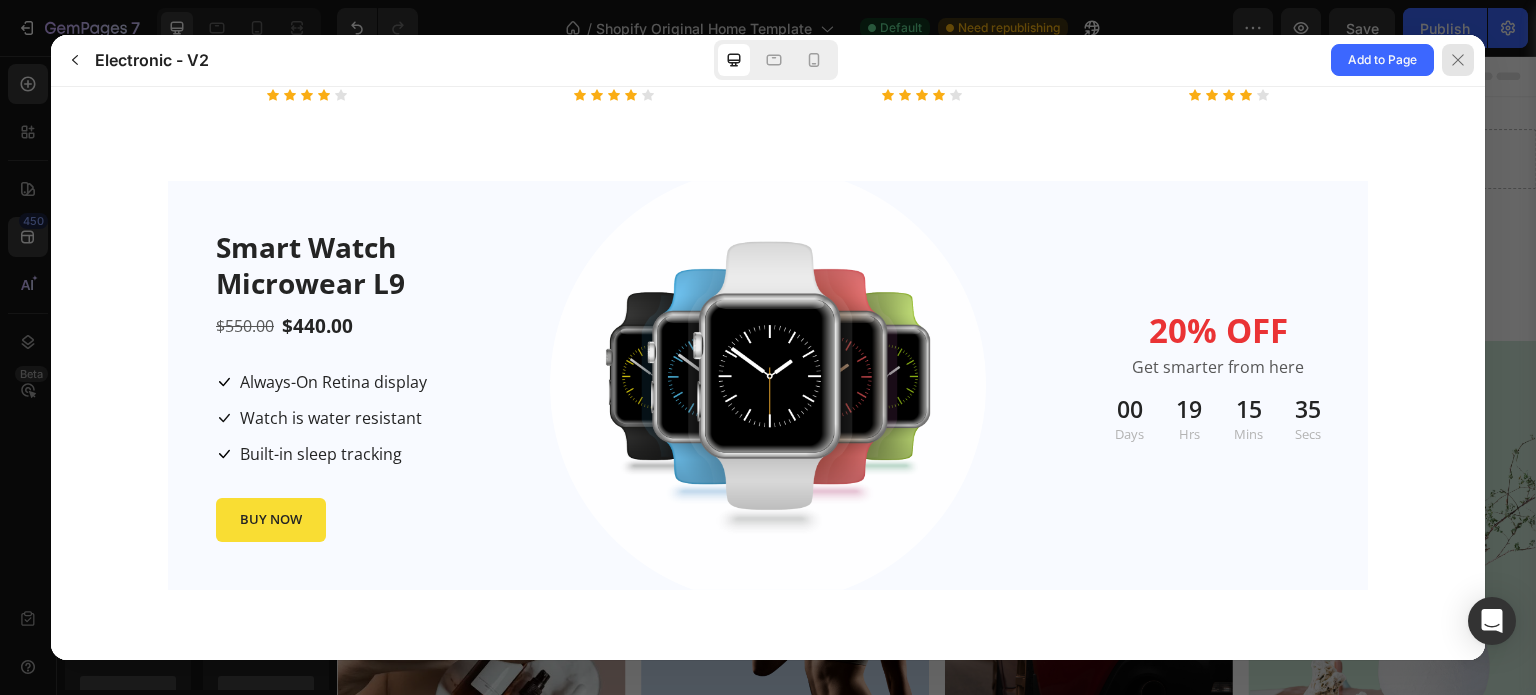 click at bounding box center [1458, 60] 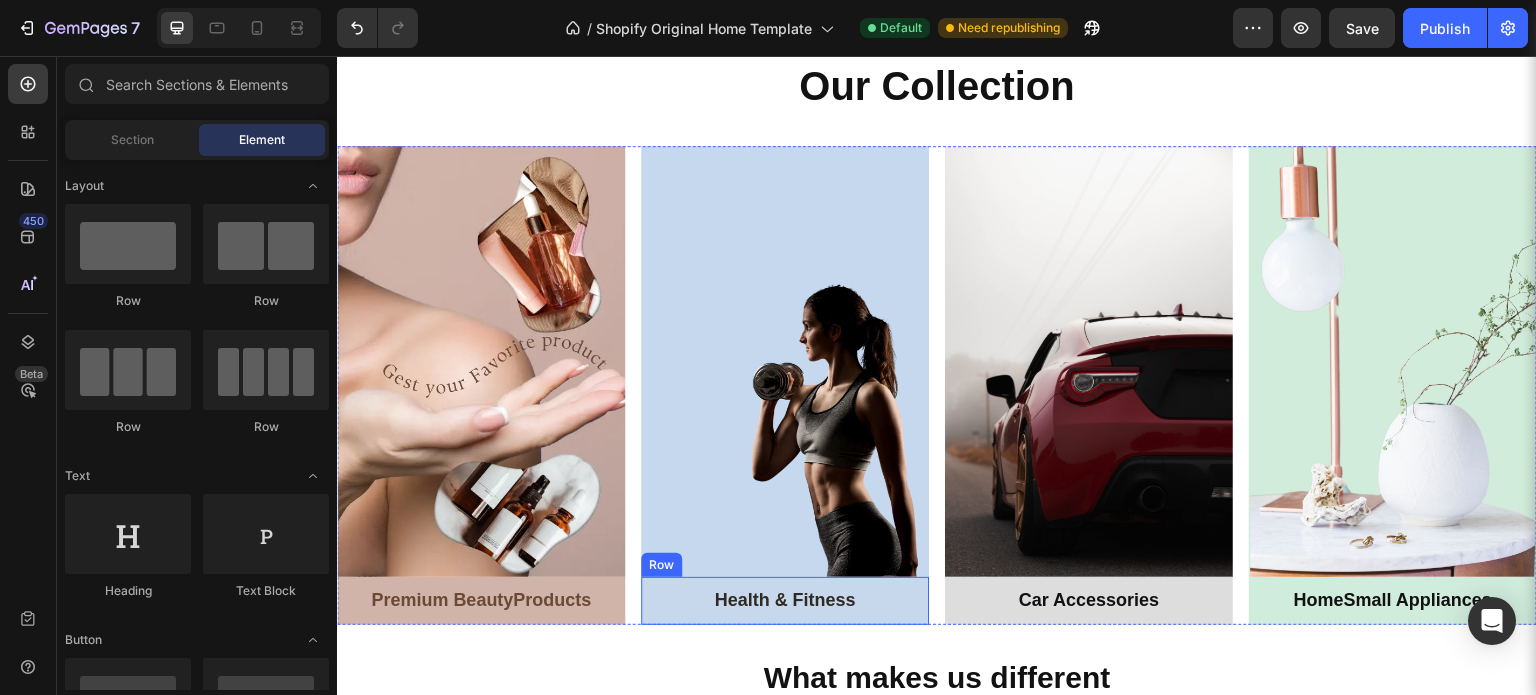 scroll, scrollTop: 0, scrollLeft: 0, axis: both 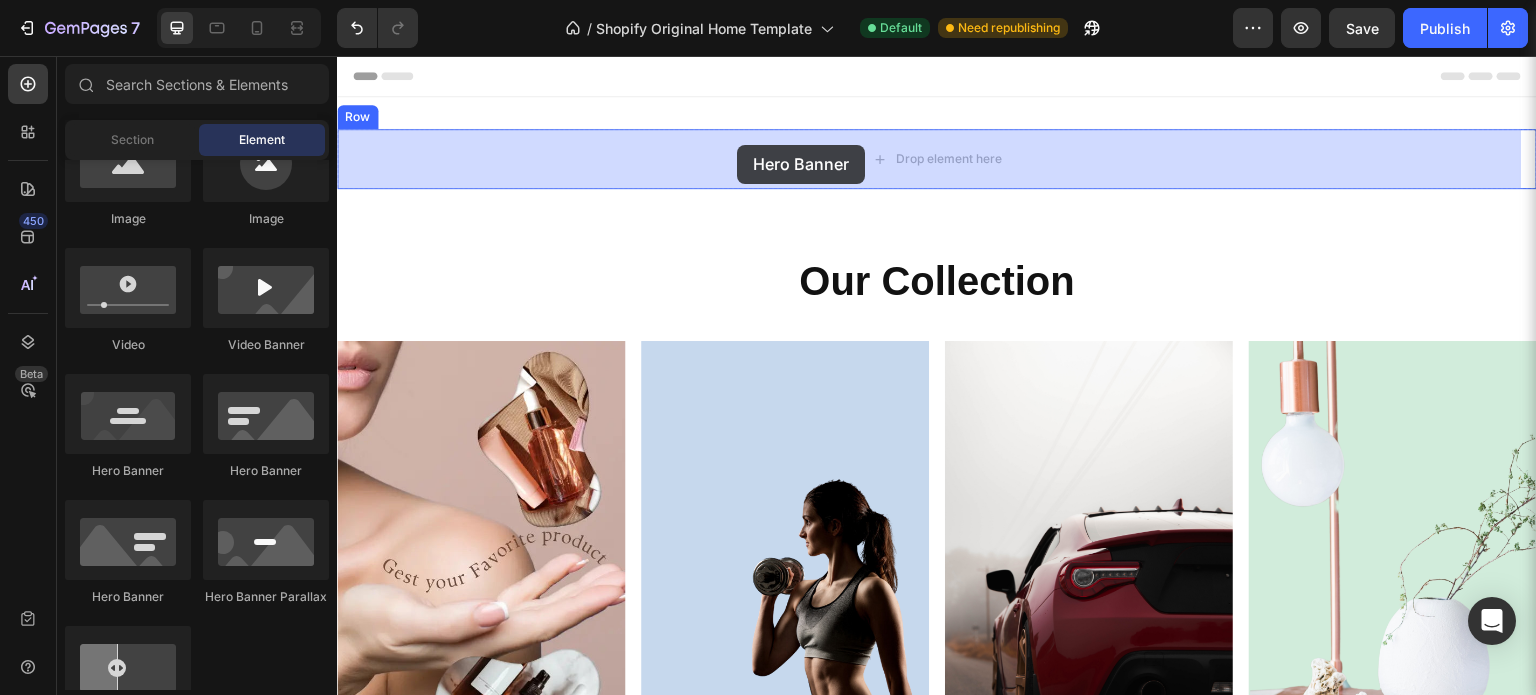 drag, startPoint x: 581, startPoint y: 493, endPoint x: 737, endPoint y: 145, distance: 381.36597 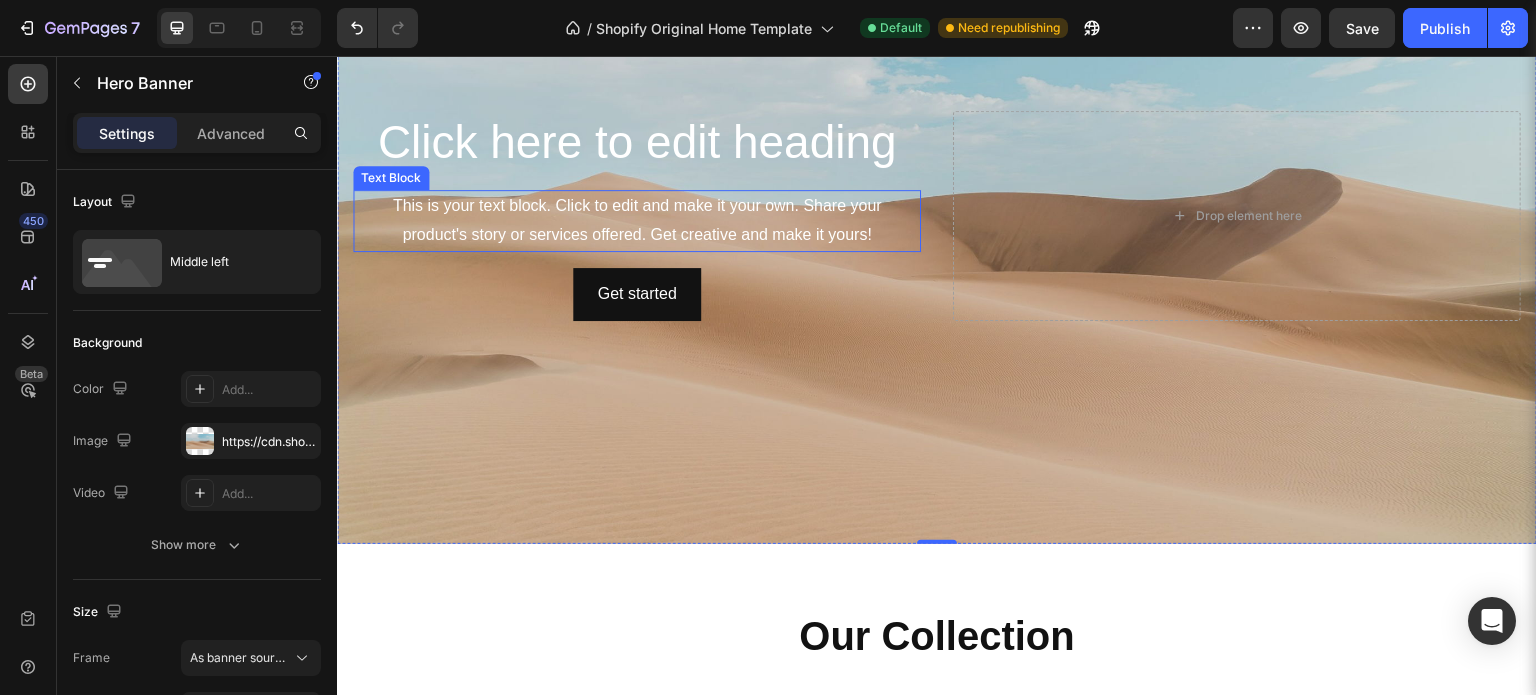 scroll, scrollTop: 400, scrollLeft: 0, axis: vertical 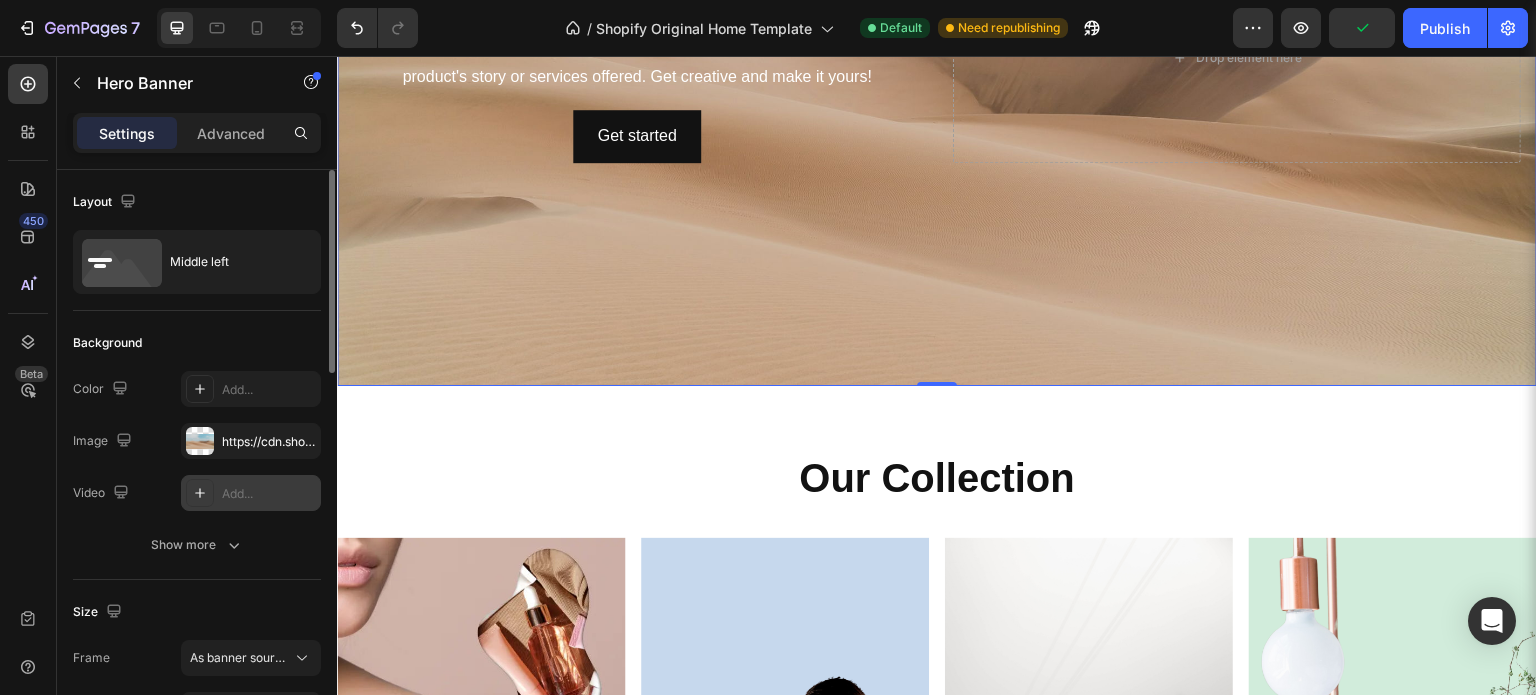 click on "Add..." at bounding box center (269, 494) 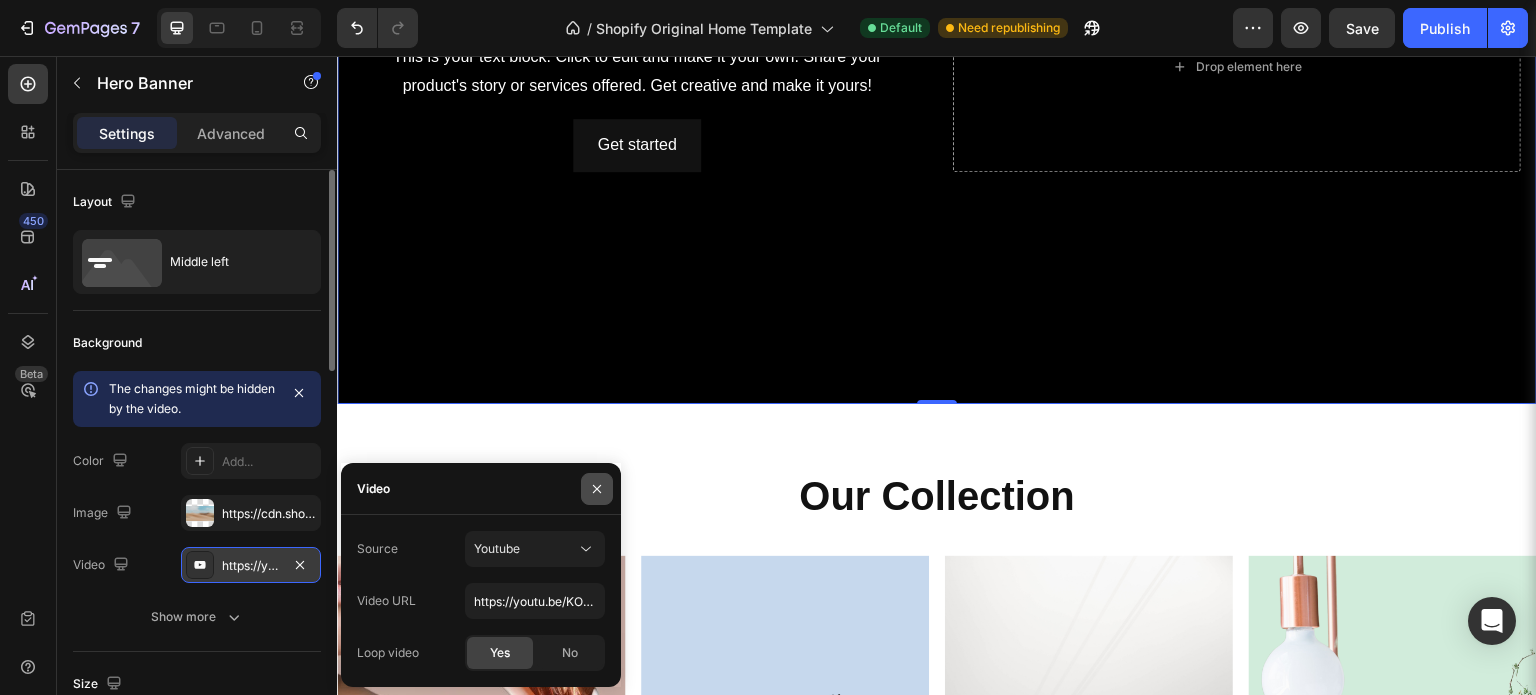 drag, startPoint x: 596, startPoint y: 484, endPoint x: 257, endPoint y: 422, distance: 344.623 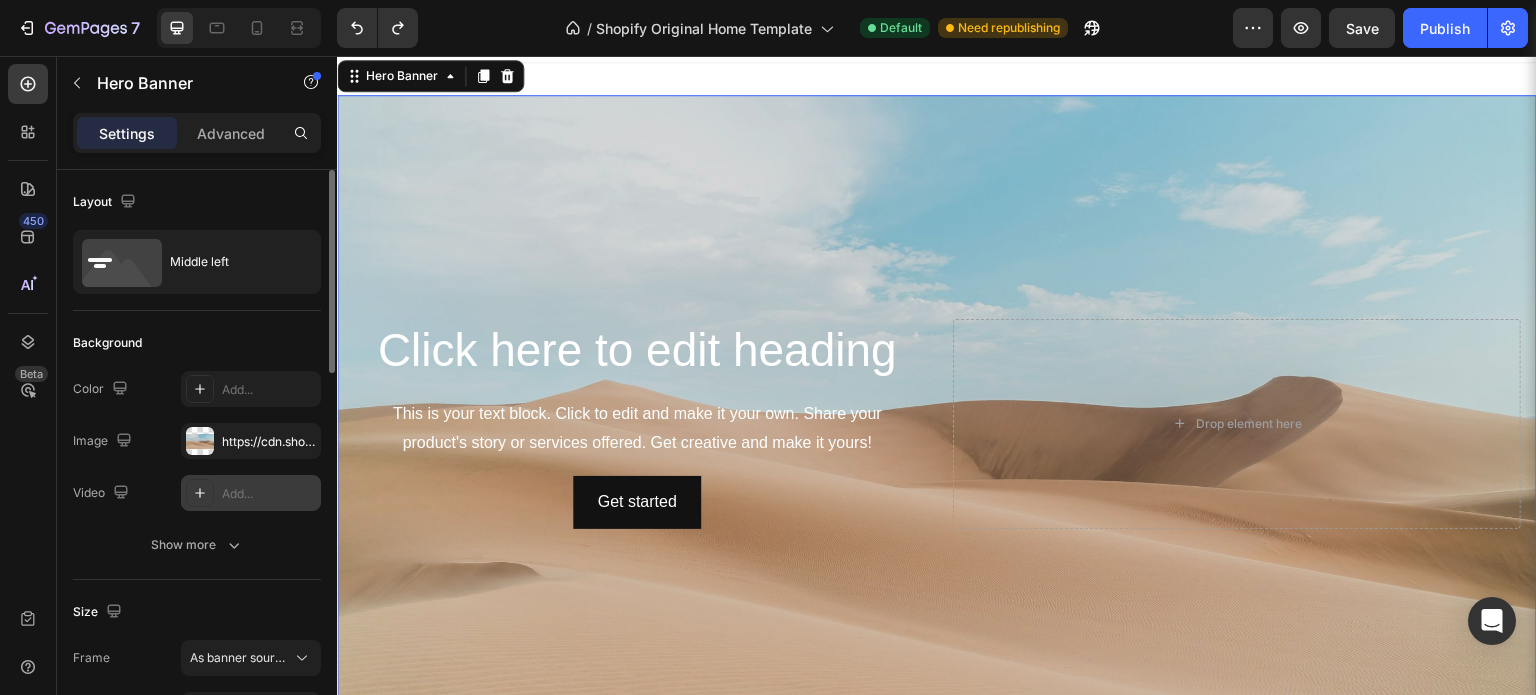 scroll, scrollTop: 0, scrollLeft: 0, axis: both 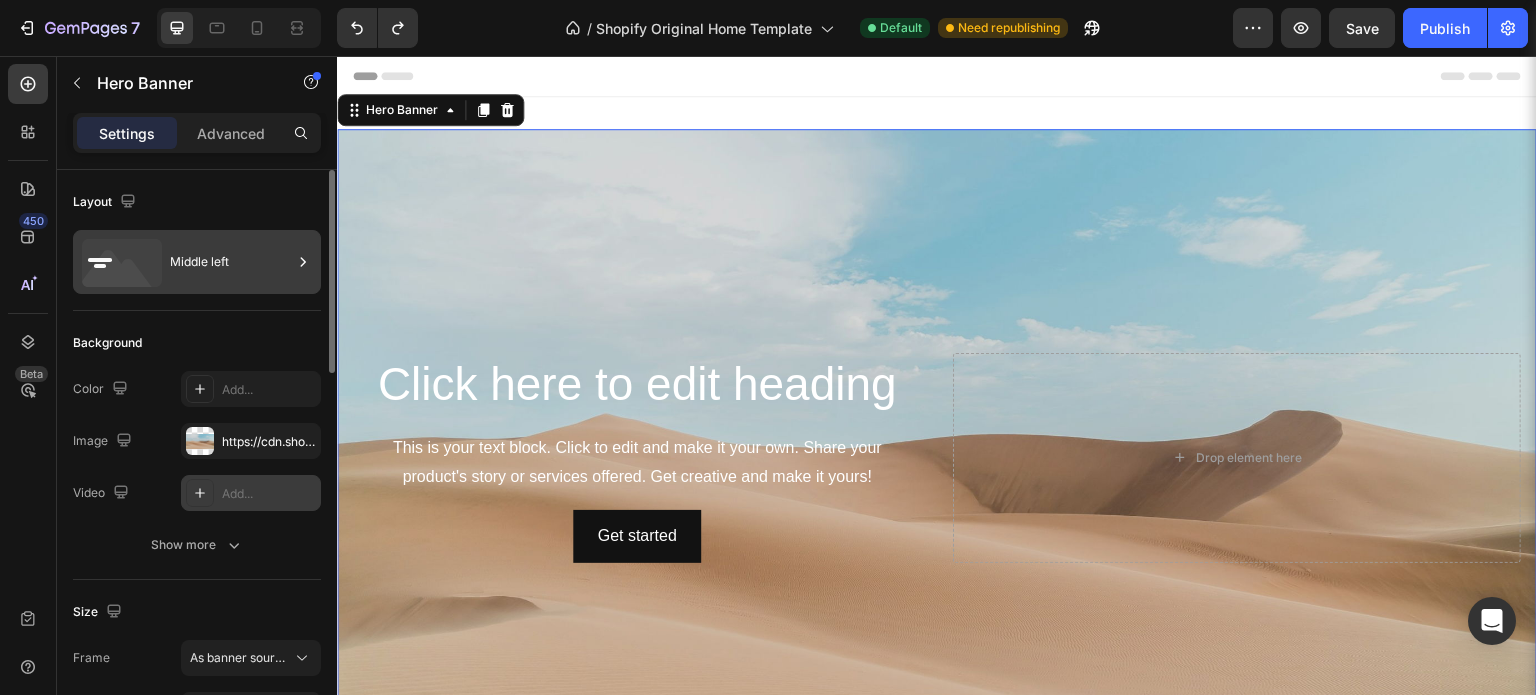 click 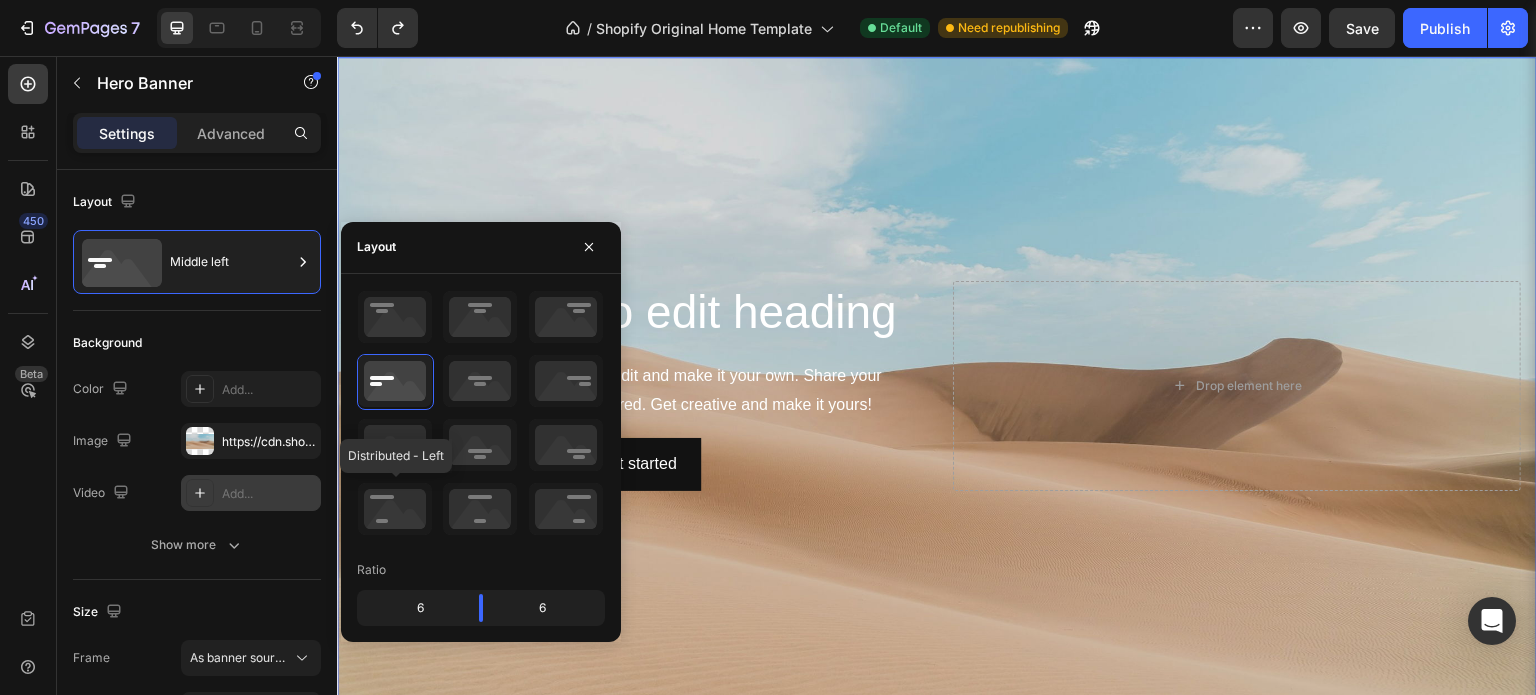 scroll, scrollTop: 200, scrollLeft: 0, axis: vertical 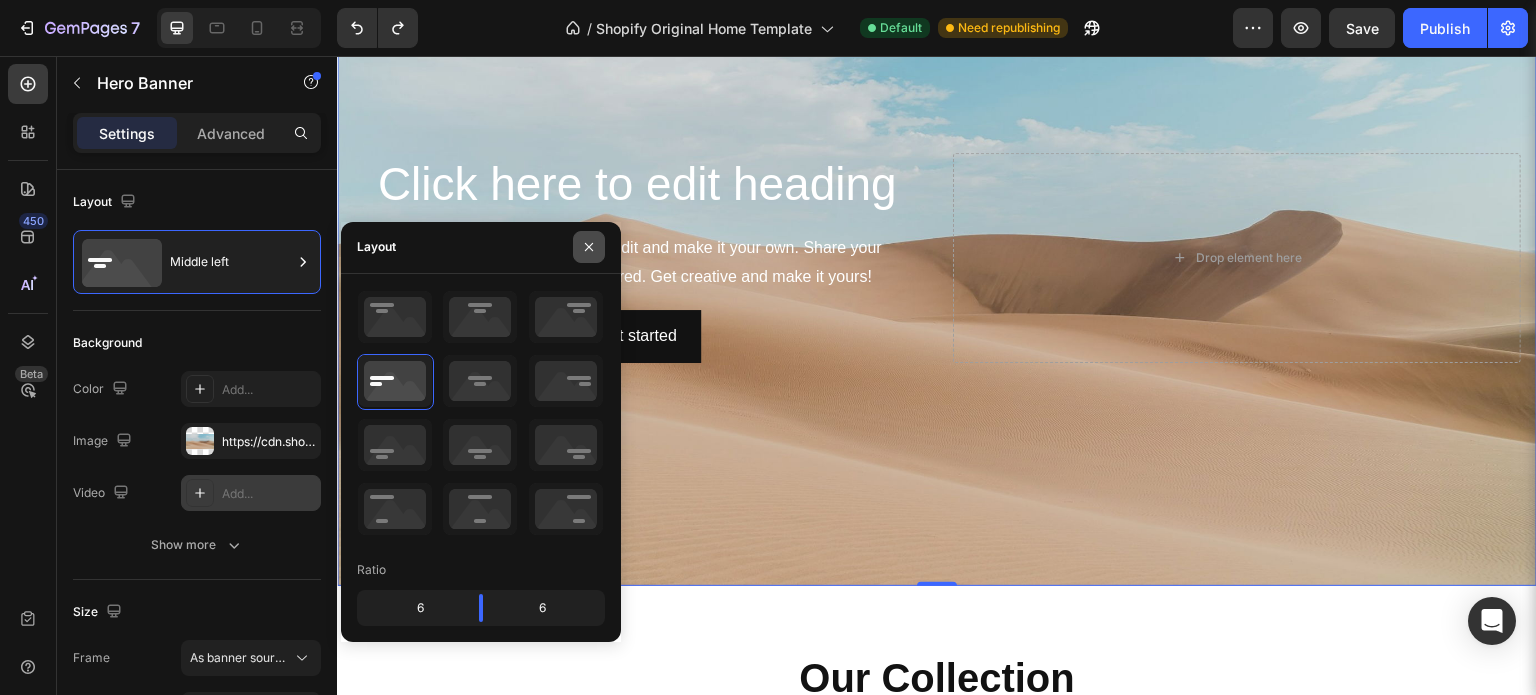 drag, startPoint x: 581, startPoint y: 247, endPoint x: 181, endPoint y: 191, distance: 403.90097 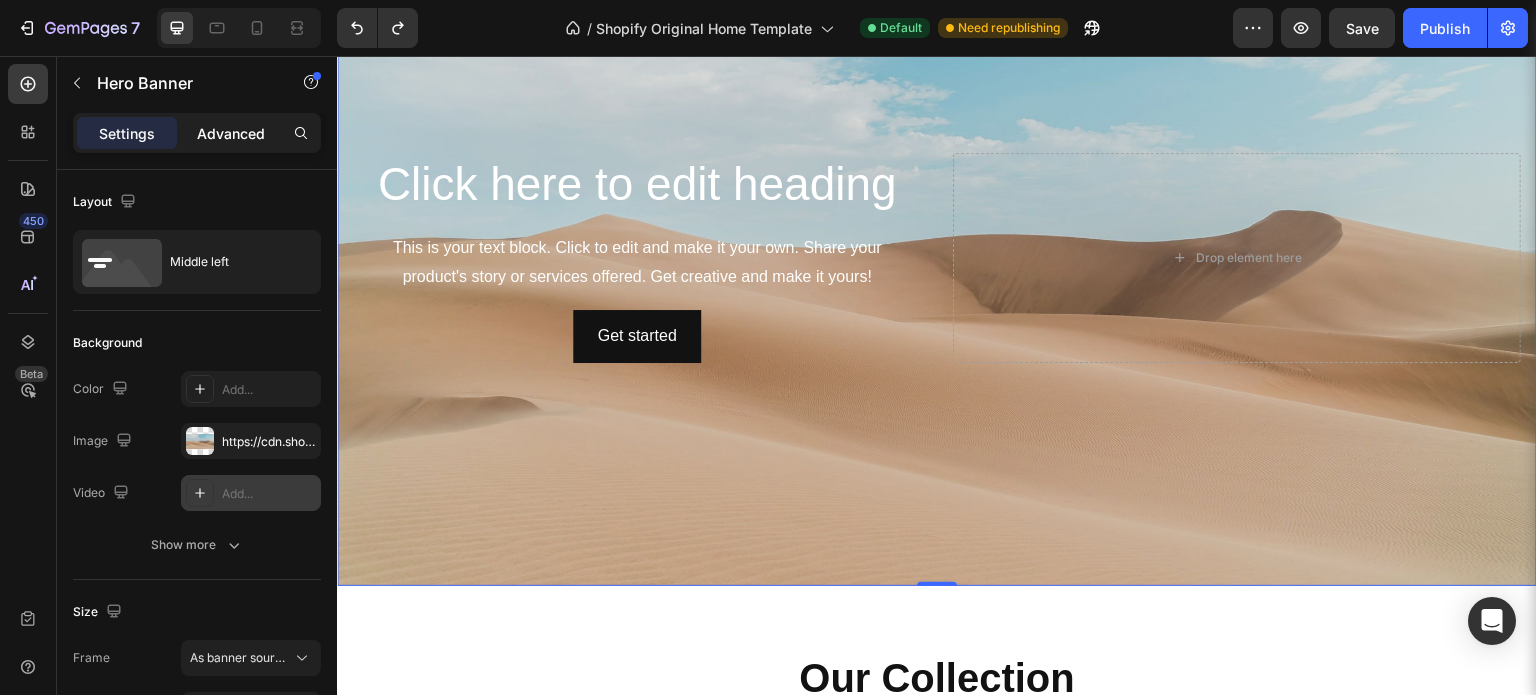 click on "Advanced" at bounding box center [231, 133] 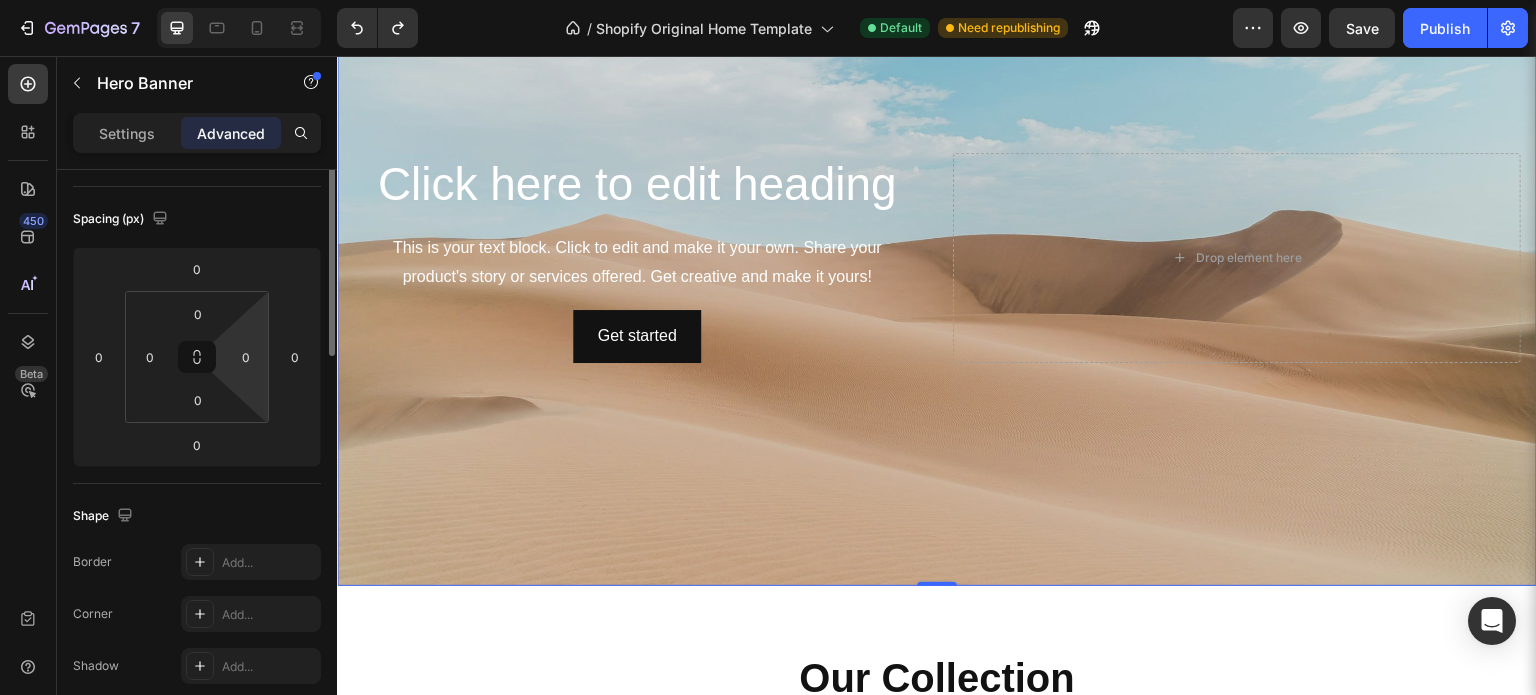 scroll, scrollTop: 0, scrollLeft: 0, axis: both 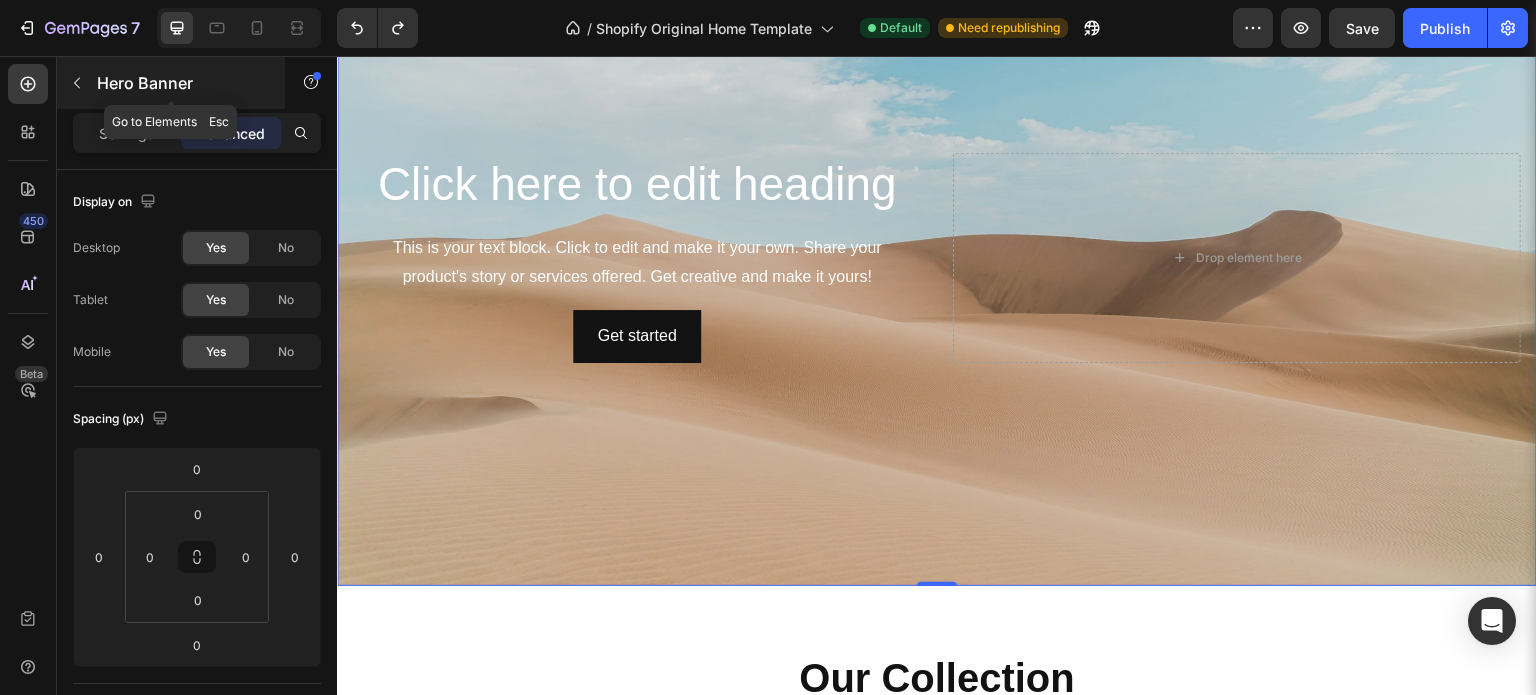 click 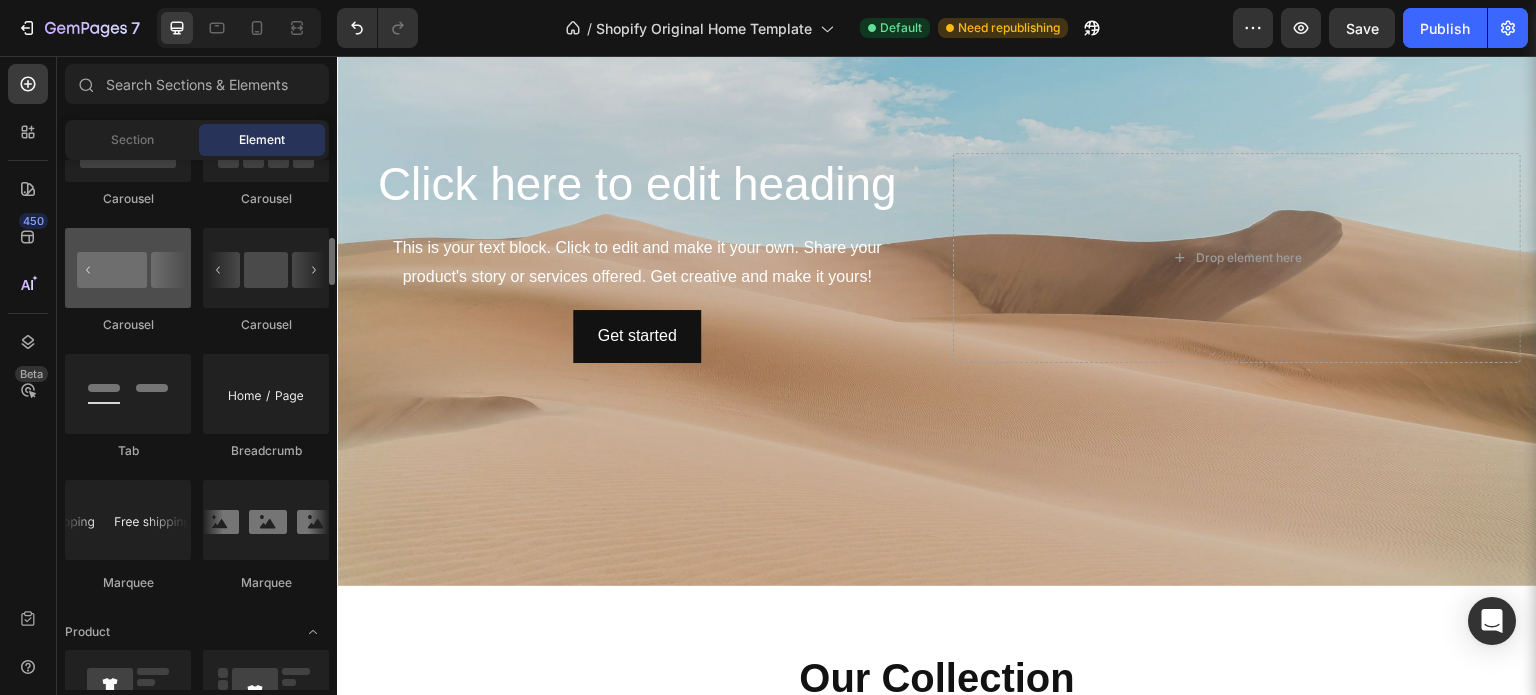 scroll, scrollTop: 2000, scrollLeft: 0, axis: vertical 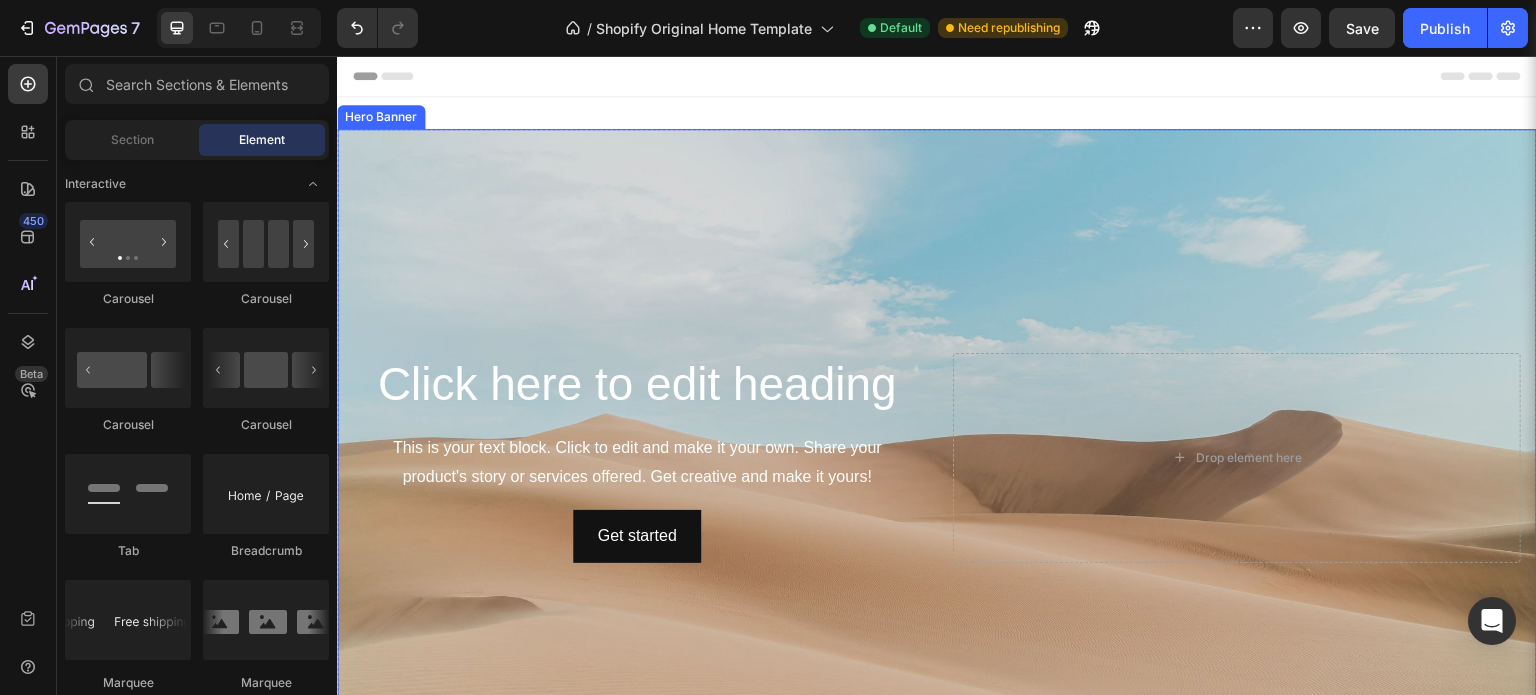 click at bounding box center (937, 457) 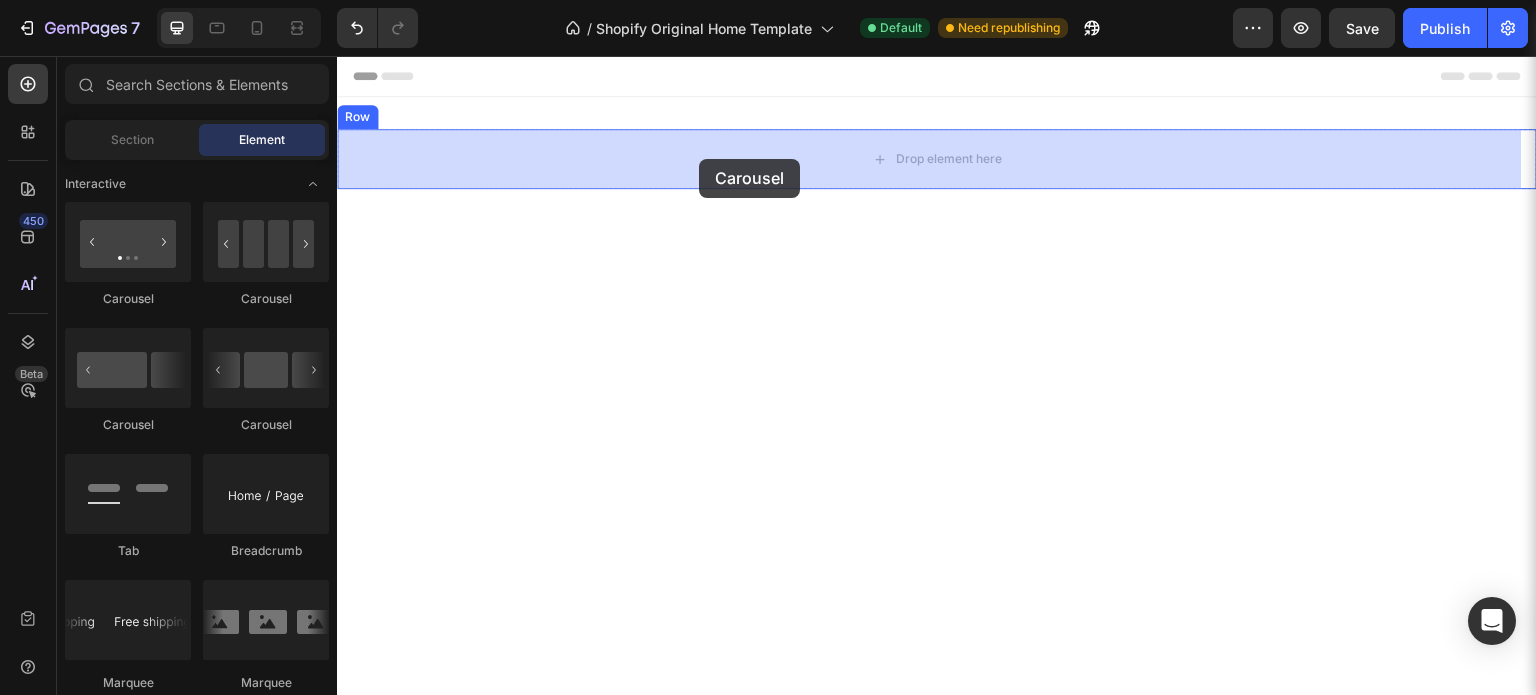 drag, startPoint x: 456, startPoint y: 315, endPoint x: 699, endPoint y: 159, distance: 288.76462 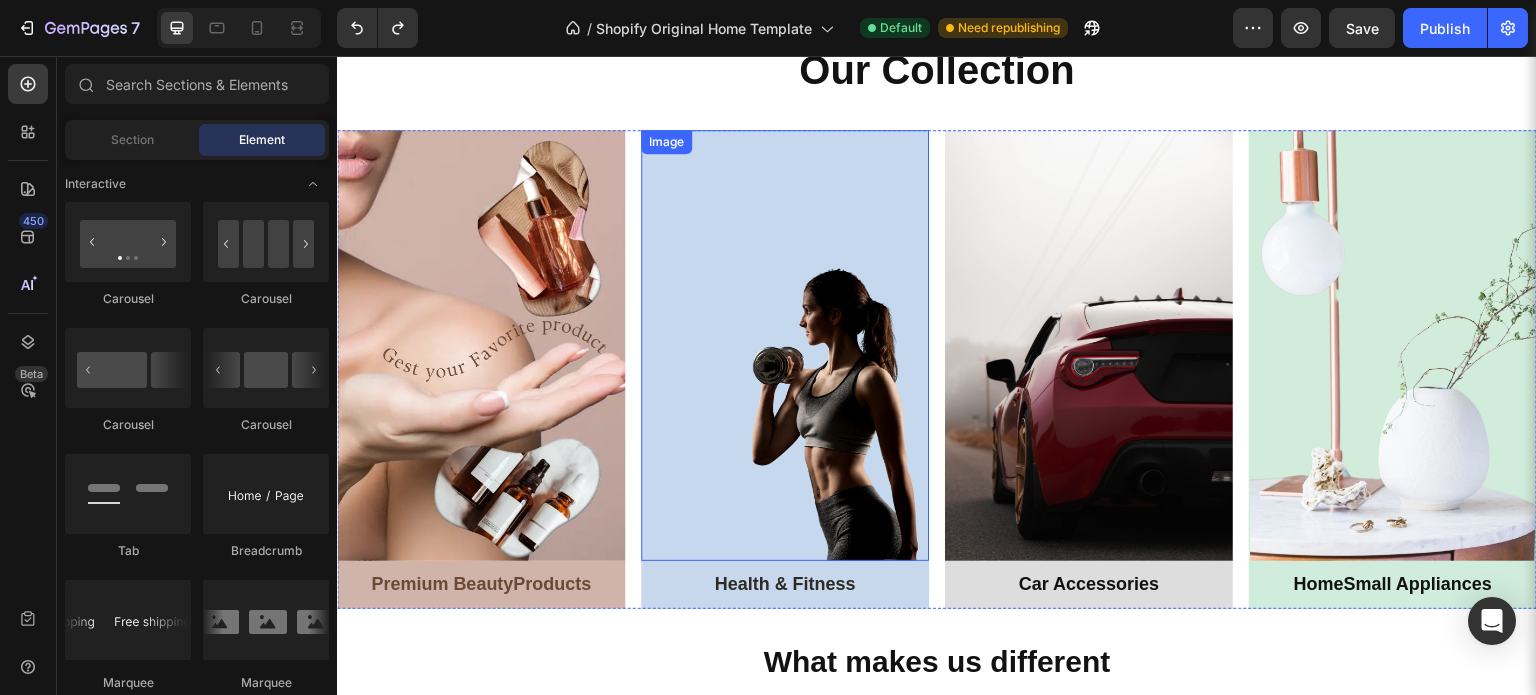scroll, scrollTop: 0, scrollLeft: 0, axis: both 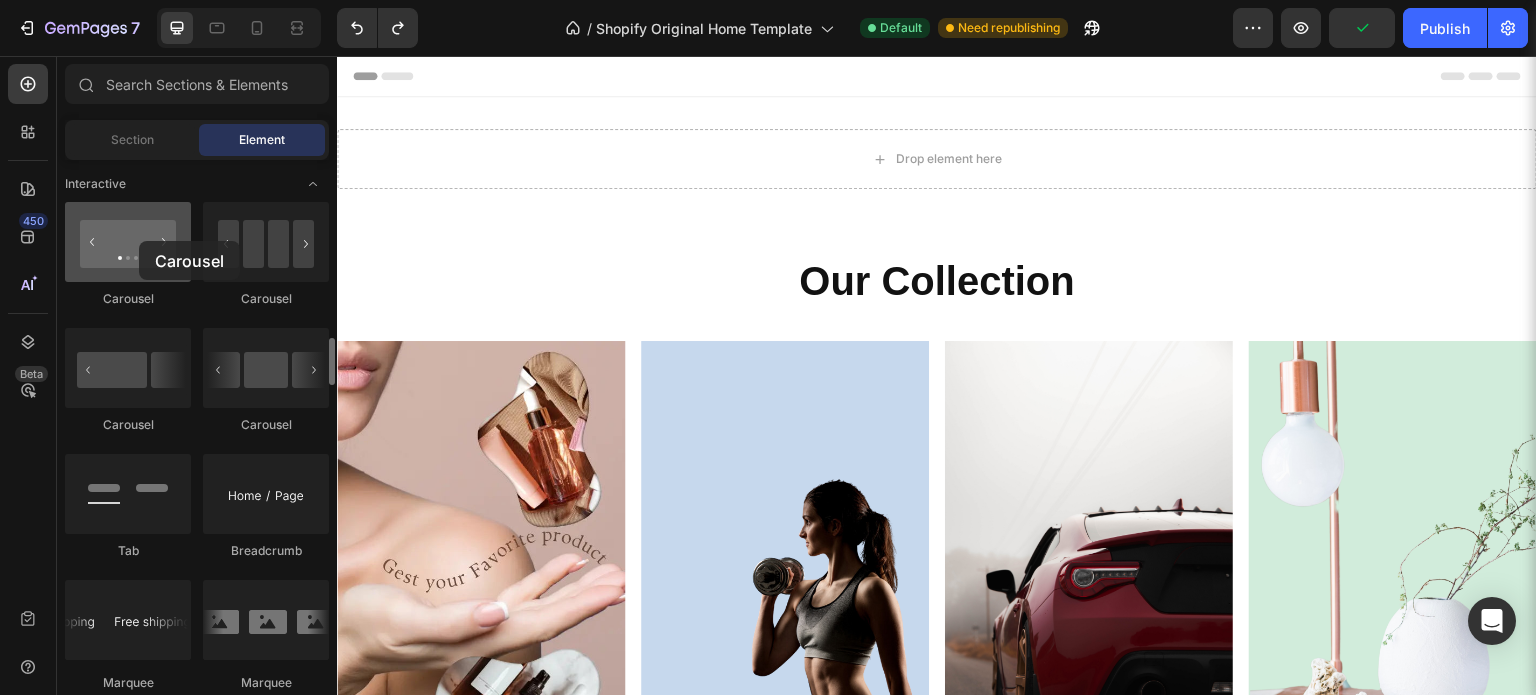 drag, startPoint x: 134, startPoint y: 251, endPoint x: 139, endPoint y: 241, distance: 11.18034 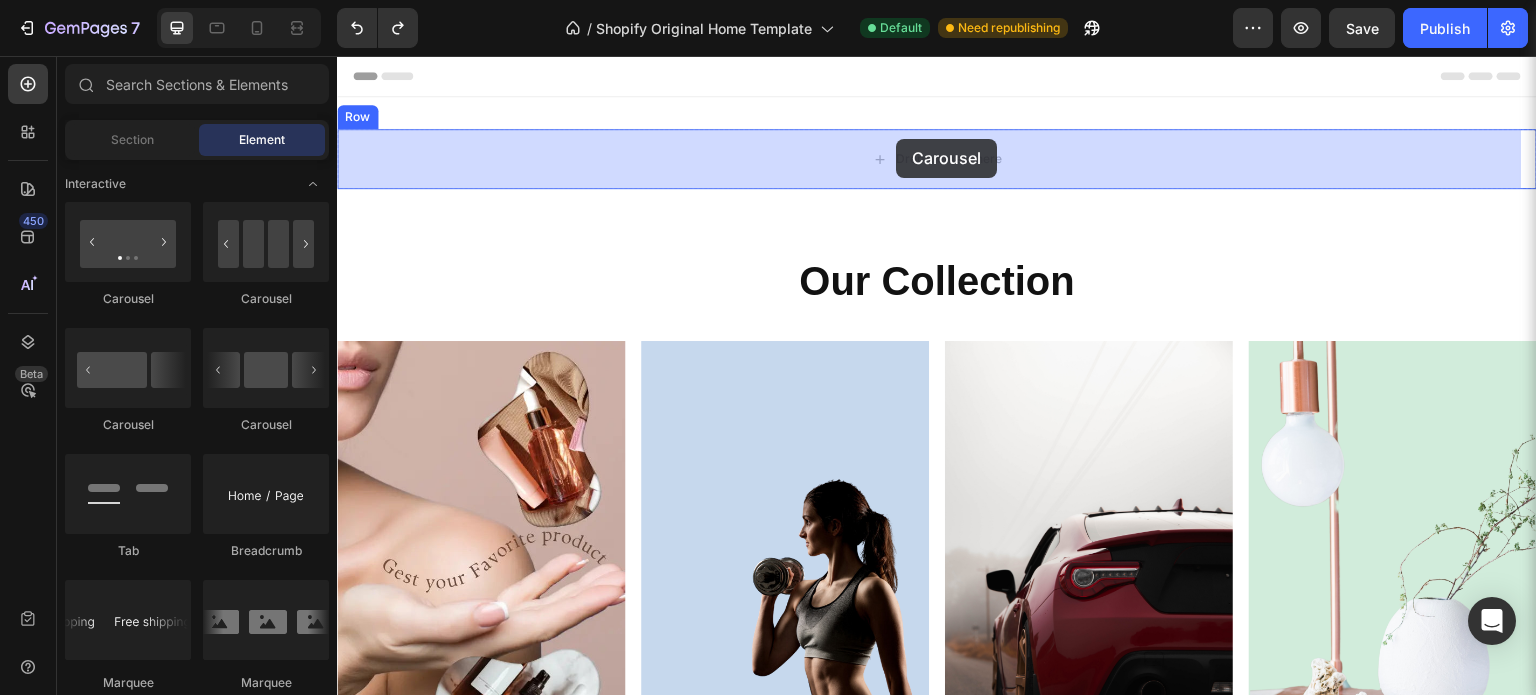 drag, startPoint x: 465, startPoint y: 306, endPoint x: 896, endPoint y: 142, distance: 461.1475 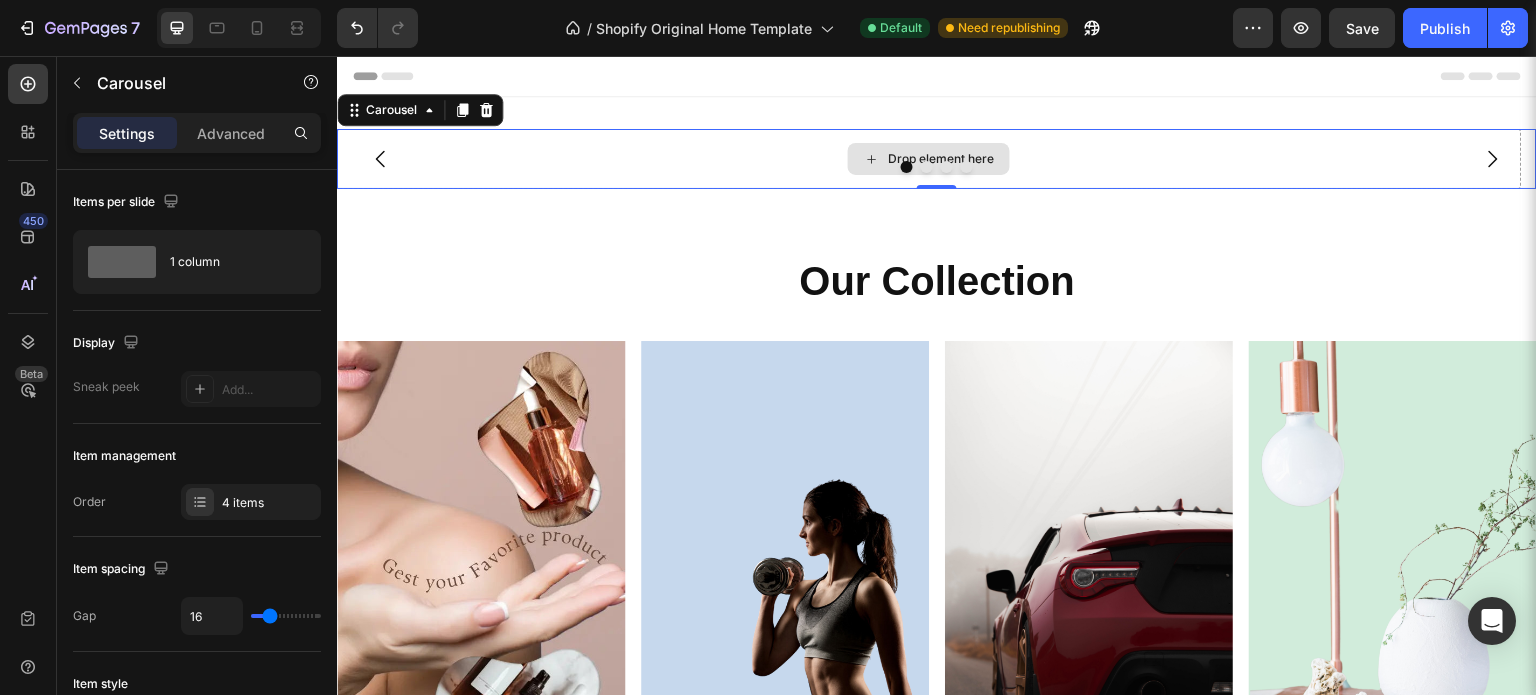 click on "Drop element here" at bounding box center [929, 159] 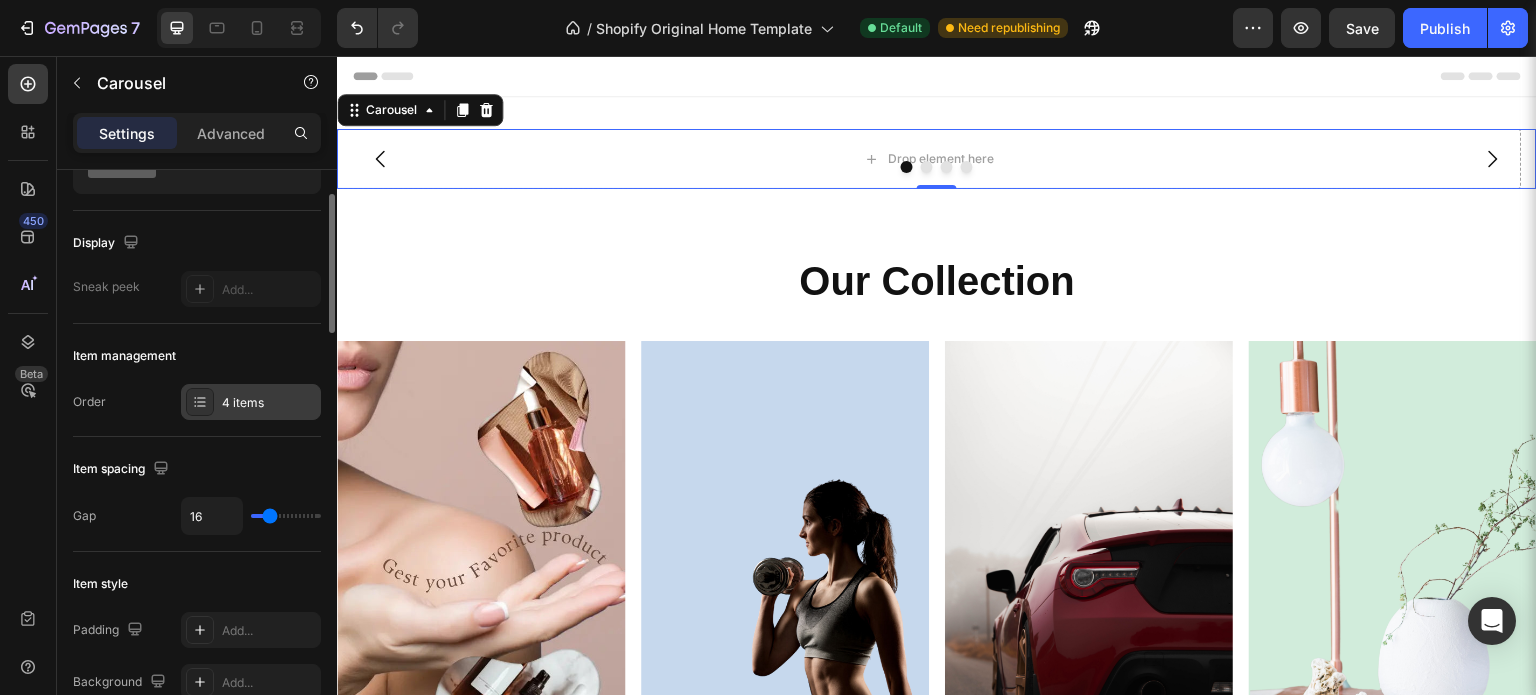 scroll, scrollTop: 0, scrollLeft: 0, axis: both 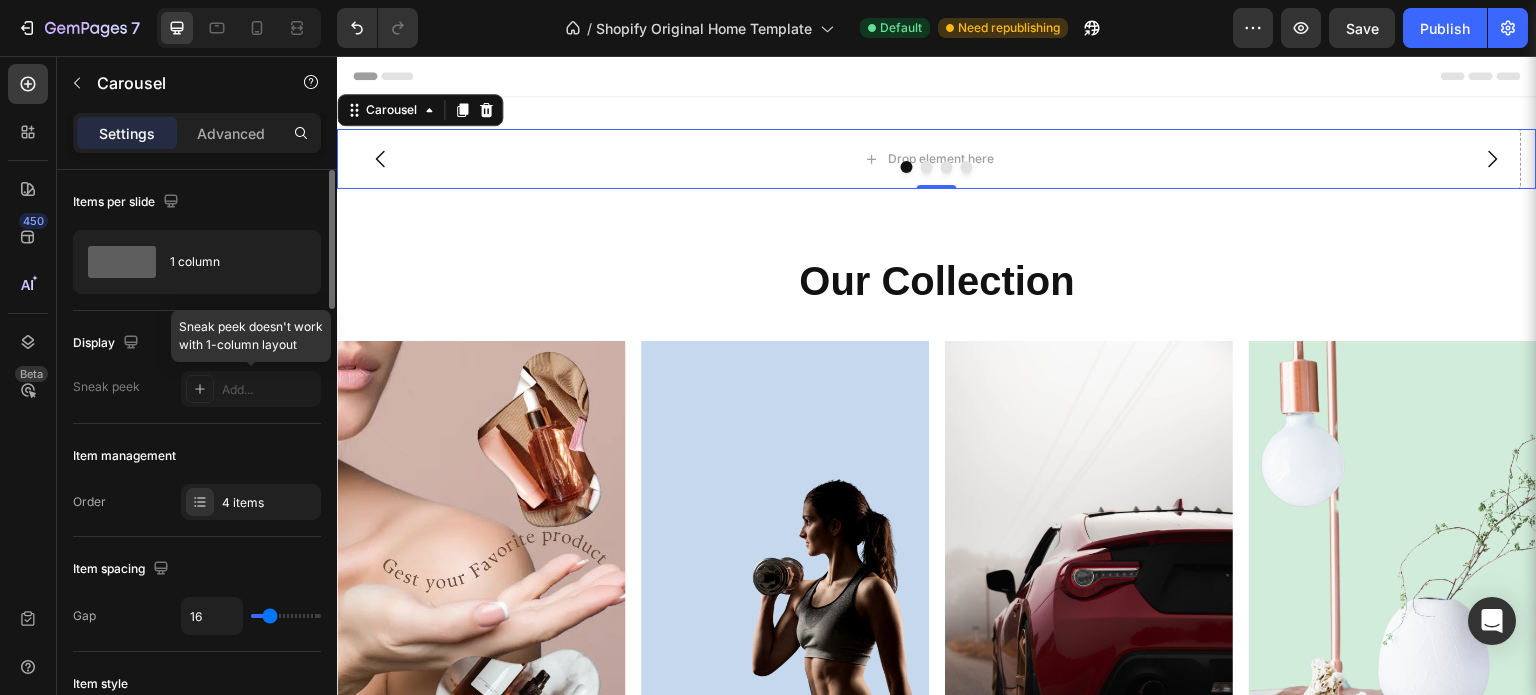 click 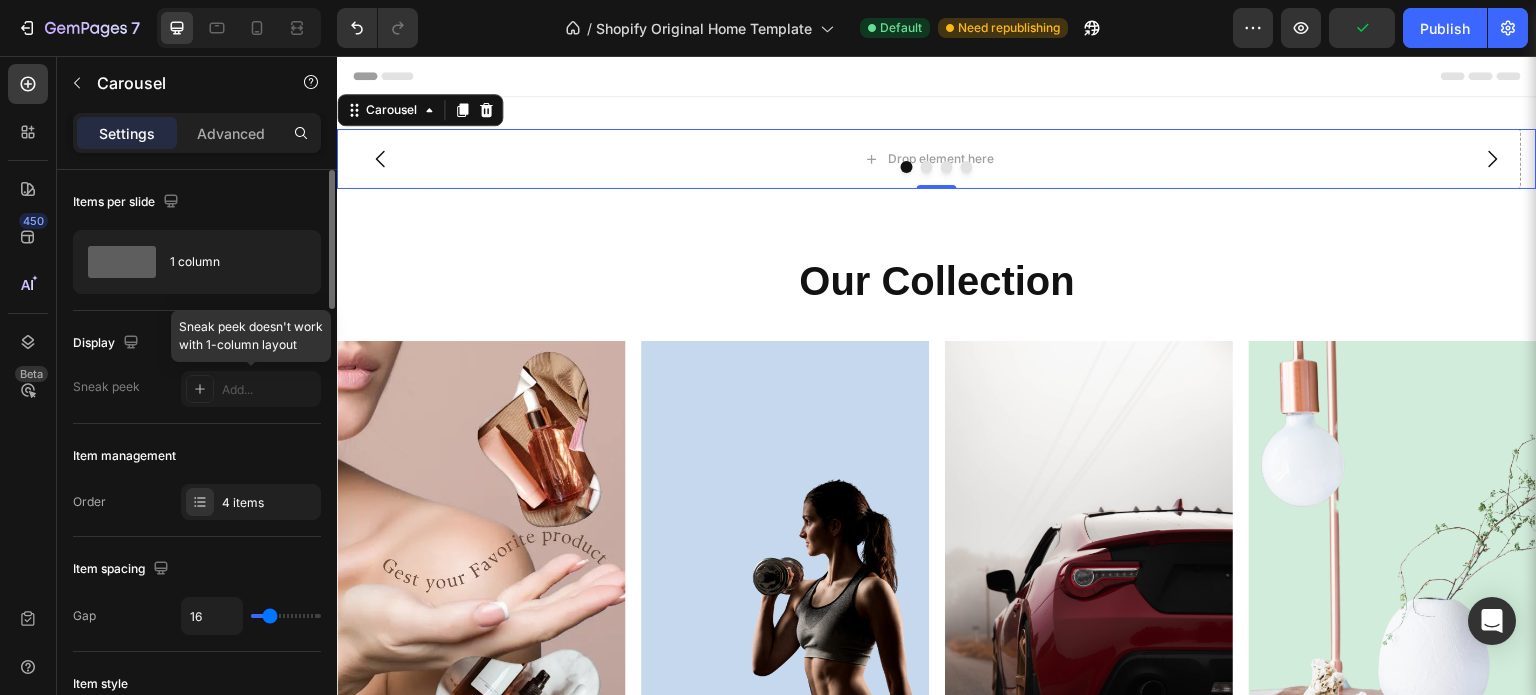 click 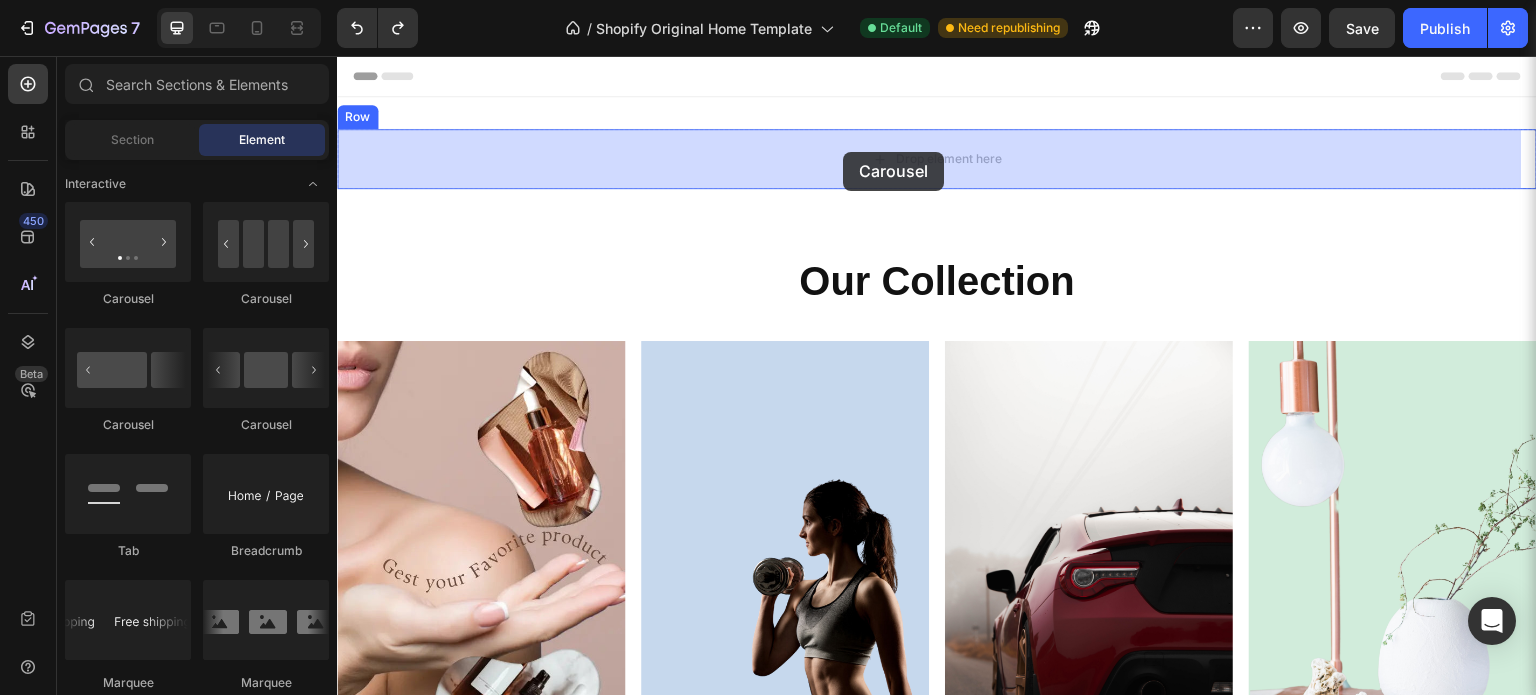 drag, startPoint x: 479, startPoint y: 433, endPoint x: 843, endPoint y: 152, distance: 459.84454 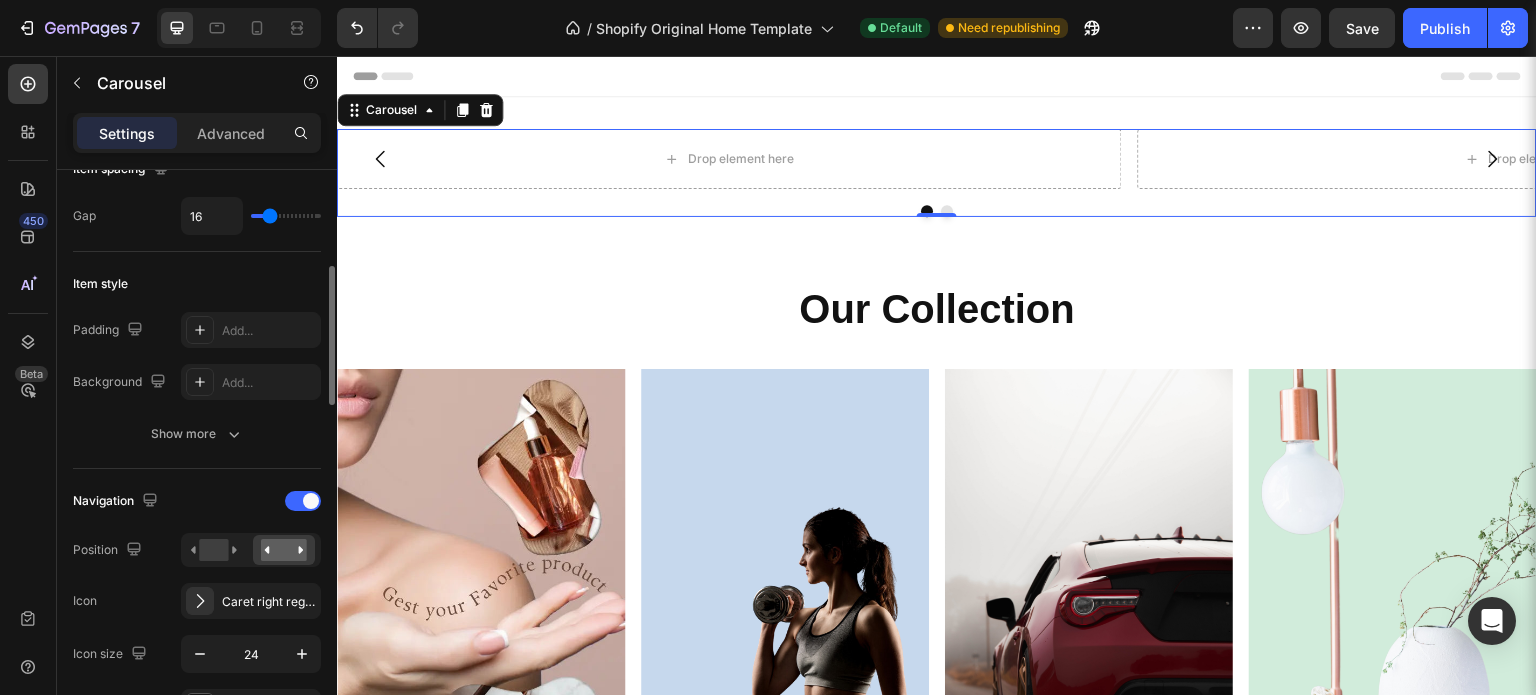 scroll, scrollTop: 0, scrollLeft: 0, axis: both 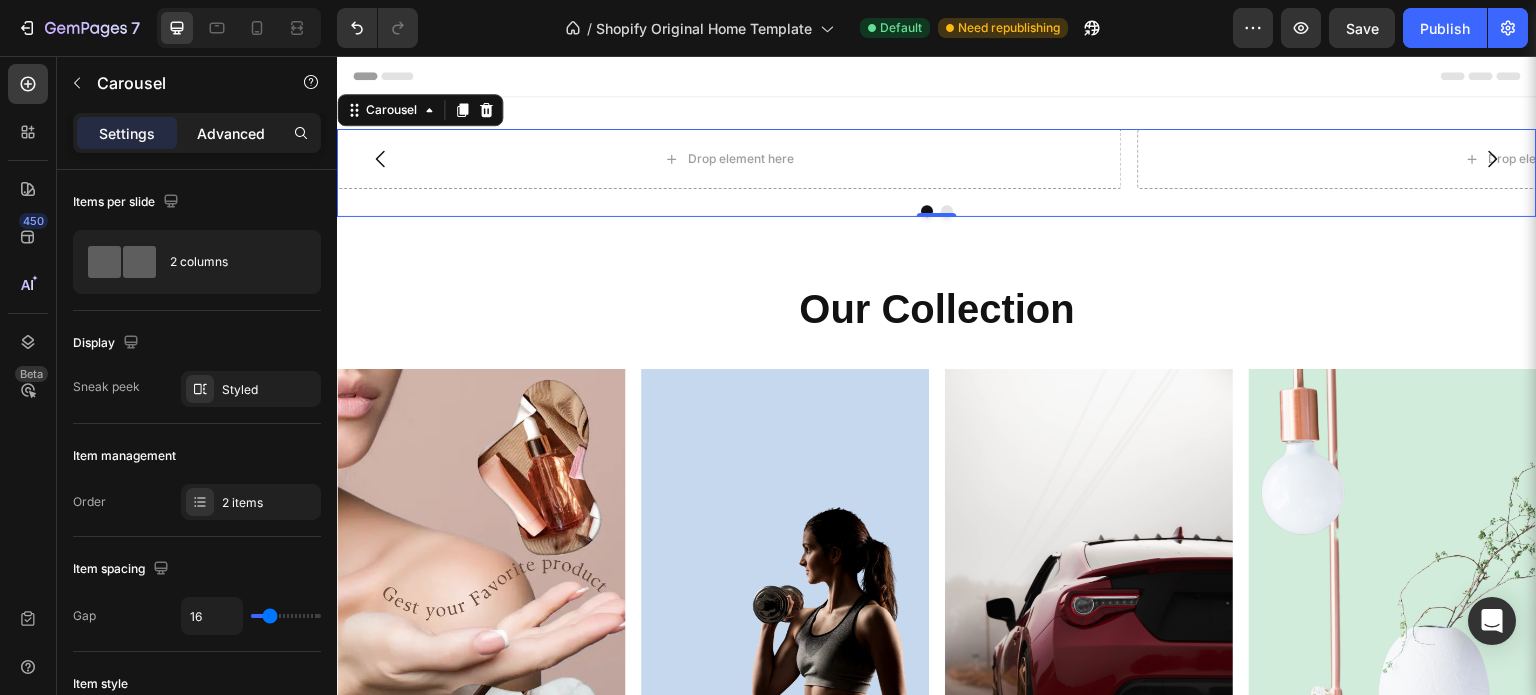 click on "Advanced" at bounding box center (231, 133) 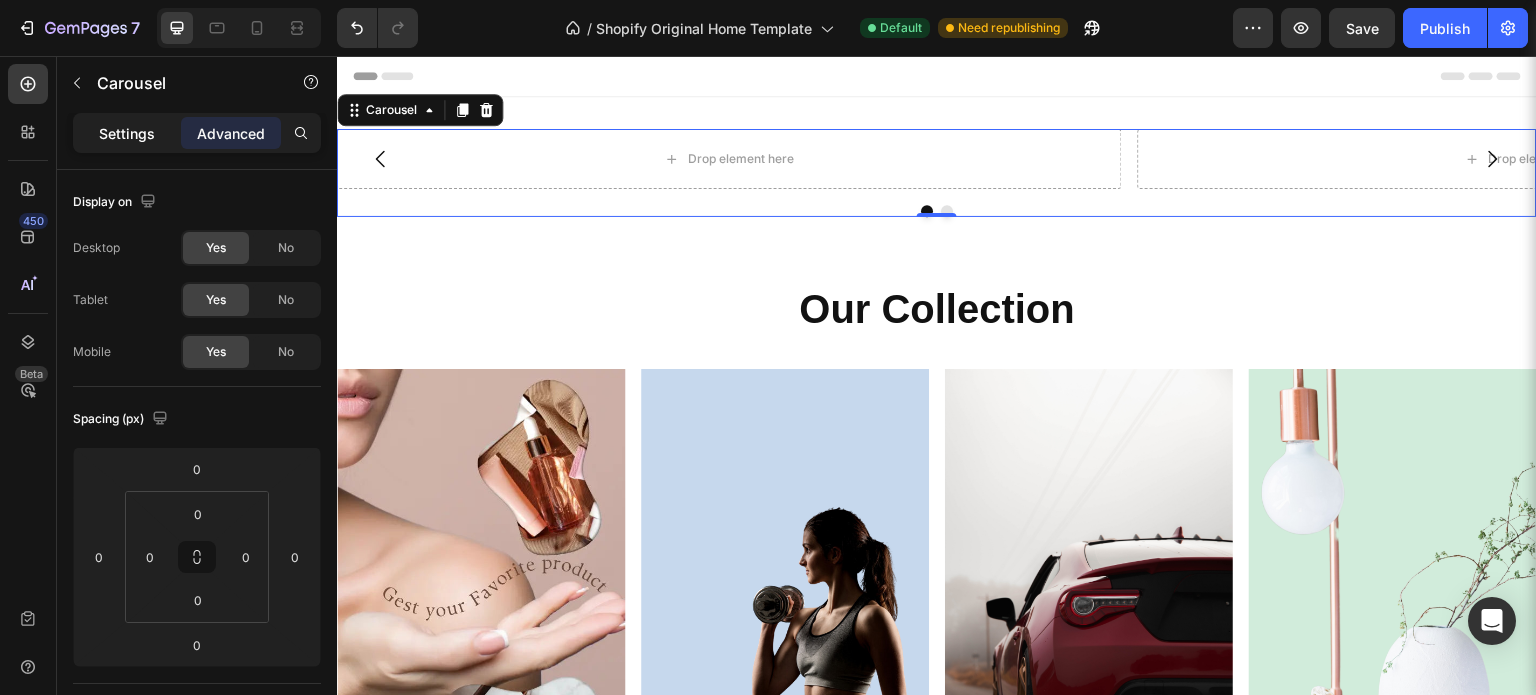 click on "Settings" at bounding box center [127, 133] 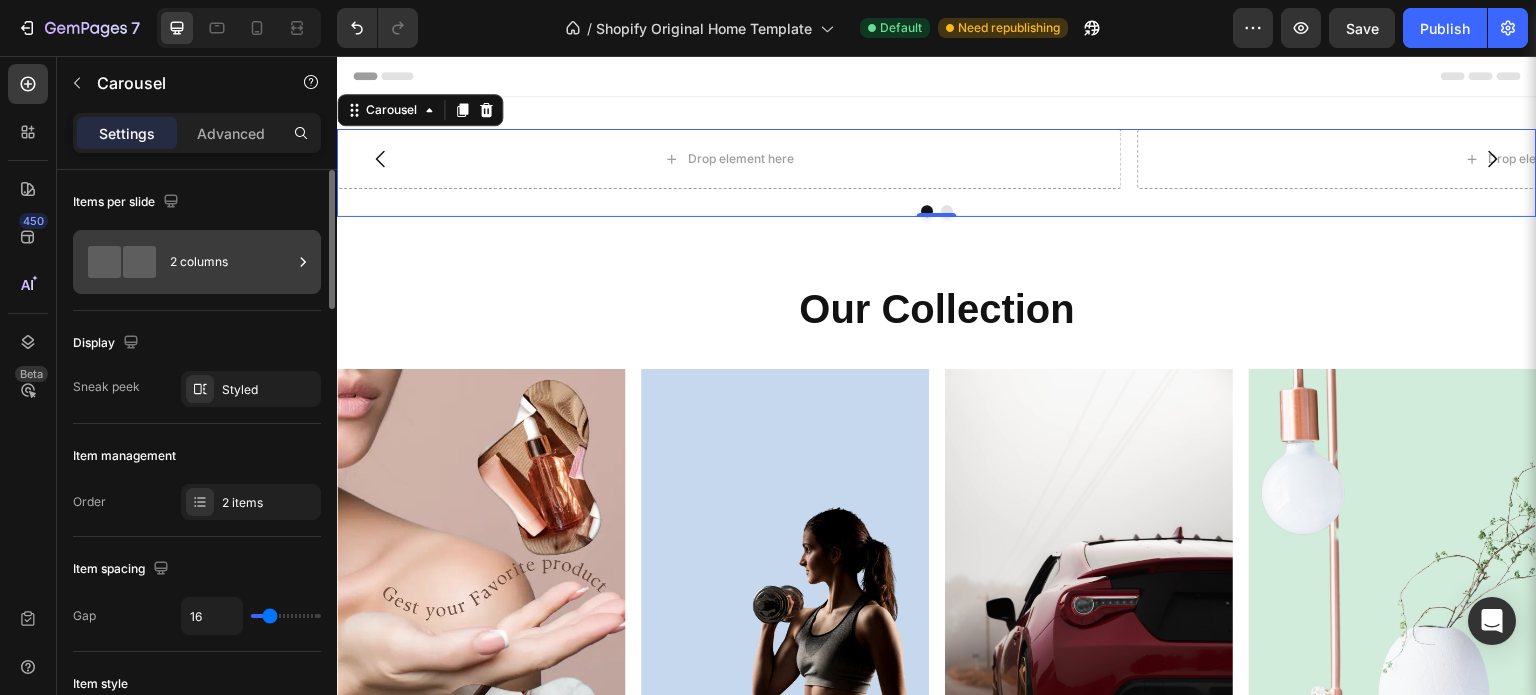 click 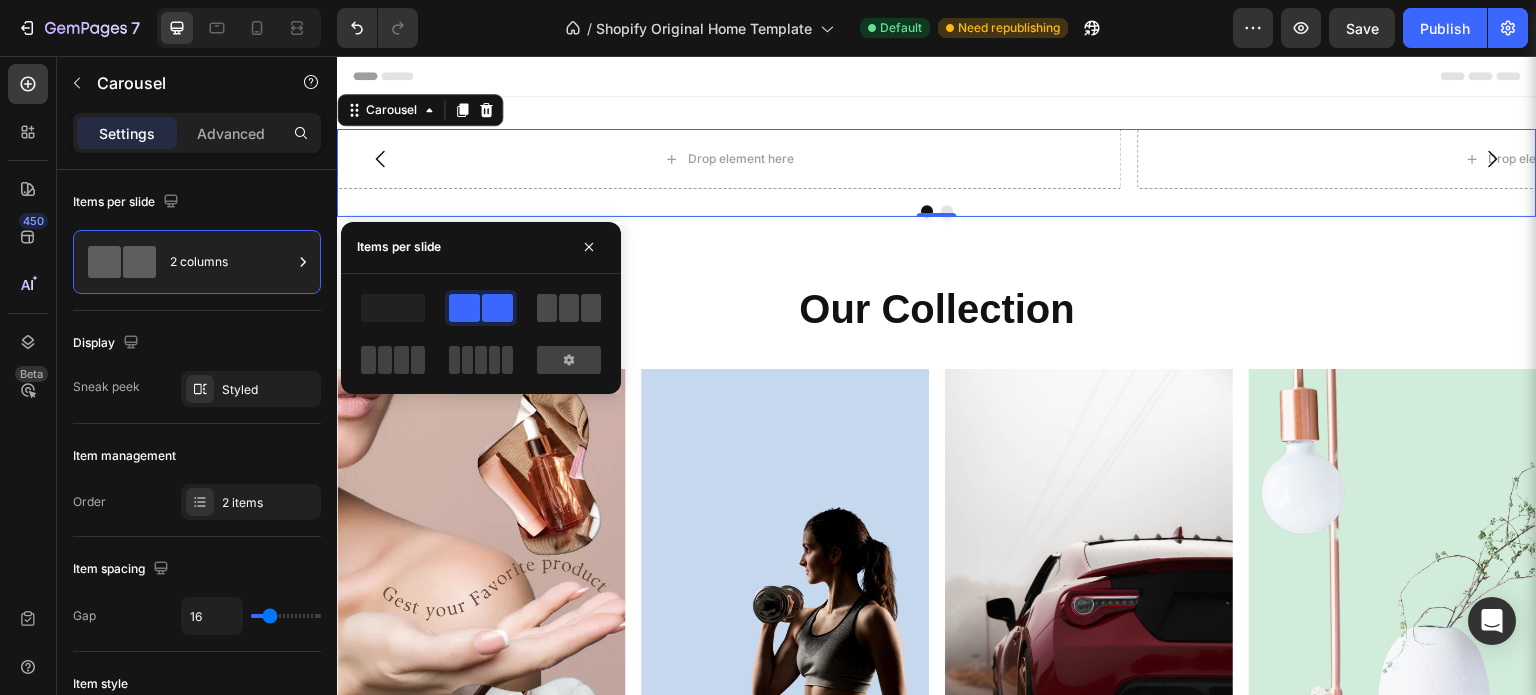 click 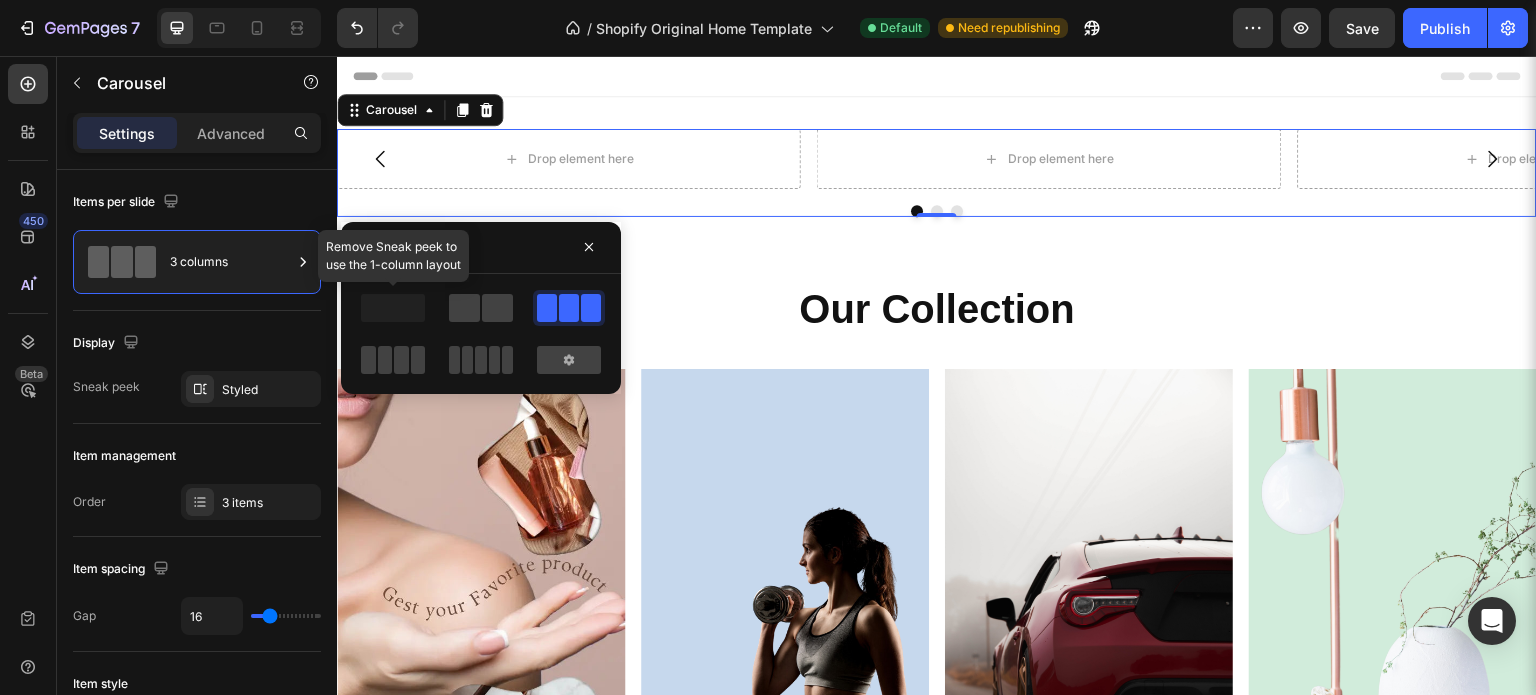 click 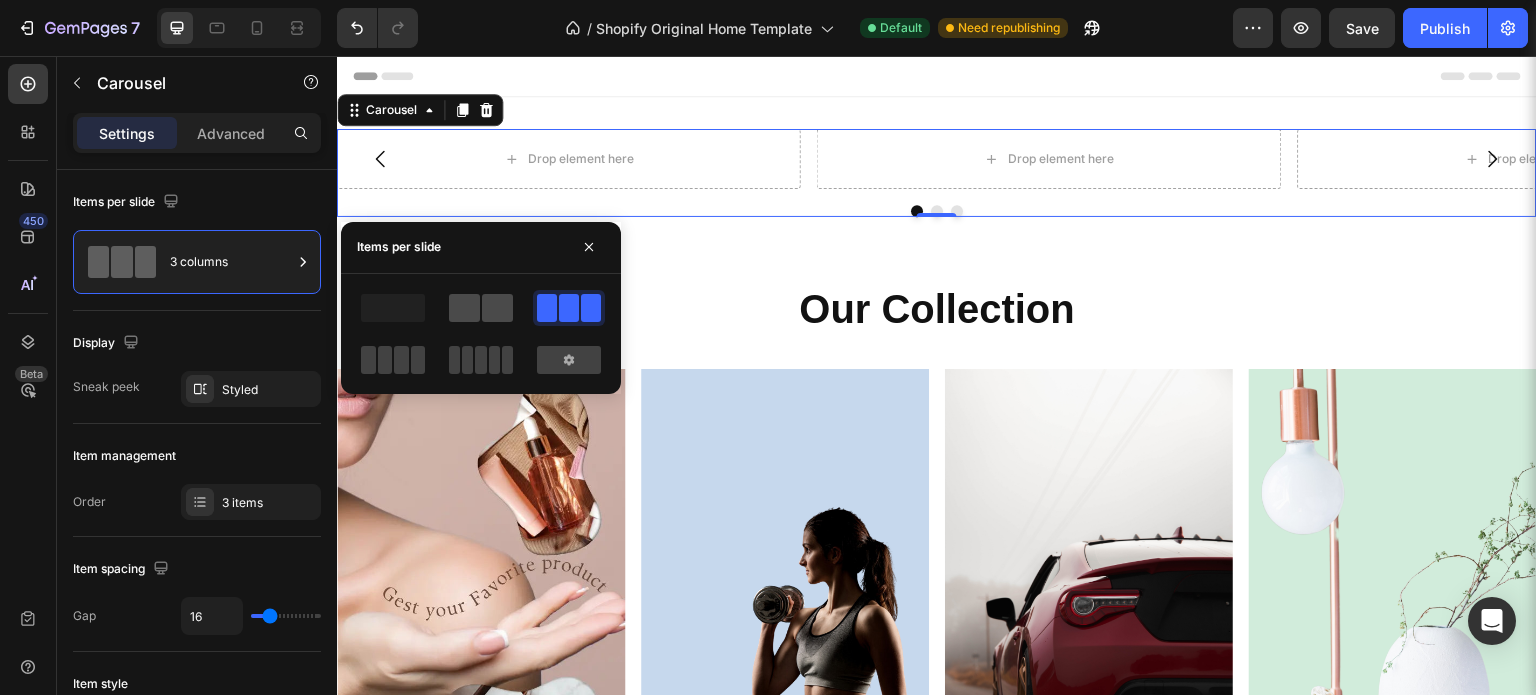 click 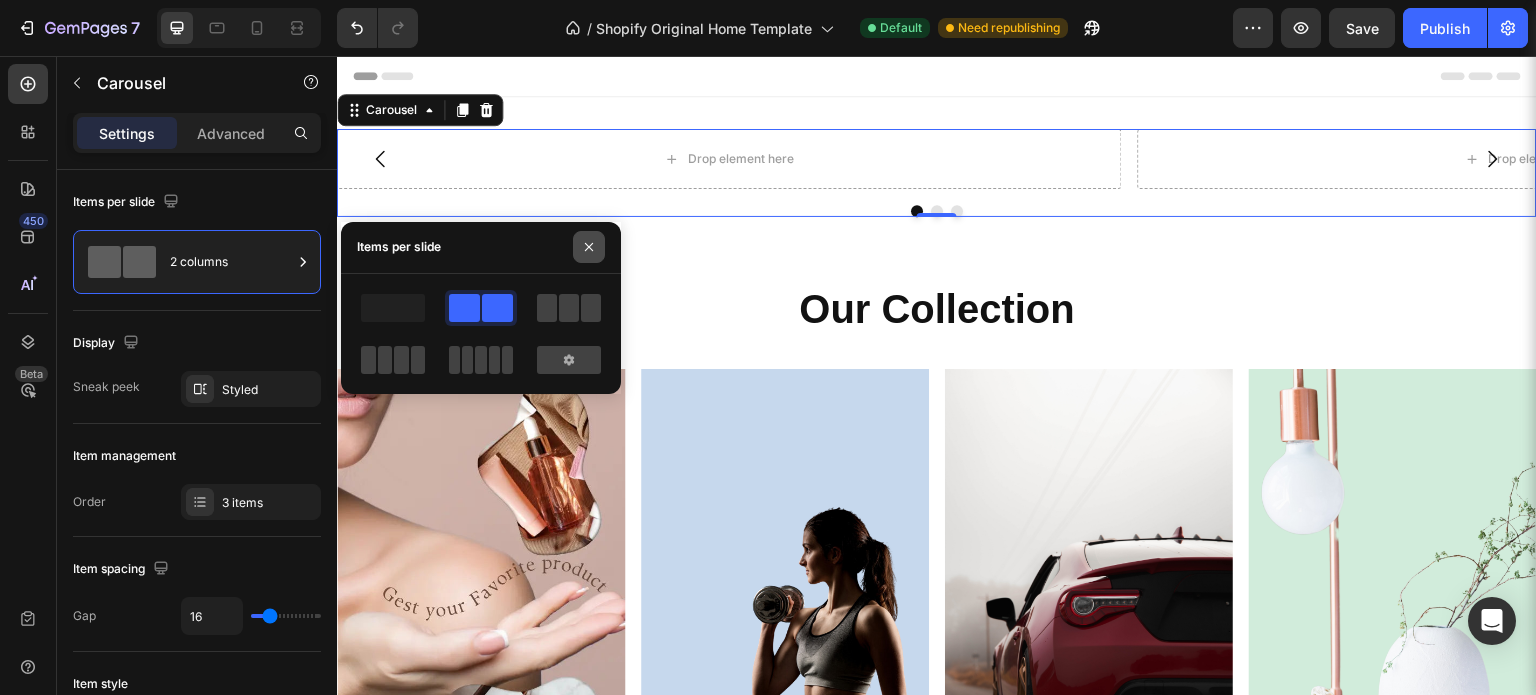 click 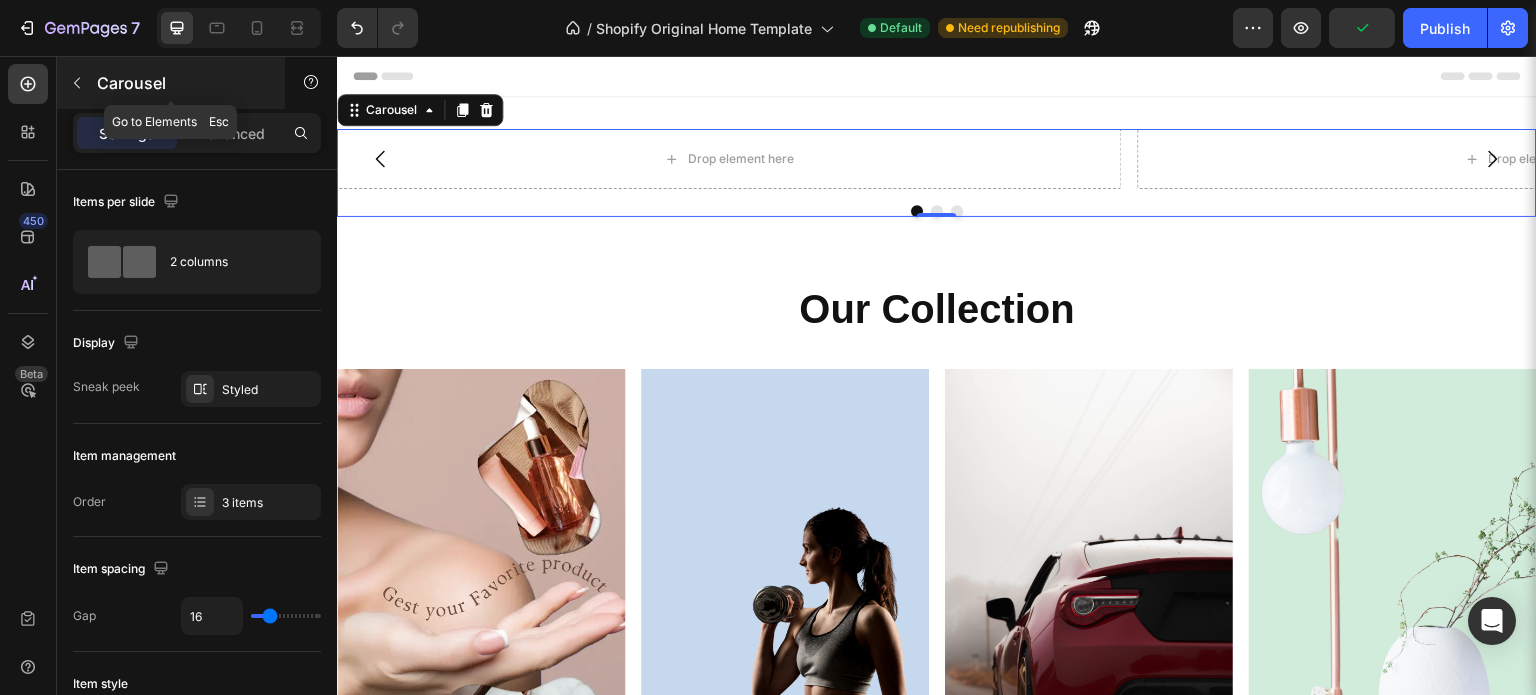 click 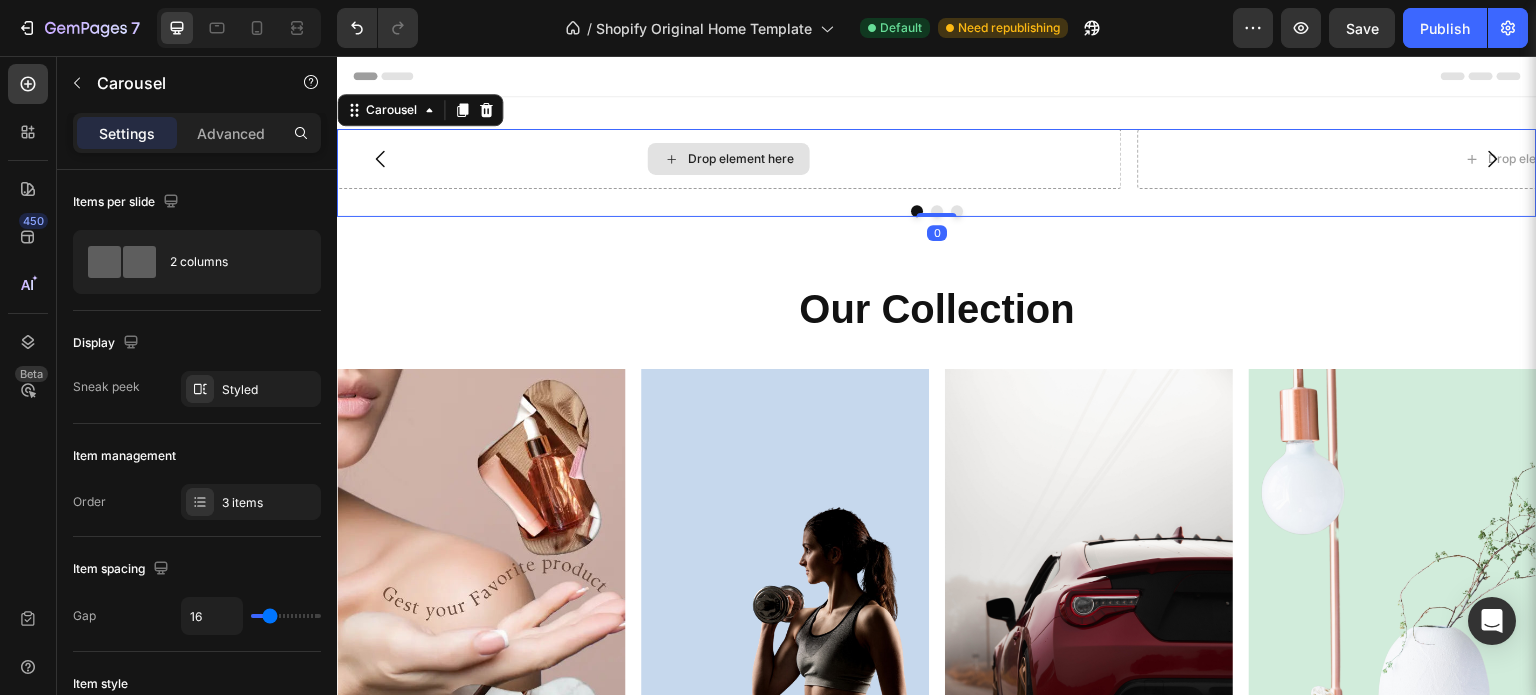 click on "Drop element here" at bounding box center (729, 159) 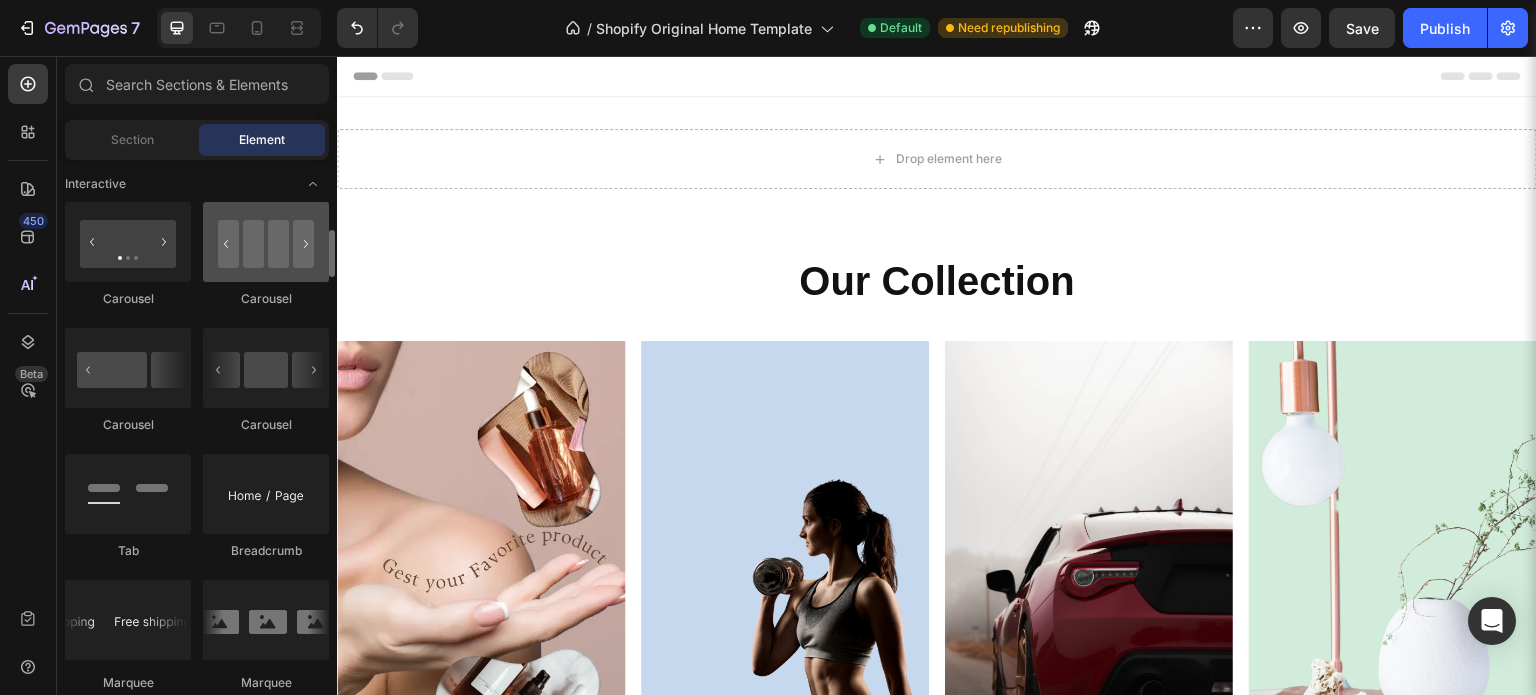 scroll, scrollTop: 1900, scrollLeft: 0, axis: vertical 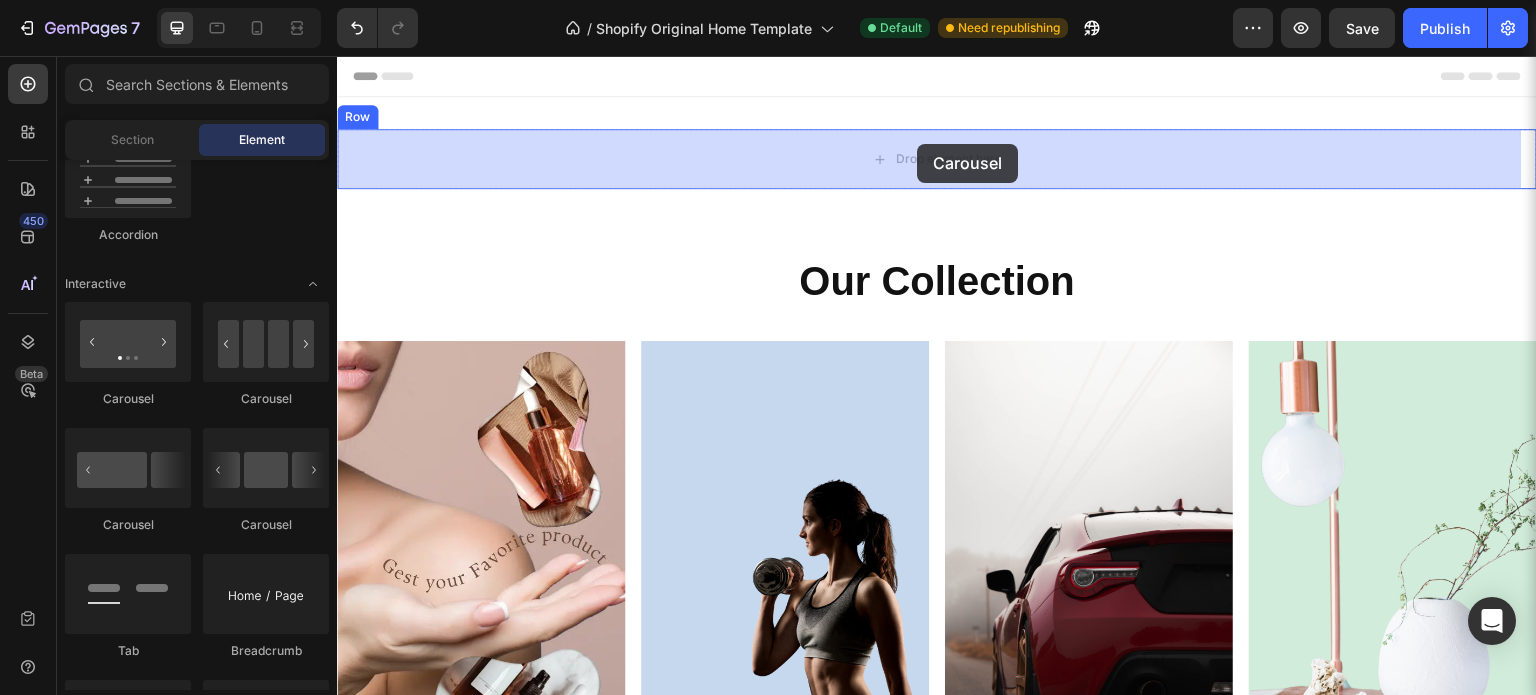 drag, startPoint x: 594, startPoint y: 417, endPoint x: 916, endPoint y: 145, distance: 421.50684 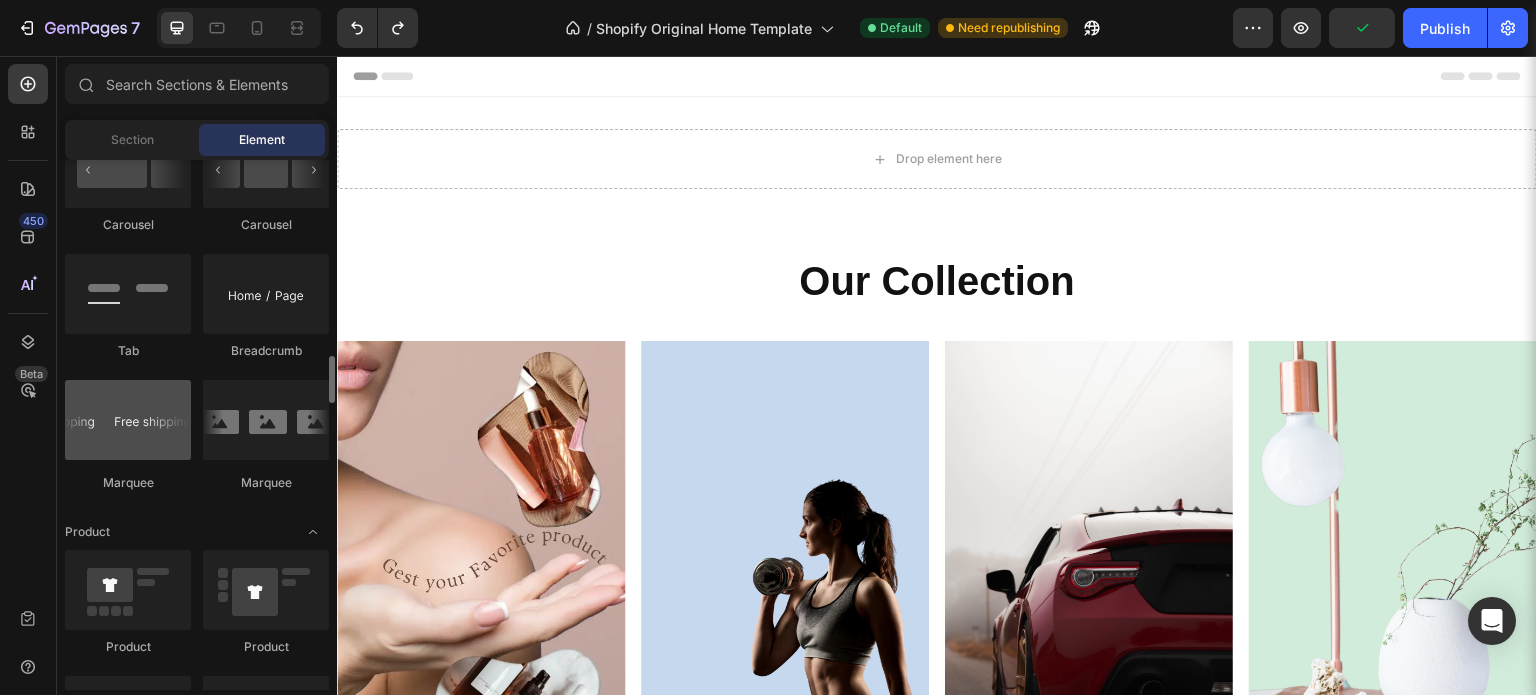 scroll, scrollTop: 2100, scrollLeft: 0, axis: vertical 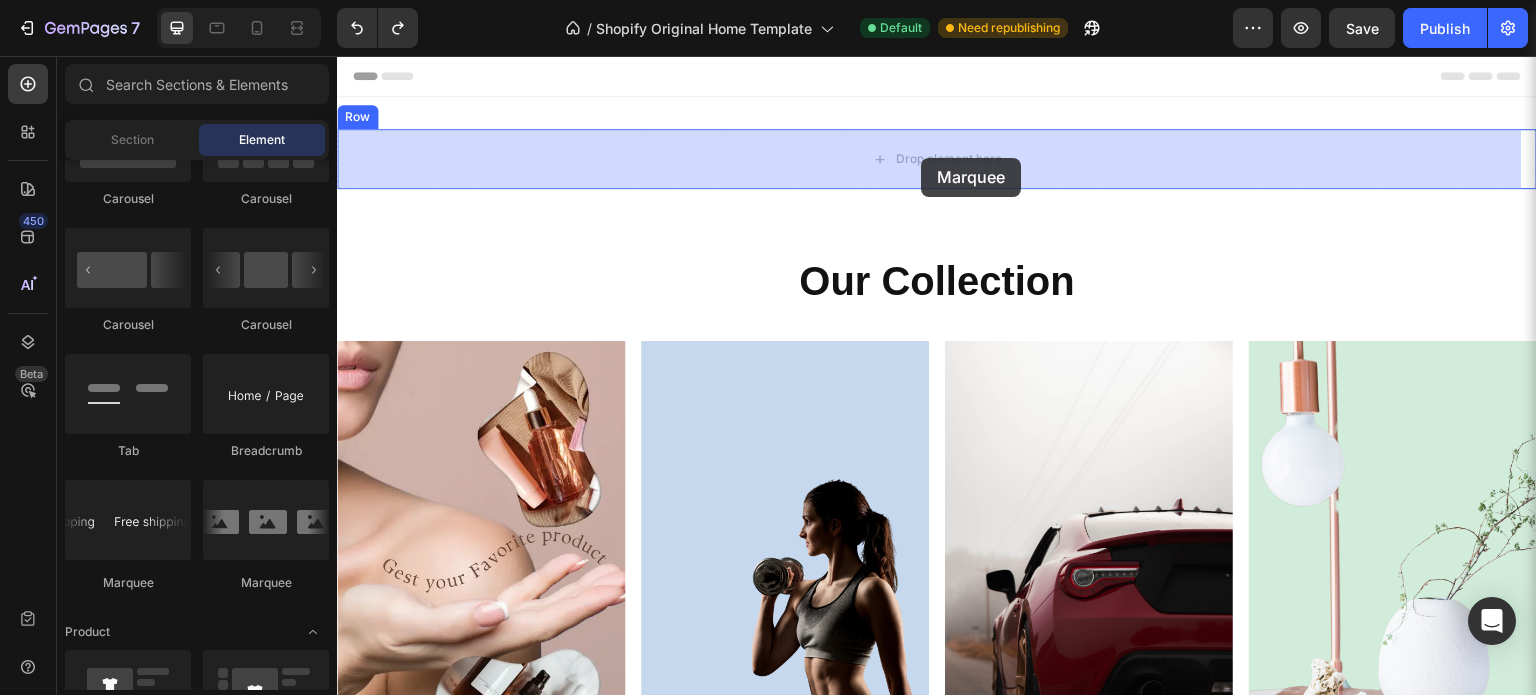 drag, startPoint x: 595, startPoint y: 589, endPoint x: 921, endPoint y: 158, distance: 540.4045 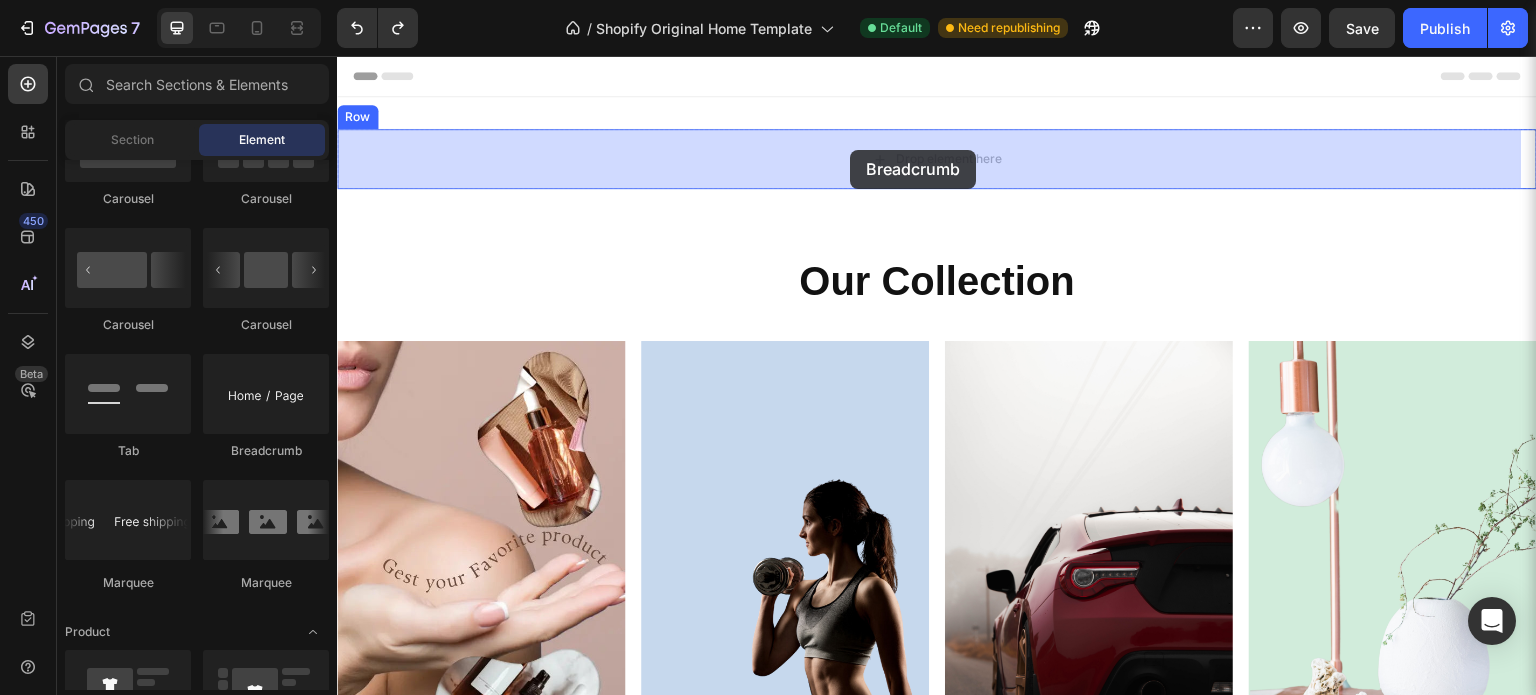 drag, startPoint x: 590, startPoint y: 457, endPoint x: 850, endPoint y: 150, distance: 402.3046 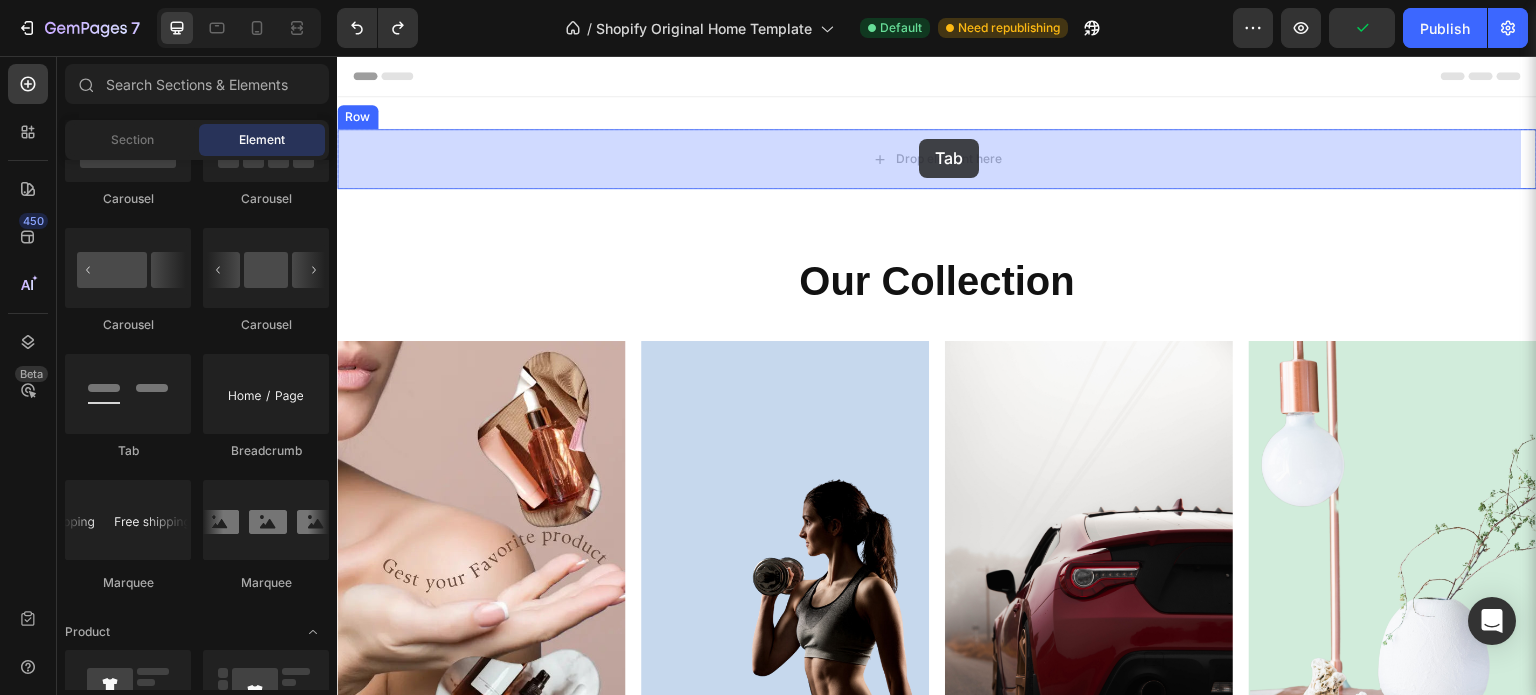 drag, startPoint x: 469, startPoint y: 457, endPoint x: 919, endPoint y: 139, distance: 551.0209 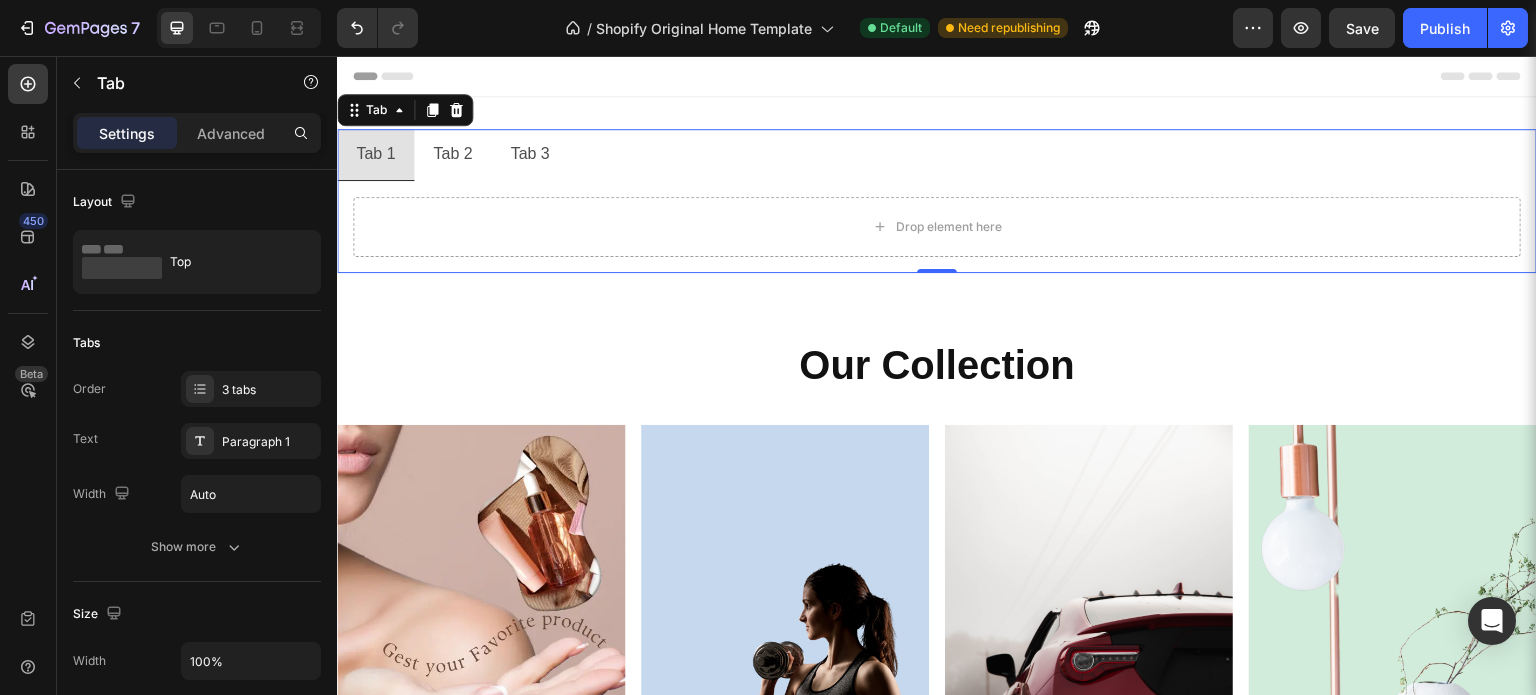 click on "Tab 2" at bounding box center (452, 154) 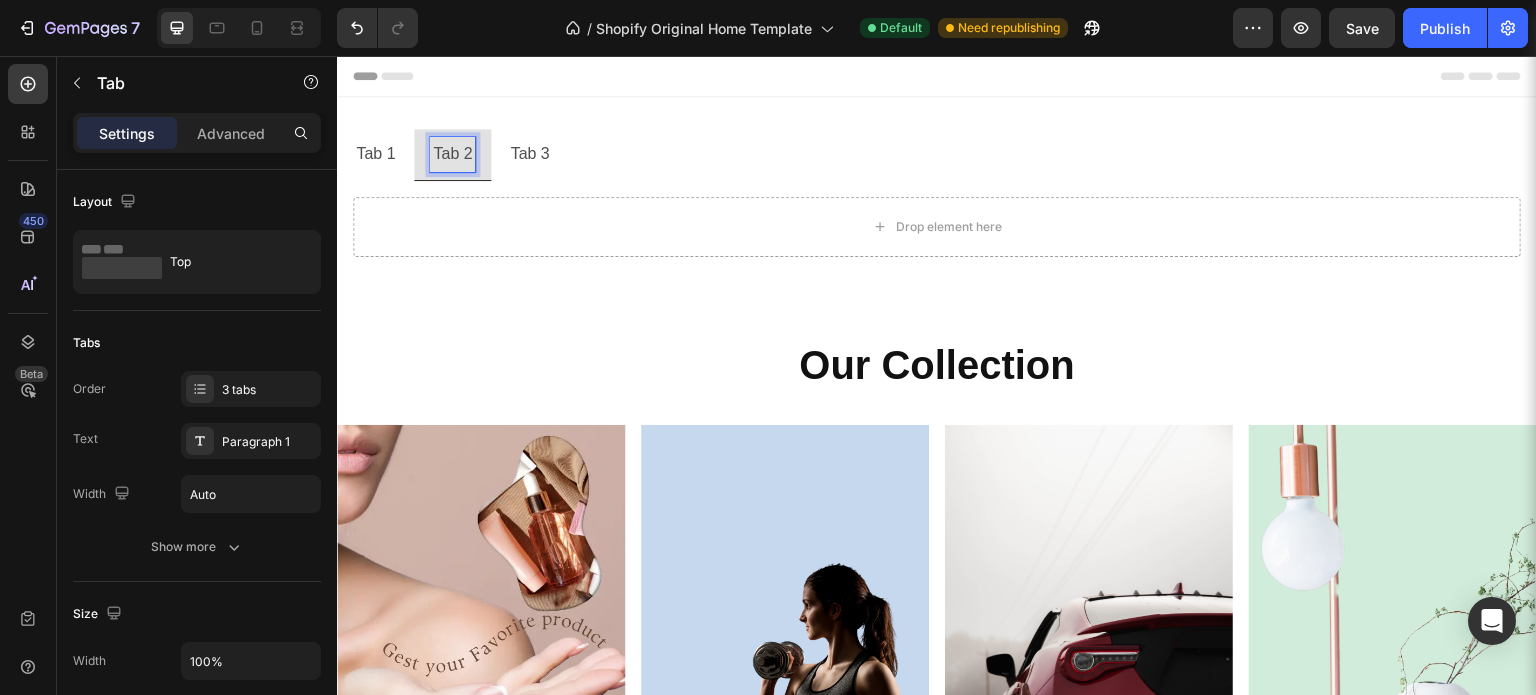 click on "Tab 3" at bounding box center (529, 154) 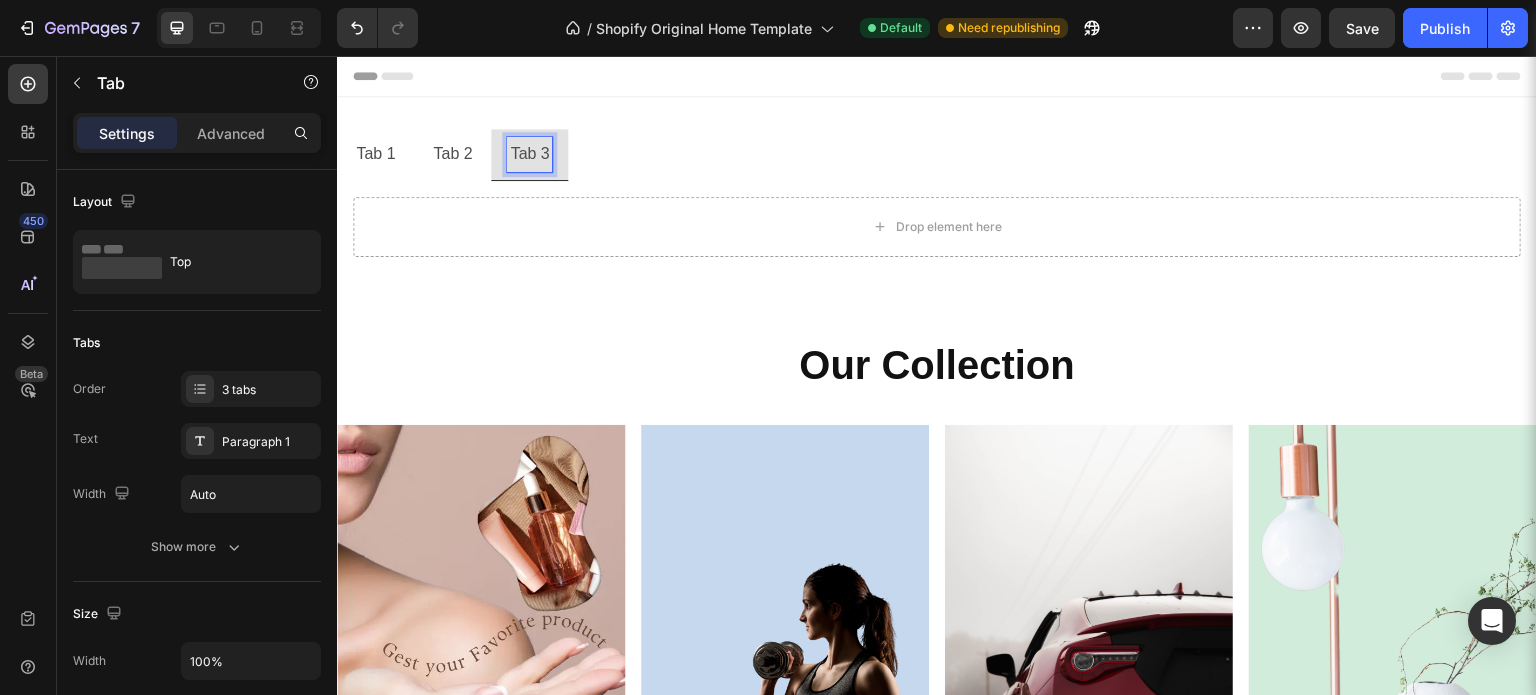 click on "Tab 1" at bounding box center [375, 155] 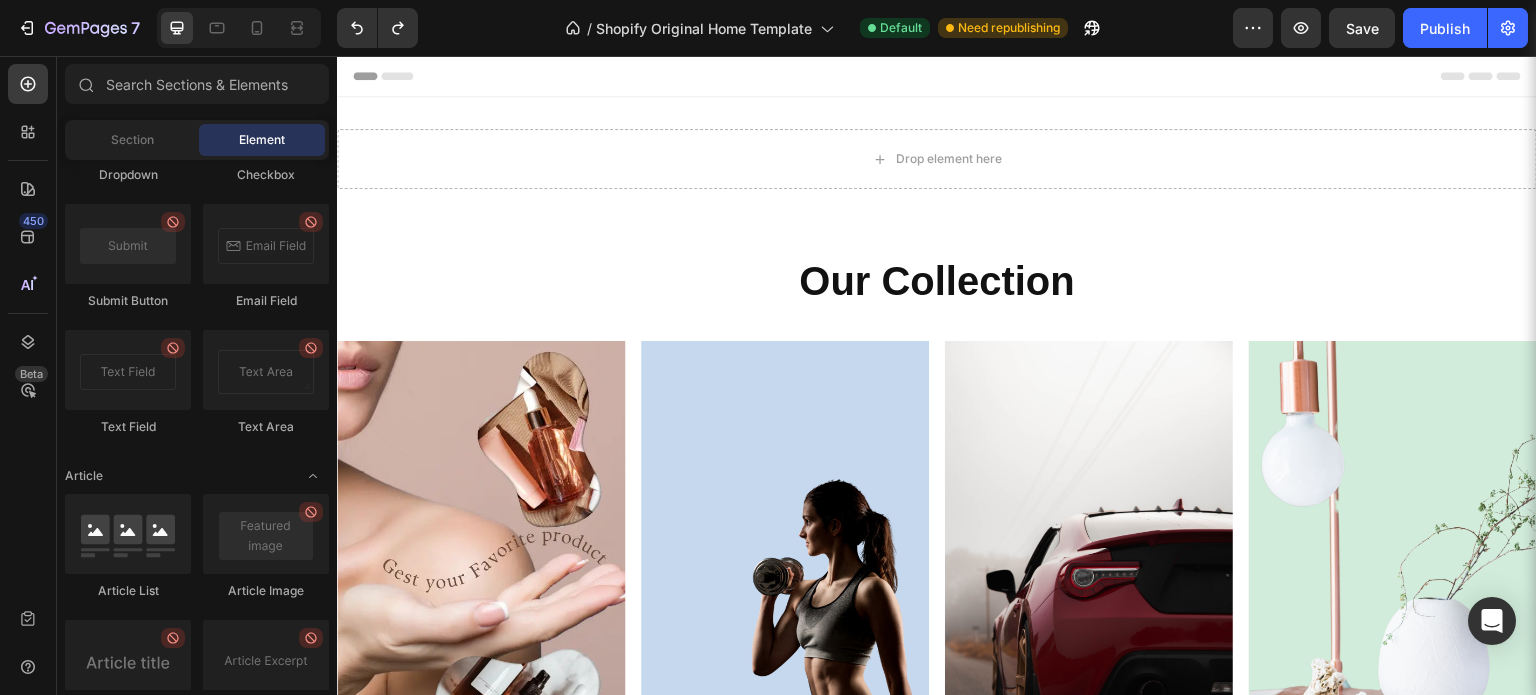 scroll, scrollTop: 4900, scrollLeft: 0, axis: vertical 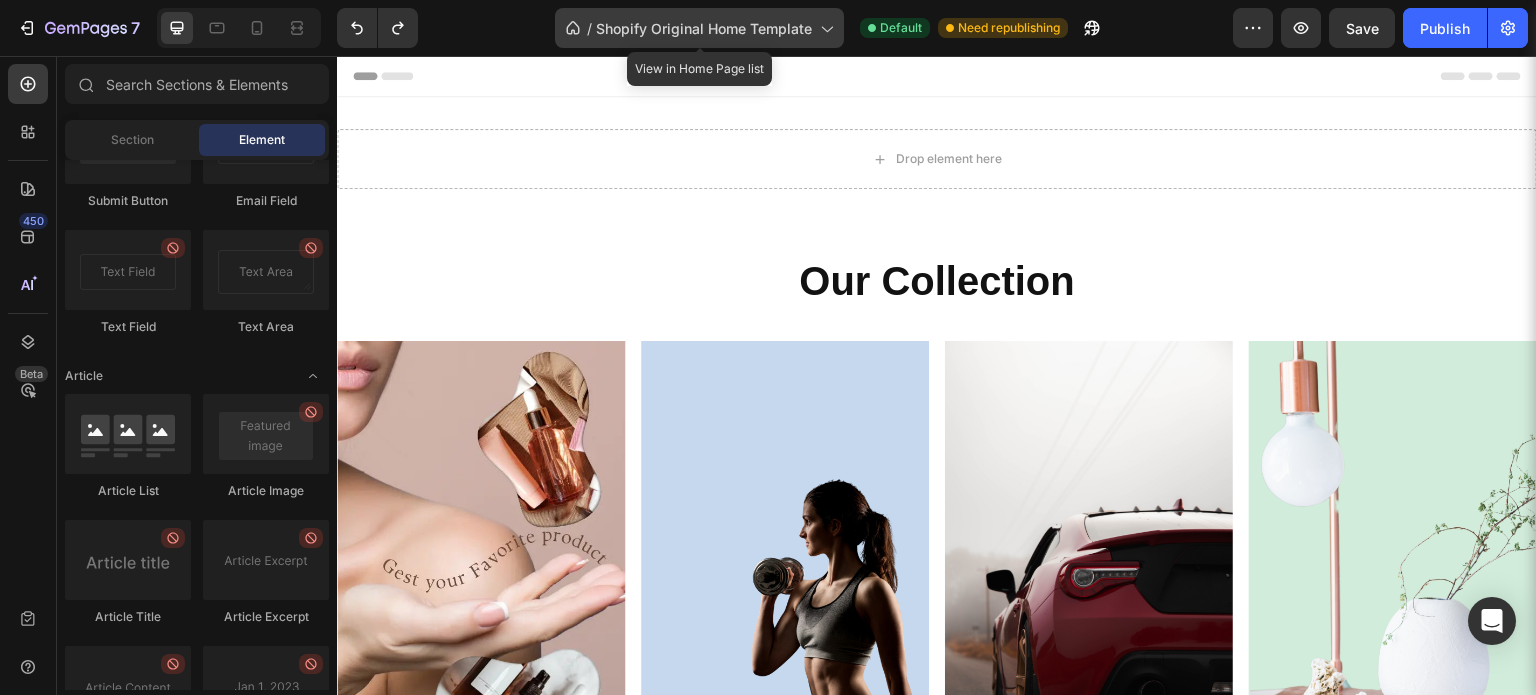 click 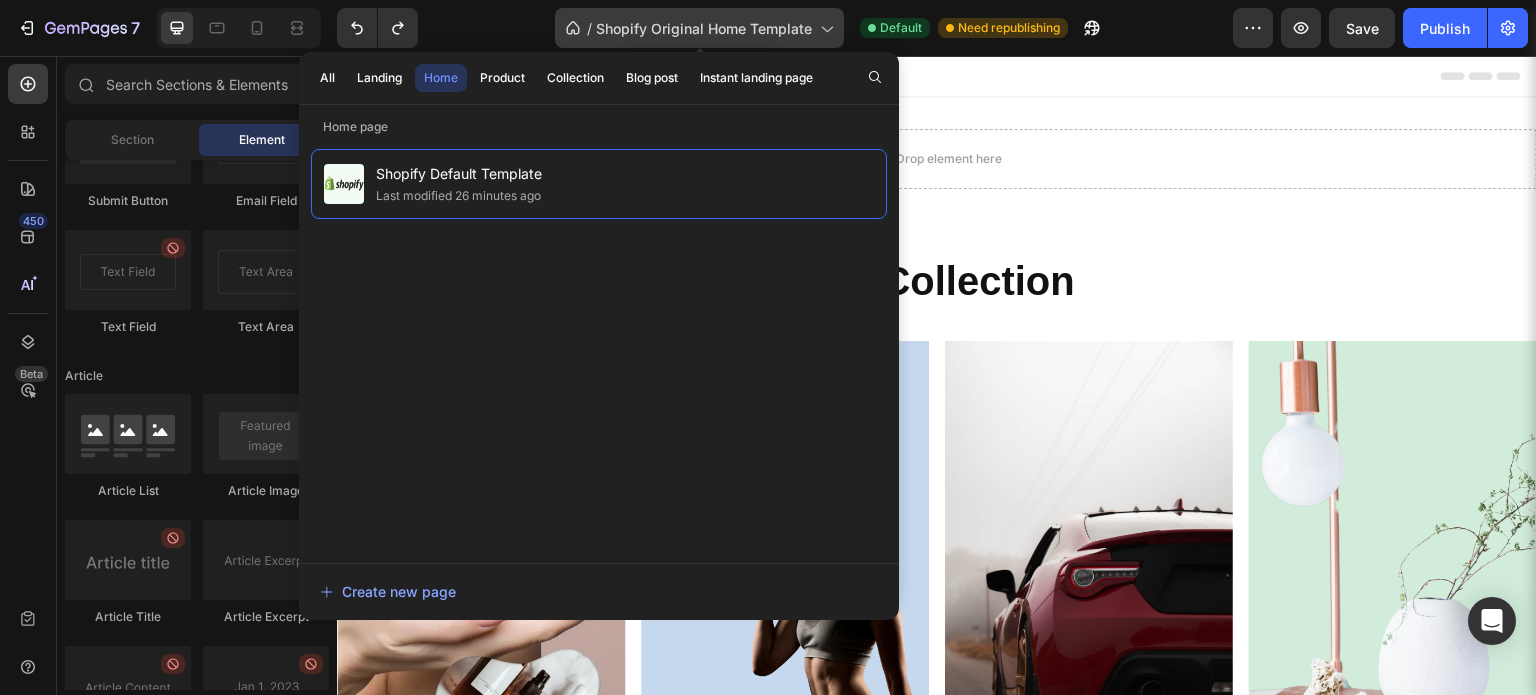 click 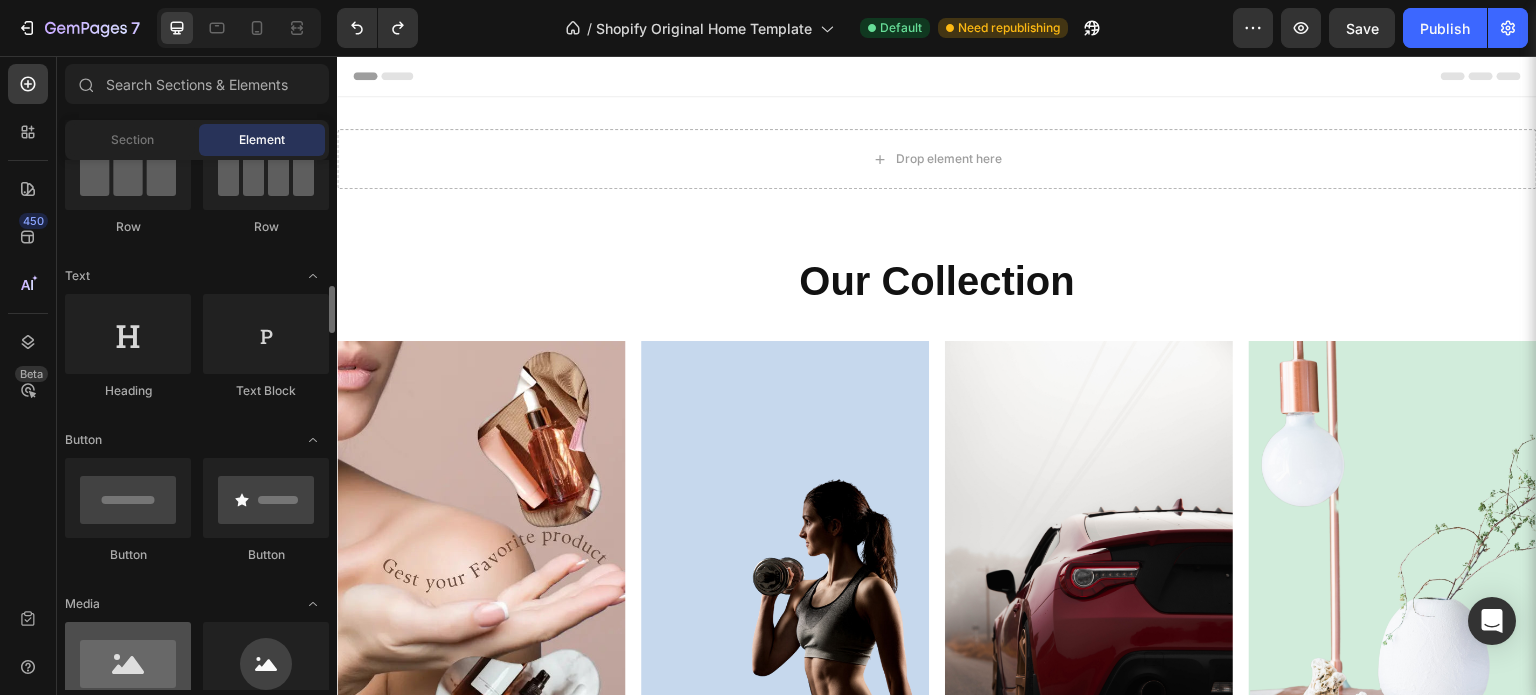 scroll, scrollTop: 400, scrollLeft: 0, axis: vertical 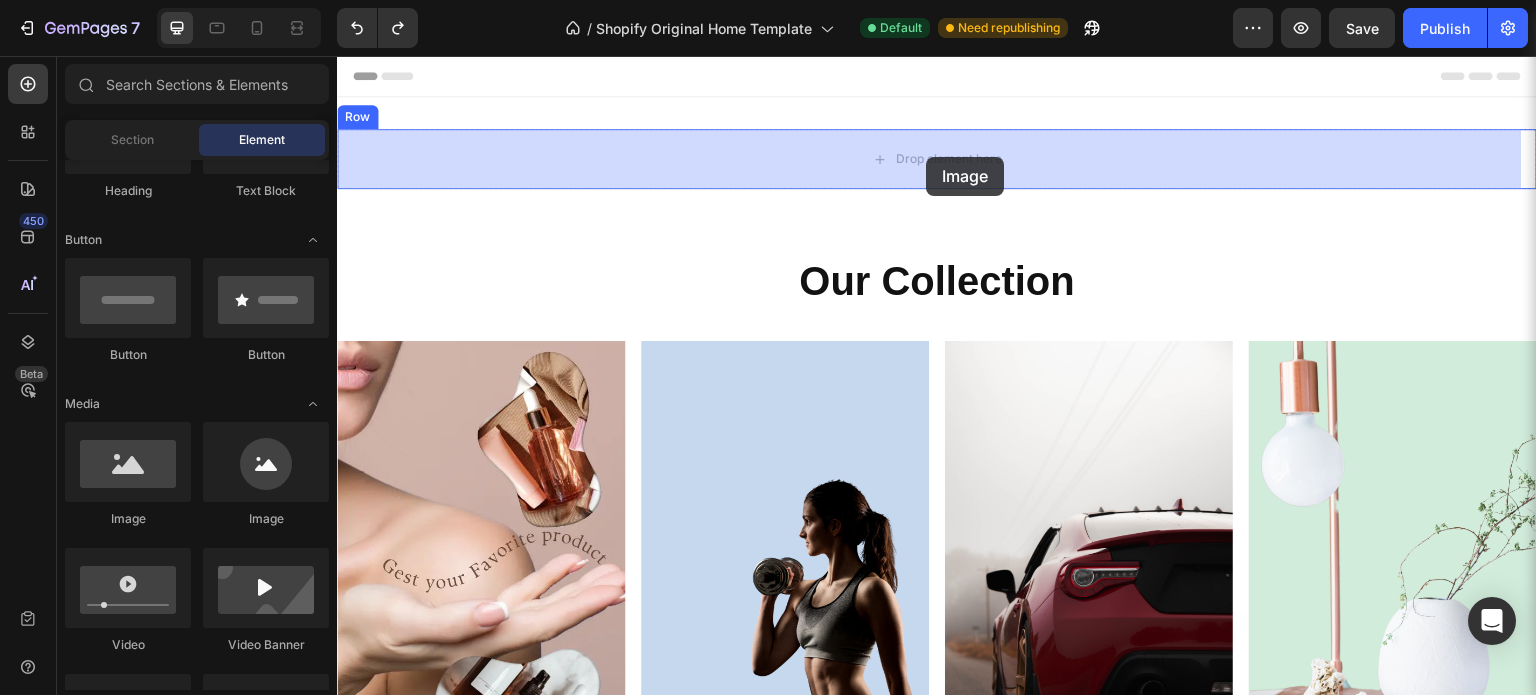 drag, startPoint x: 493, startPoint y: 528, endPoint x: 922, endPoint y: 159, distance: 565.86395 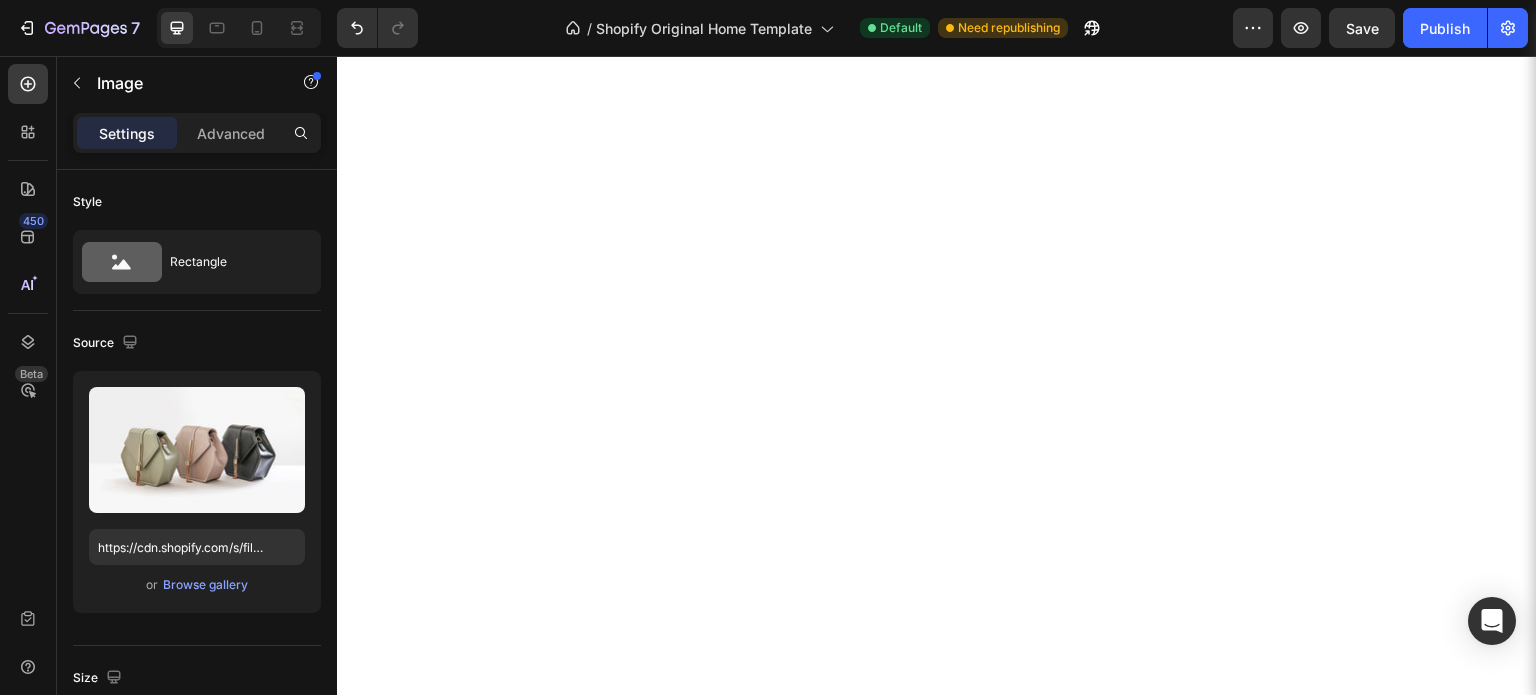 scroll, scrollTop: 400, scrollLeft: 0, axis: vertical 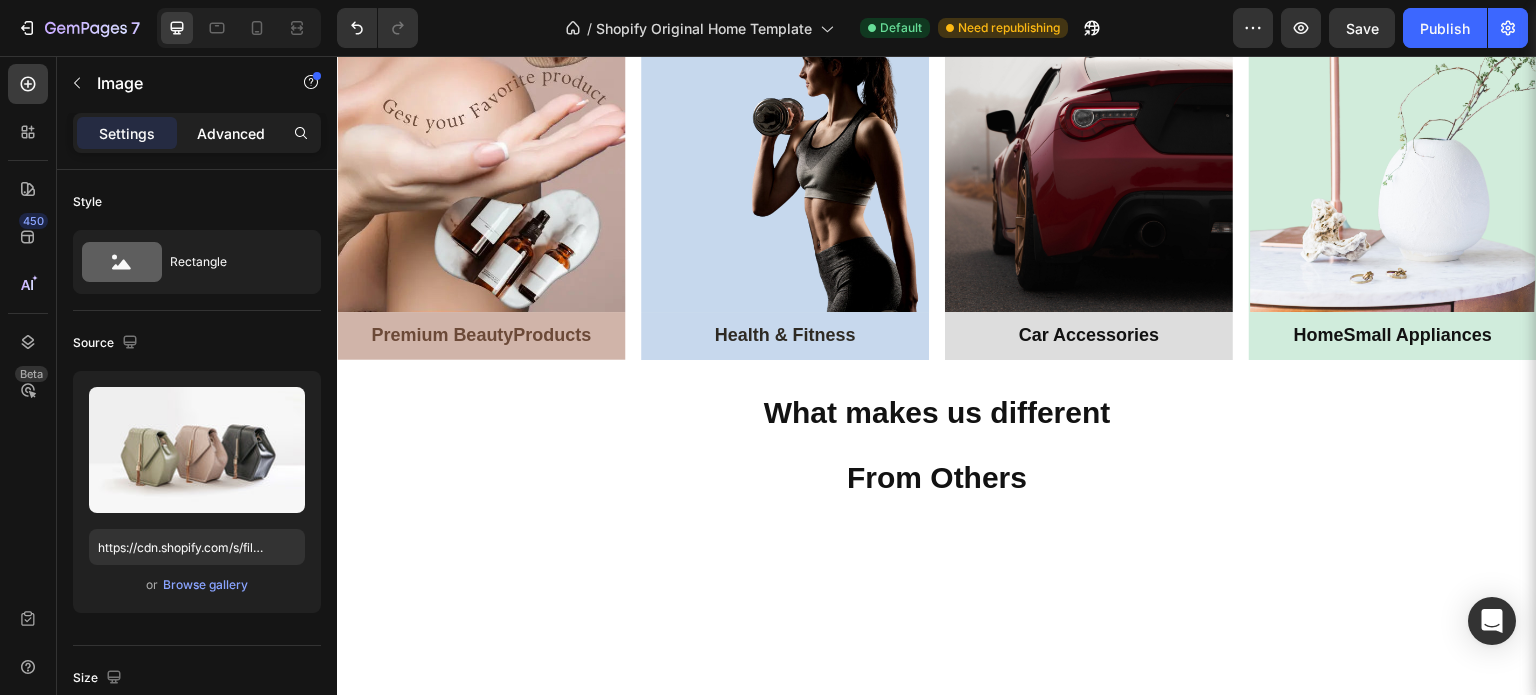 click on "Advanced" at bounding box center (231, 133) 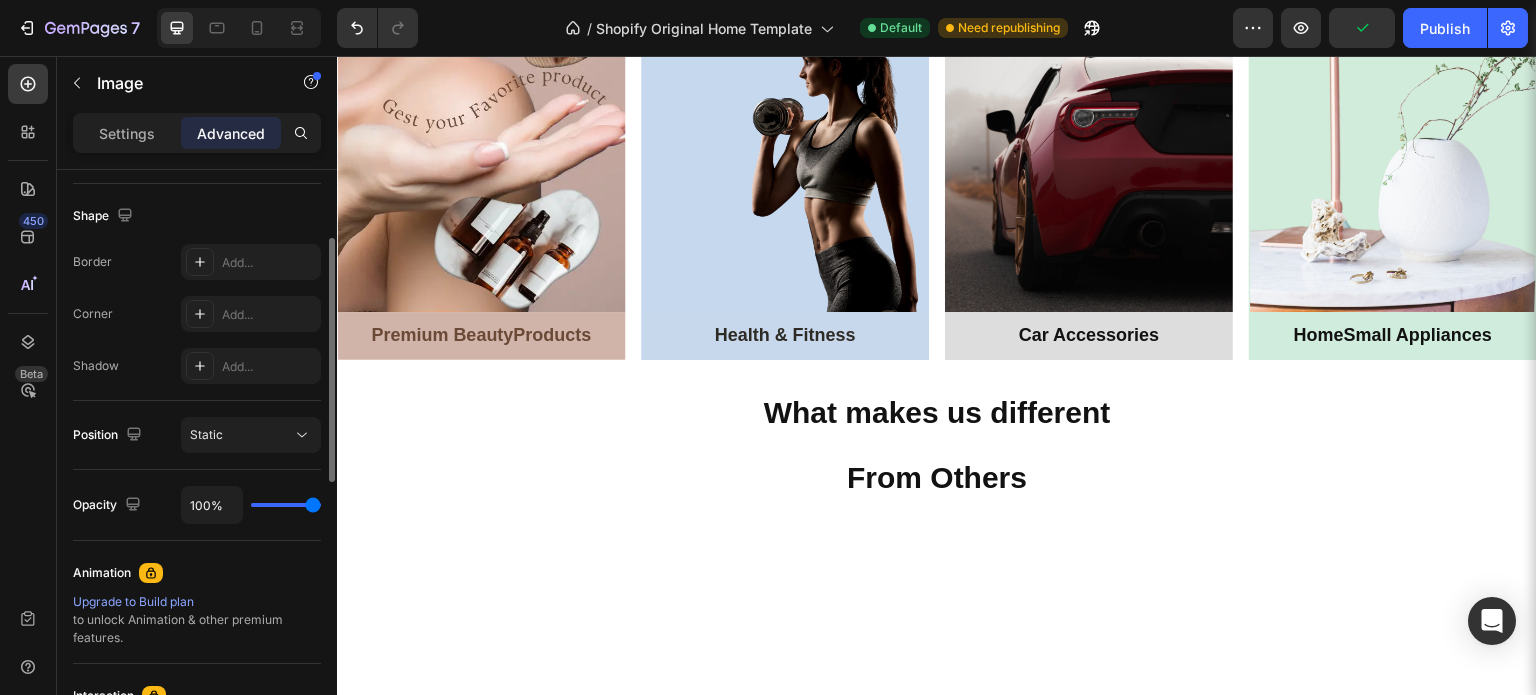 scroll, scrollTop: 400, scrollLeft: 0, axis: vertical 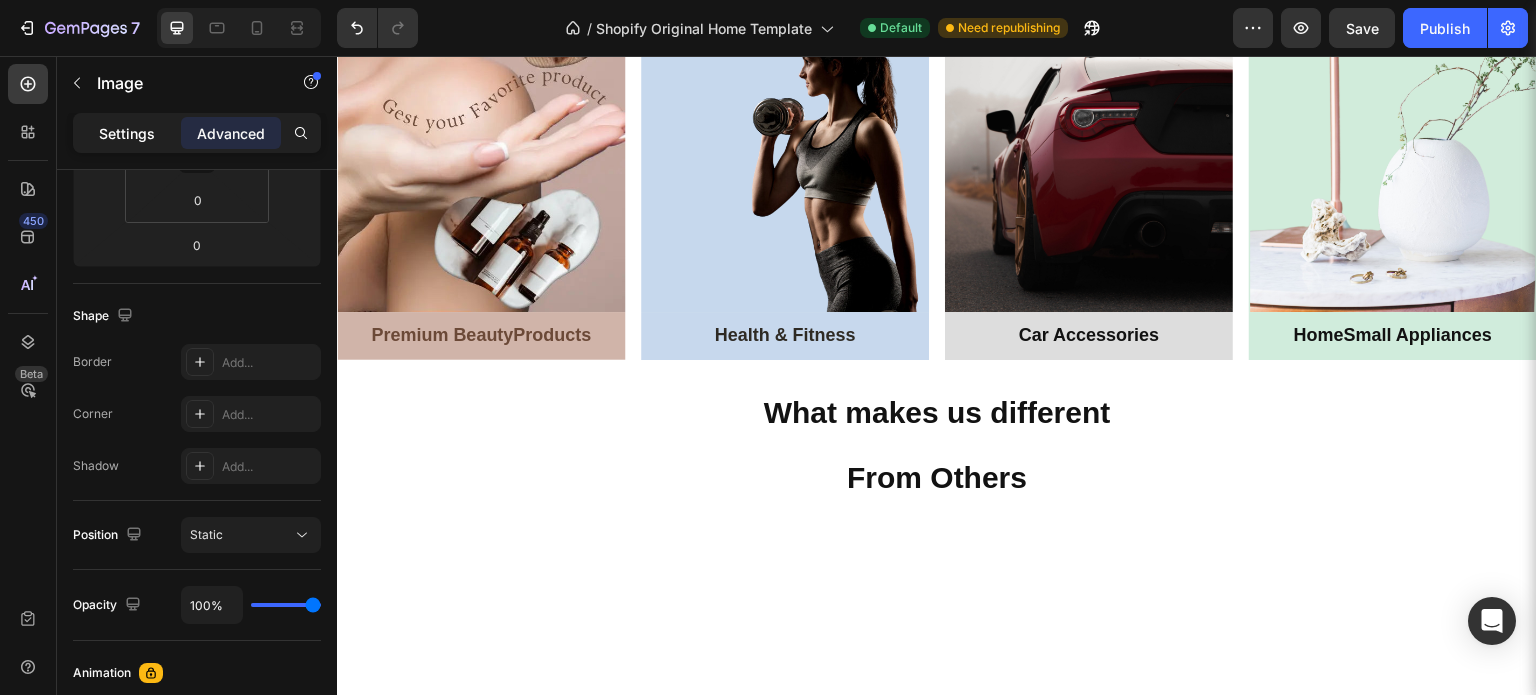 click on "Settings" 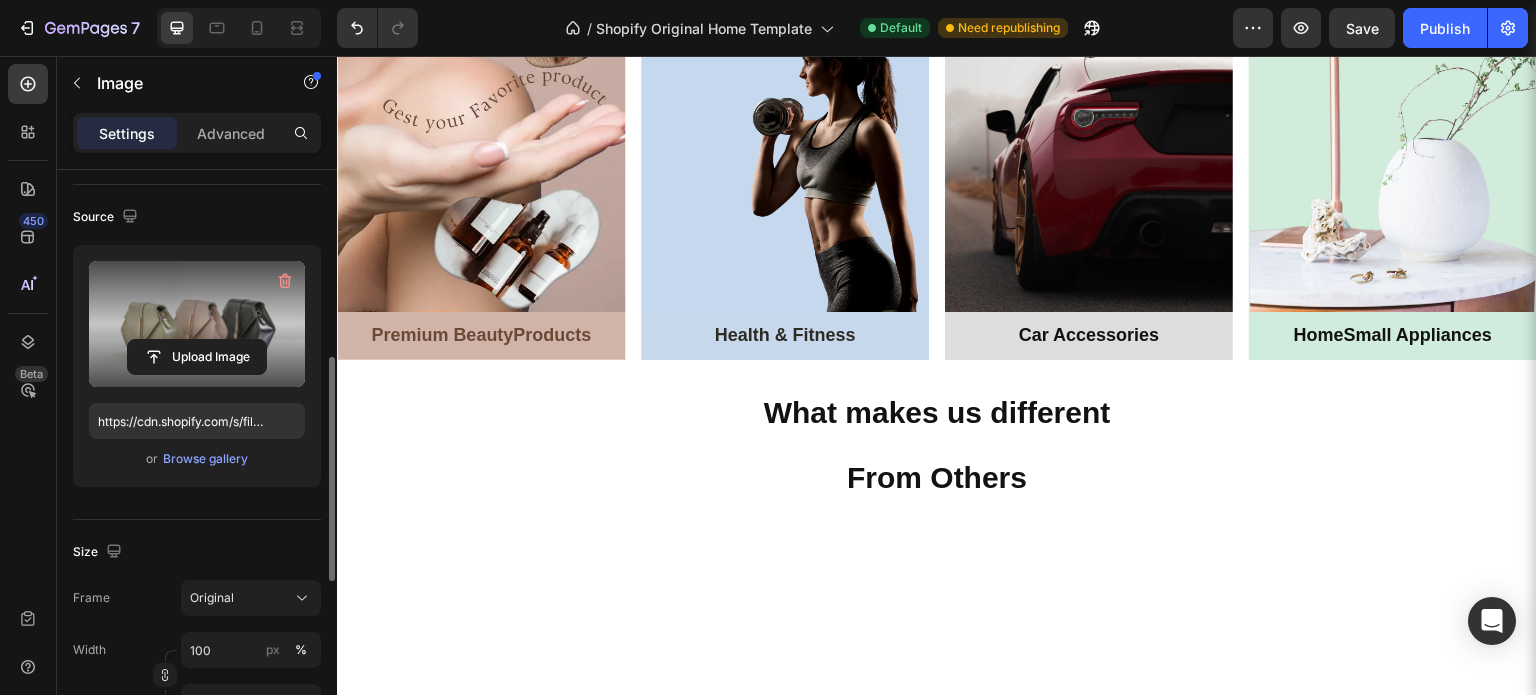 scroll, scrollTop: 26, scrollLeft: 0, axis: vertical 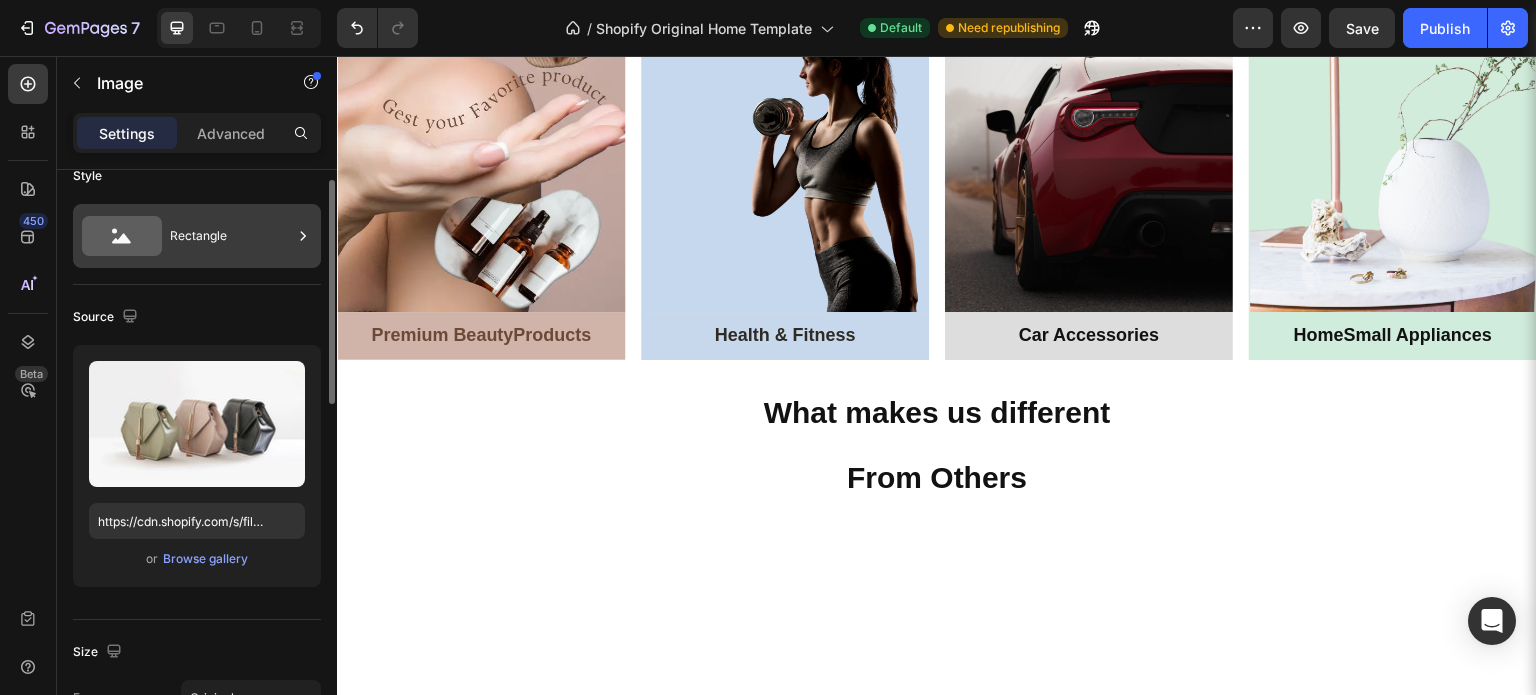 click on "Rectangle" at bounding box center [231, 236] 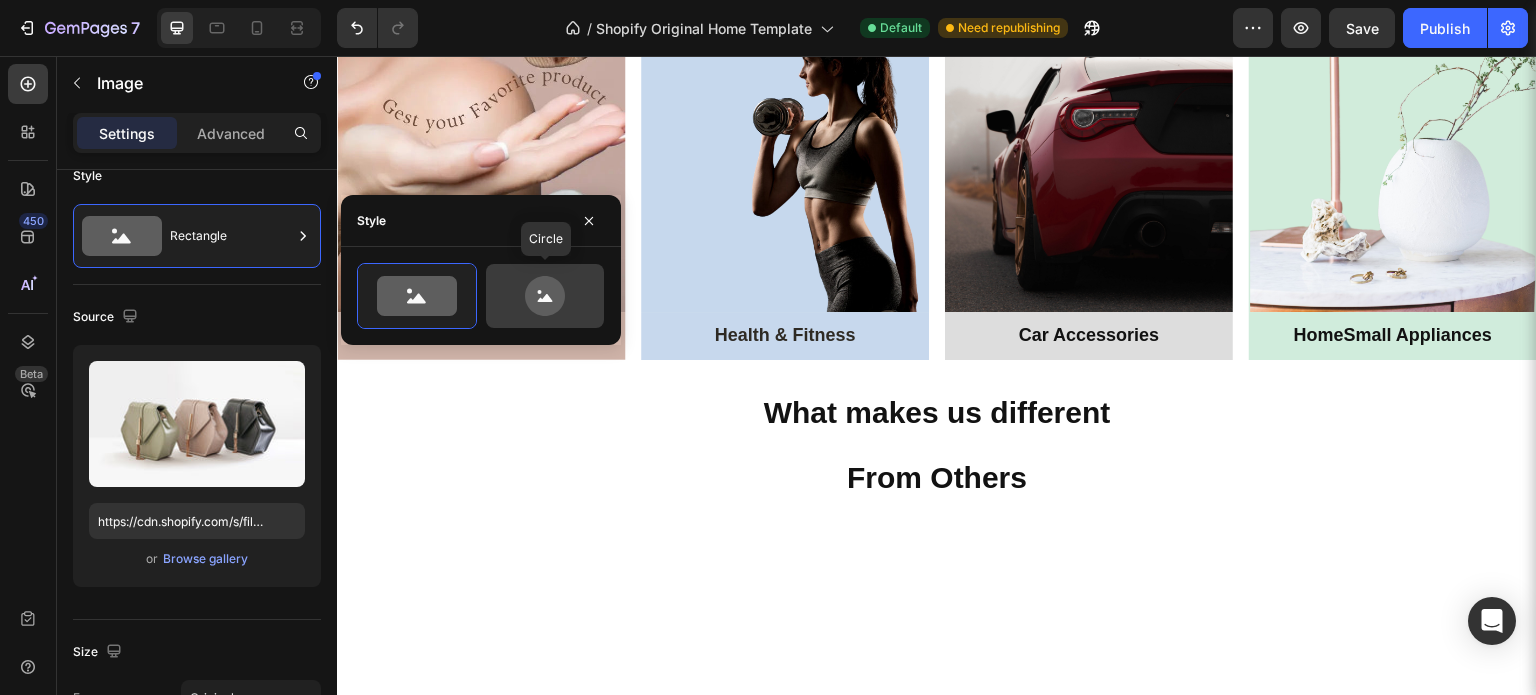 click 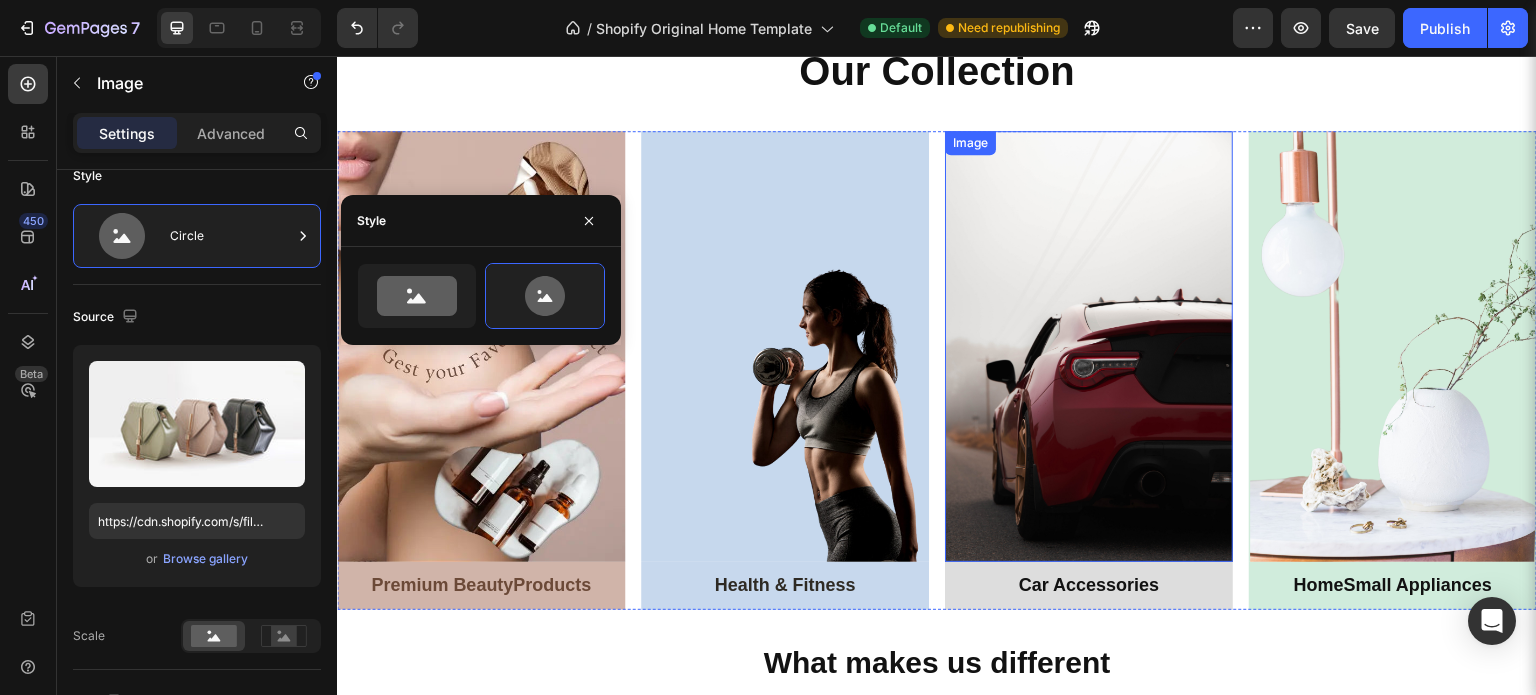 scroll, scrollTop: 0, scrollLeft: 0, axis: both 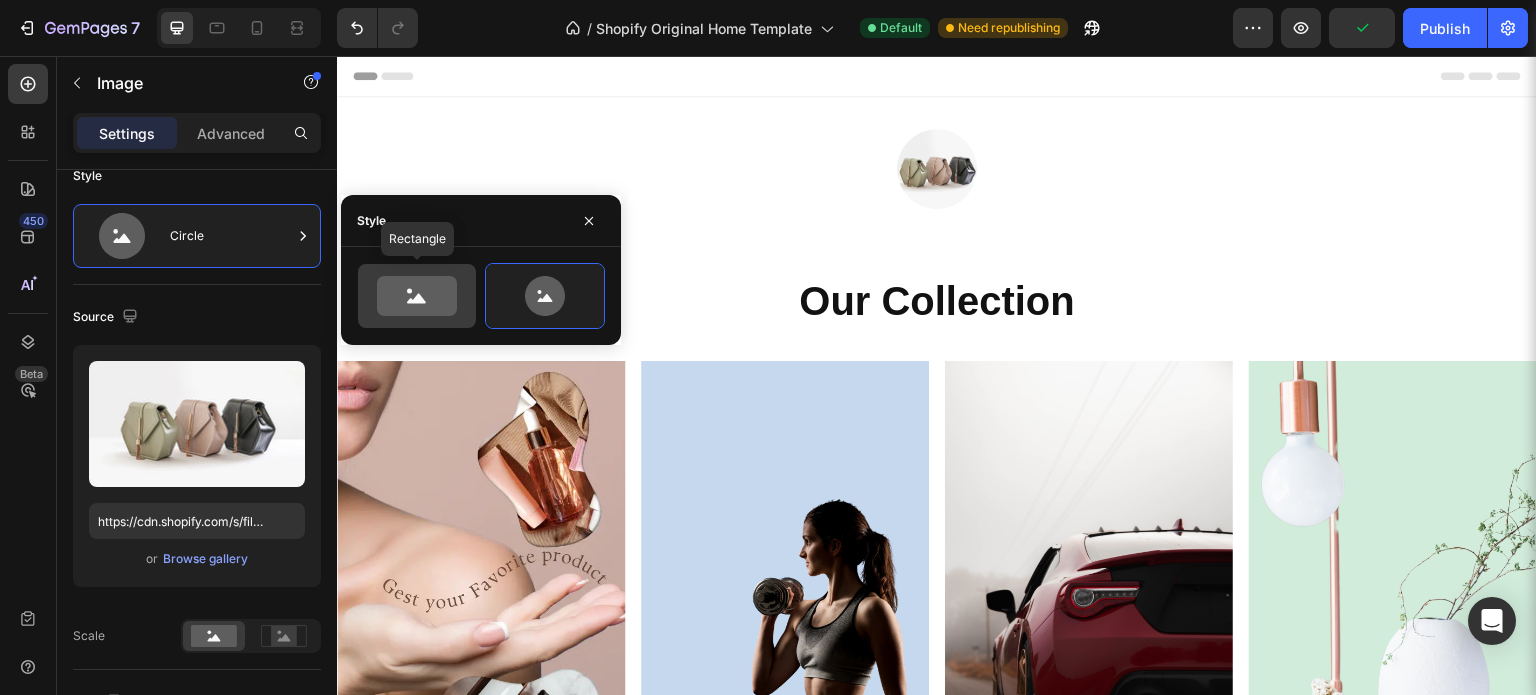 click 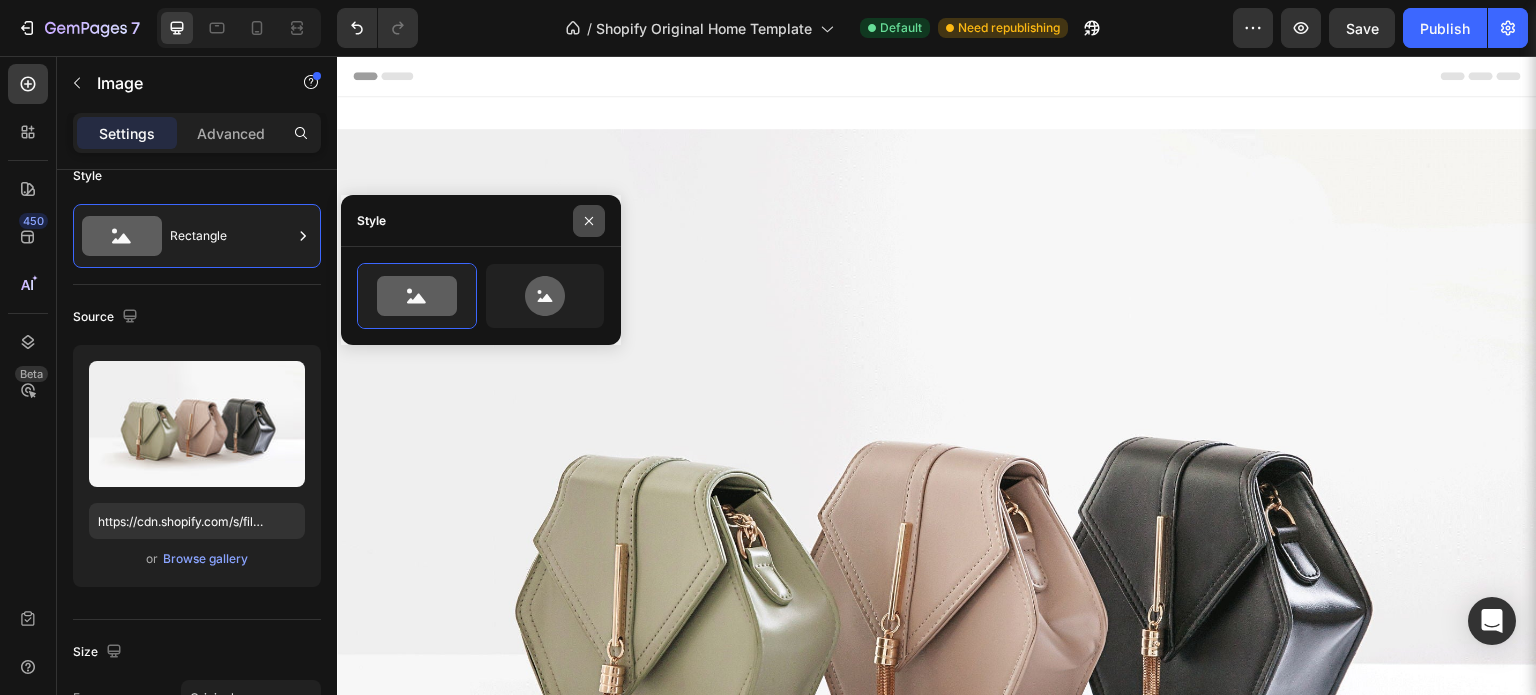 click 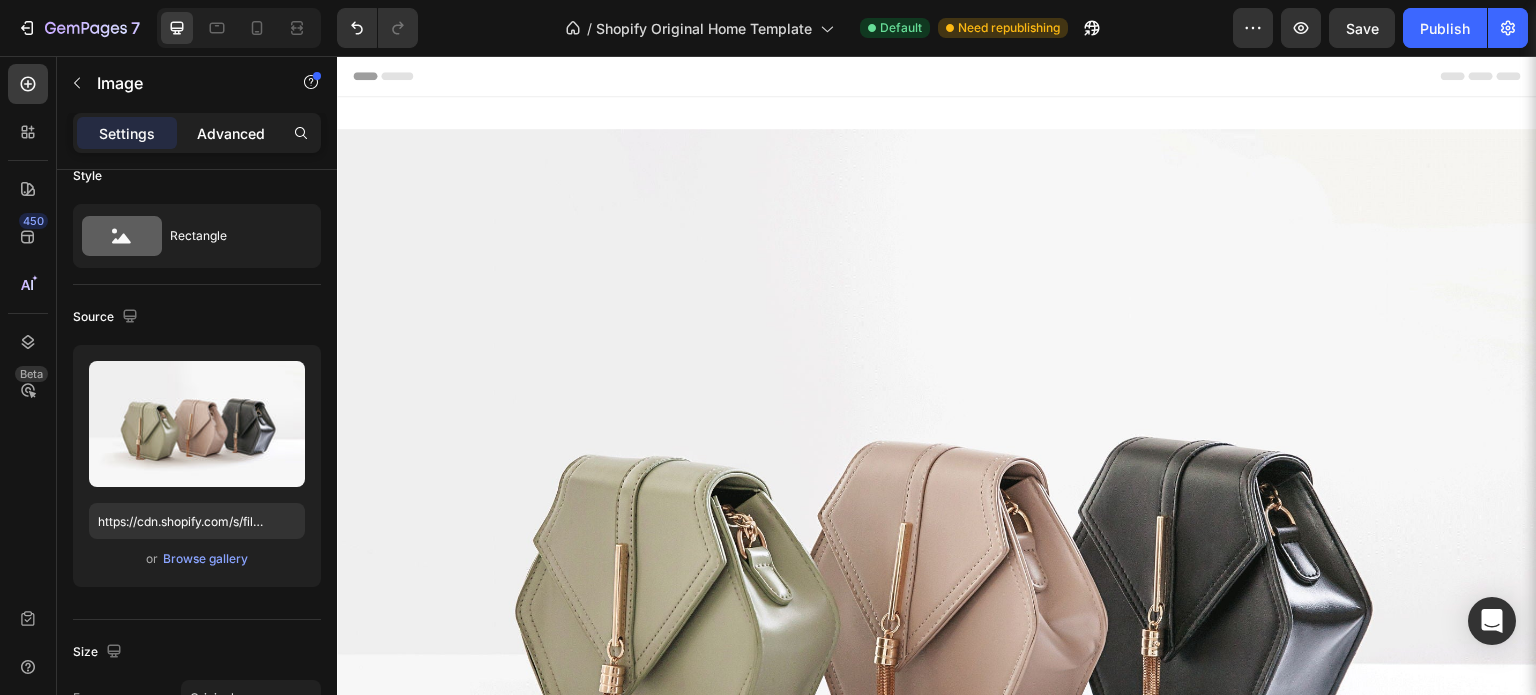 click on "Advanced" at bounding box center (231, 133) 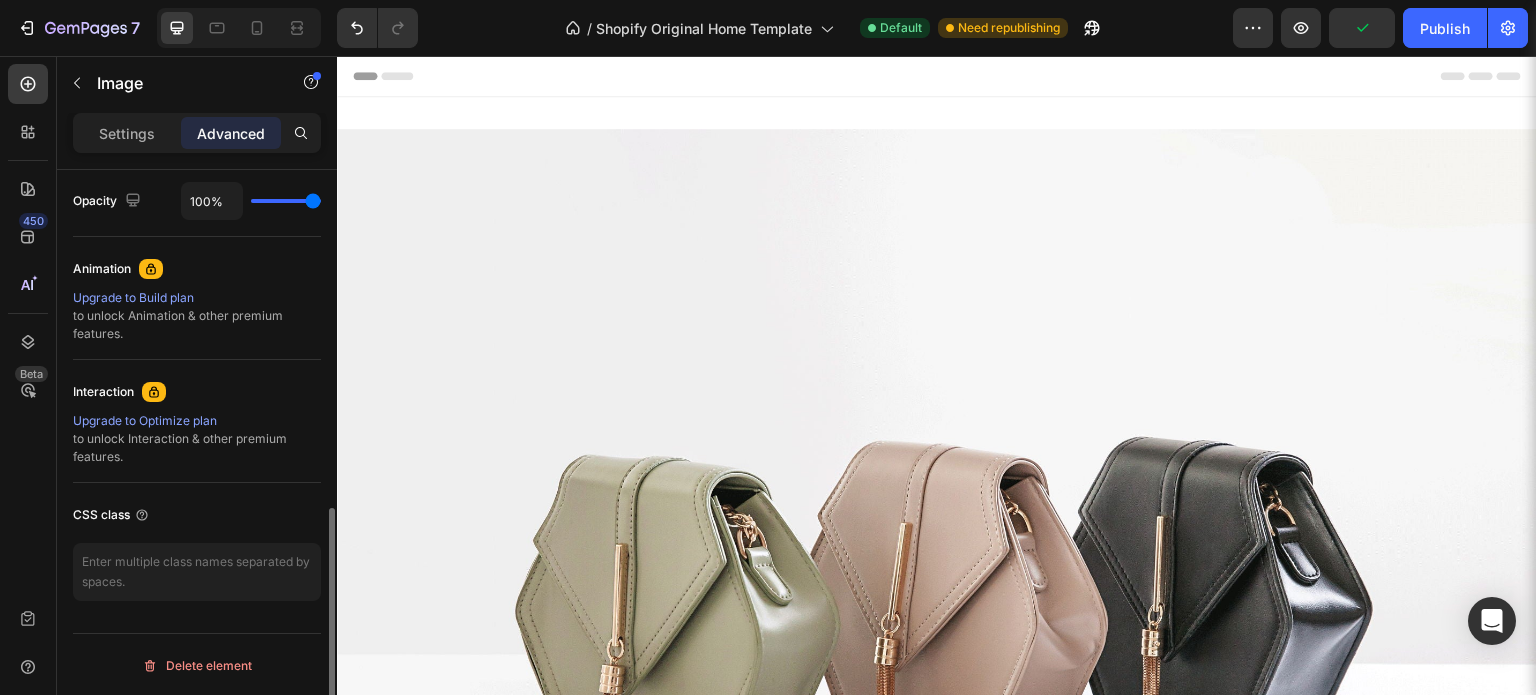 scroll, scrollTop: 404, scrollLeft: 0, axis: vertical 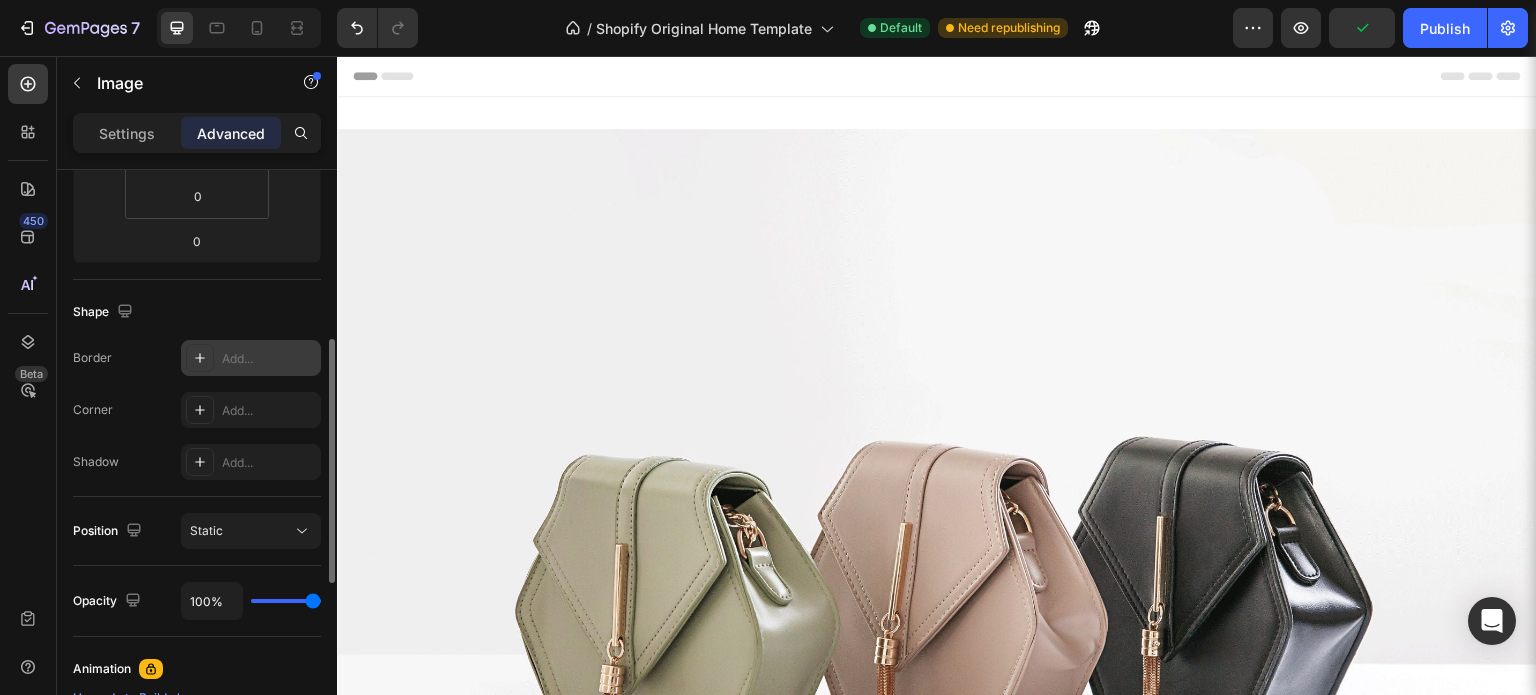 click on "Add..." at bounding box center [269, 359] 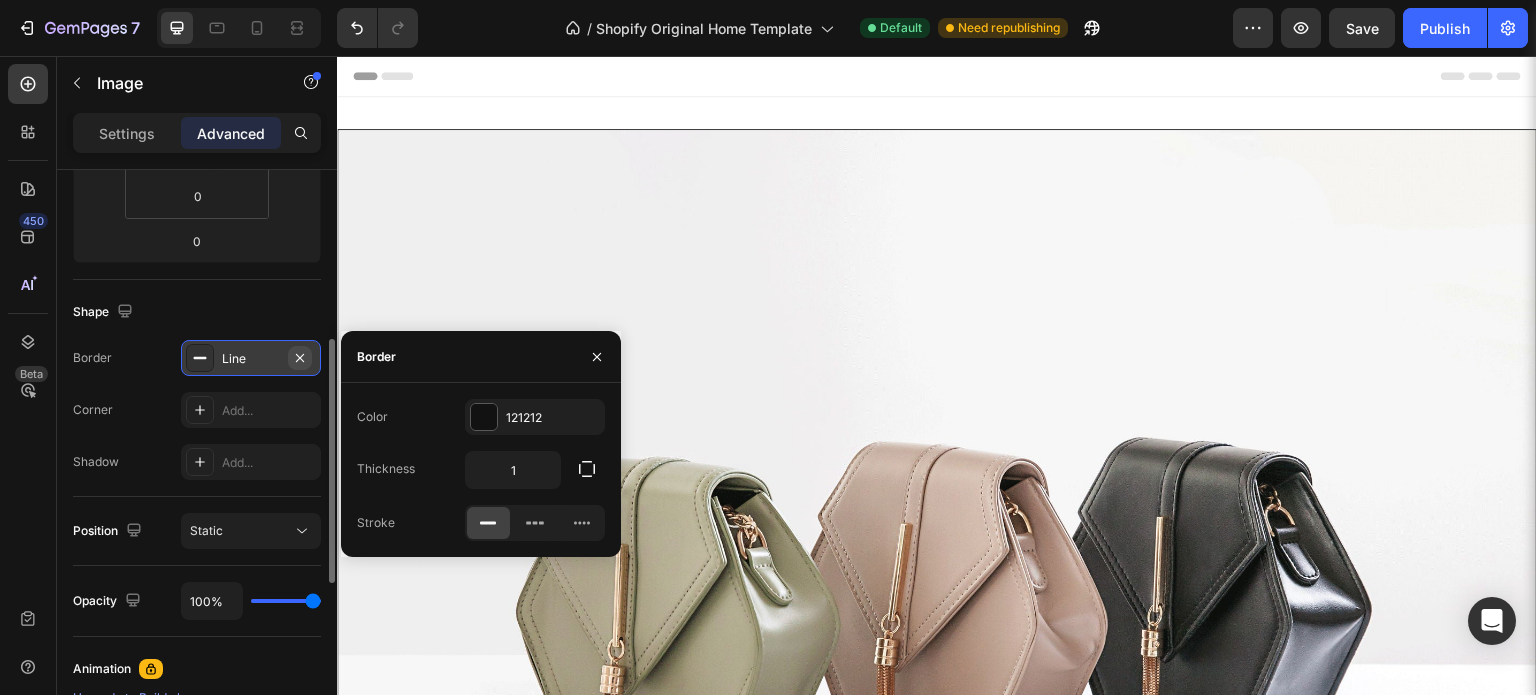 click 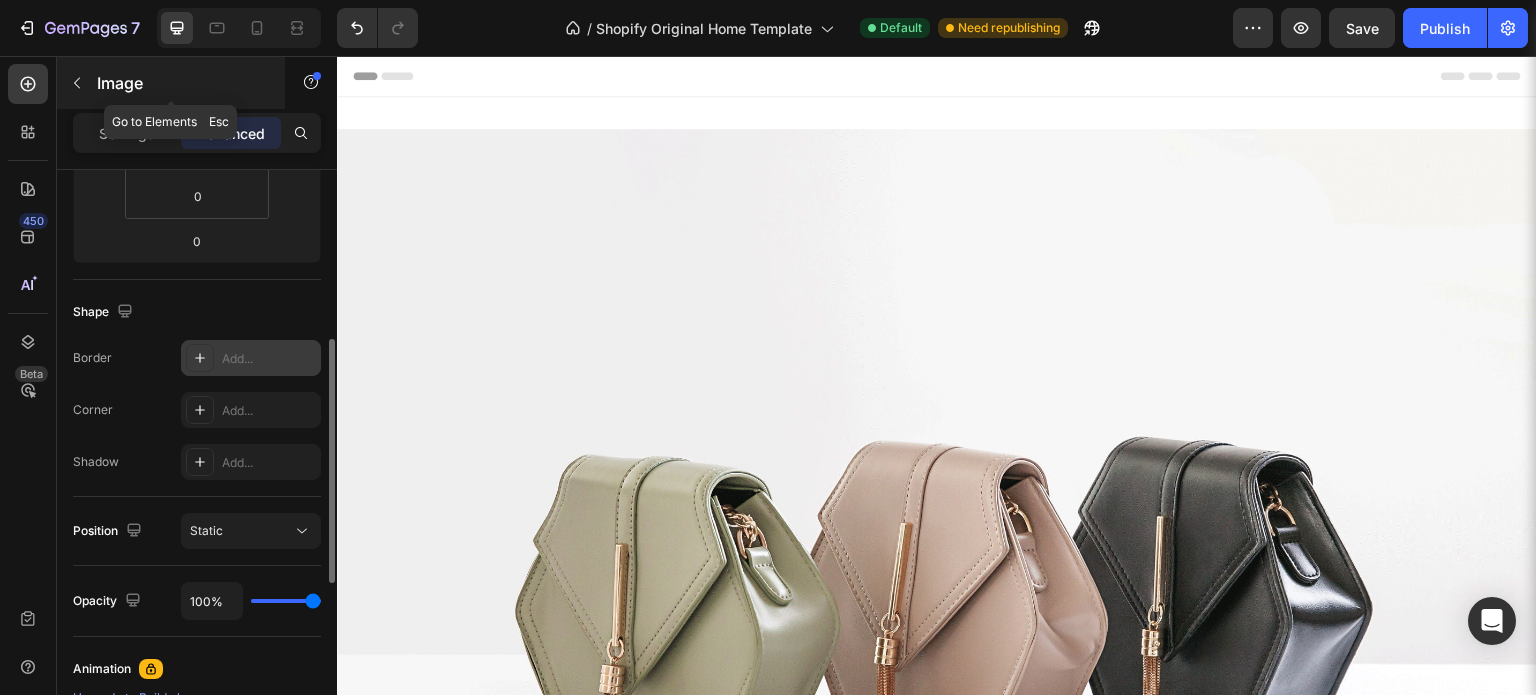 click 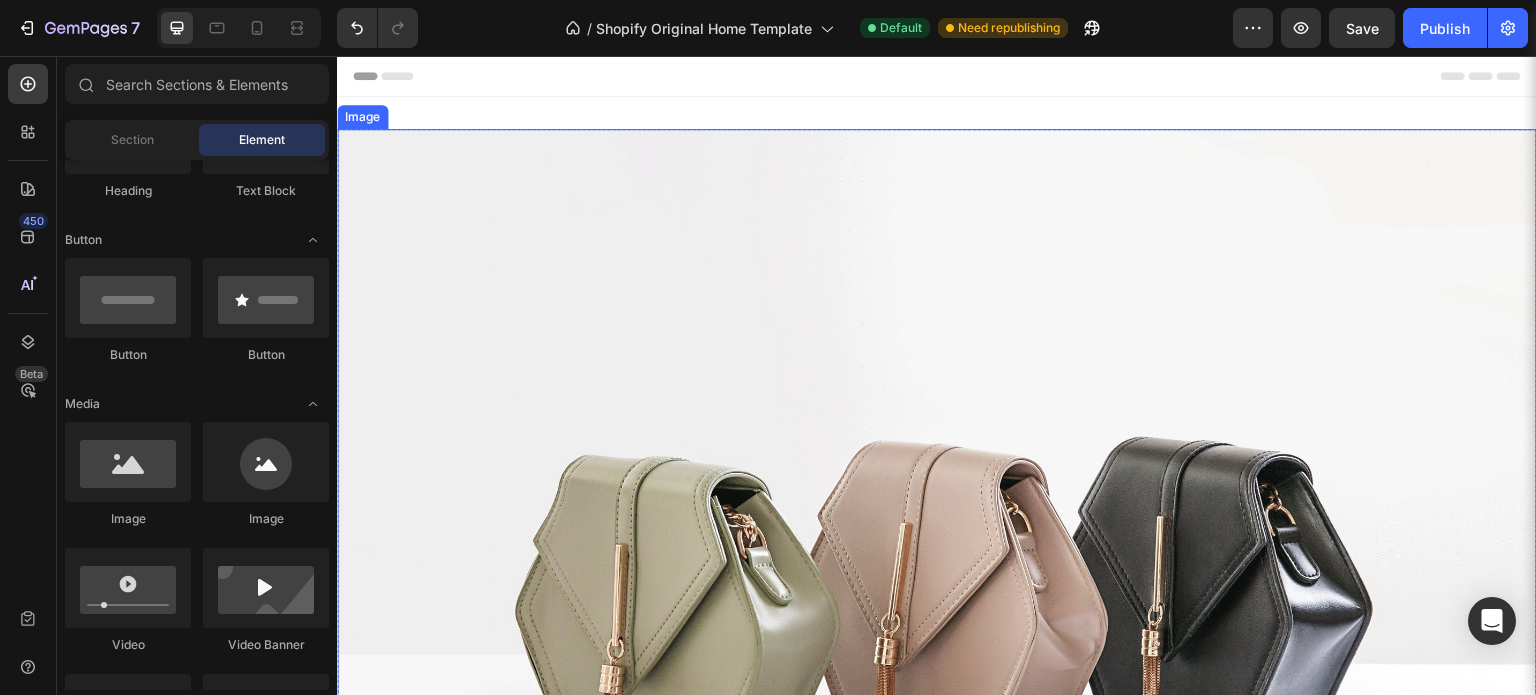 click at bounding box center [937, 579] 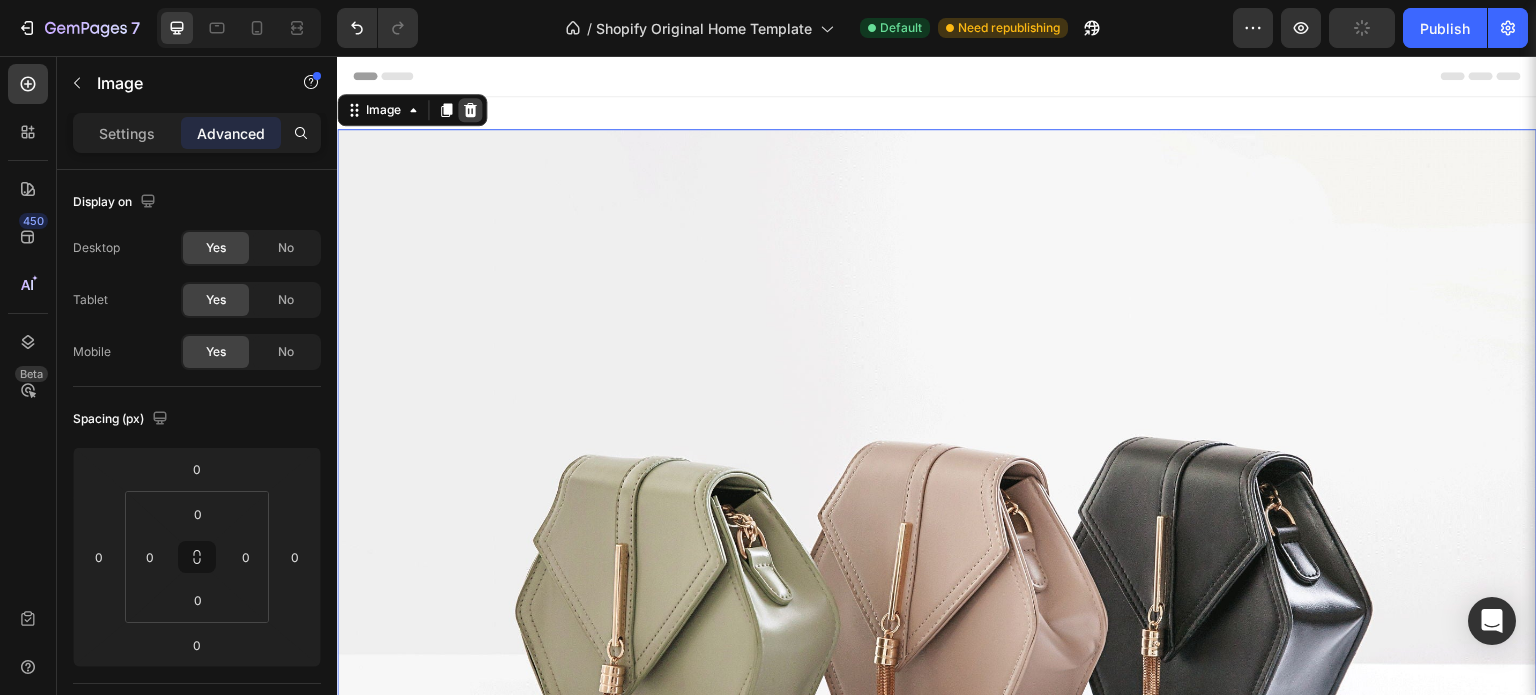 click 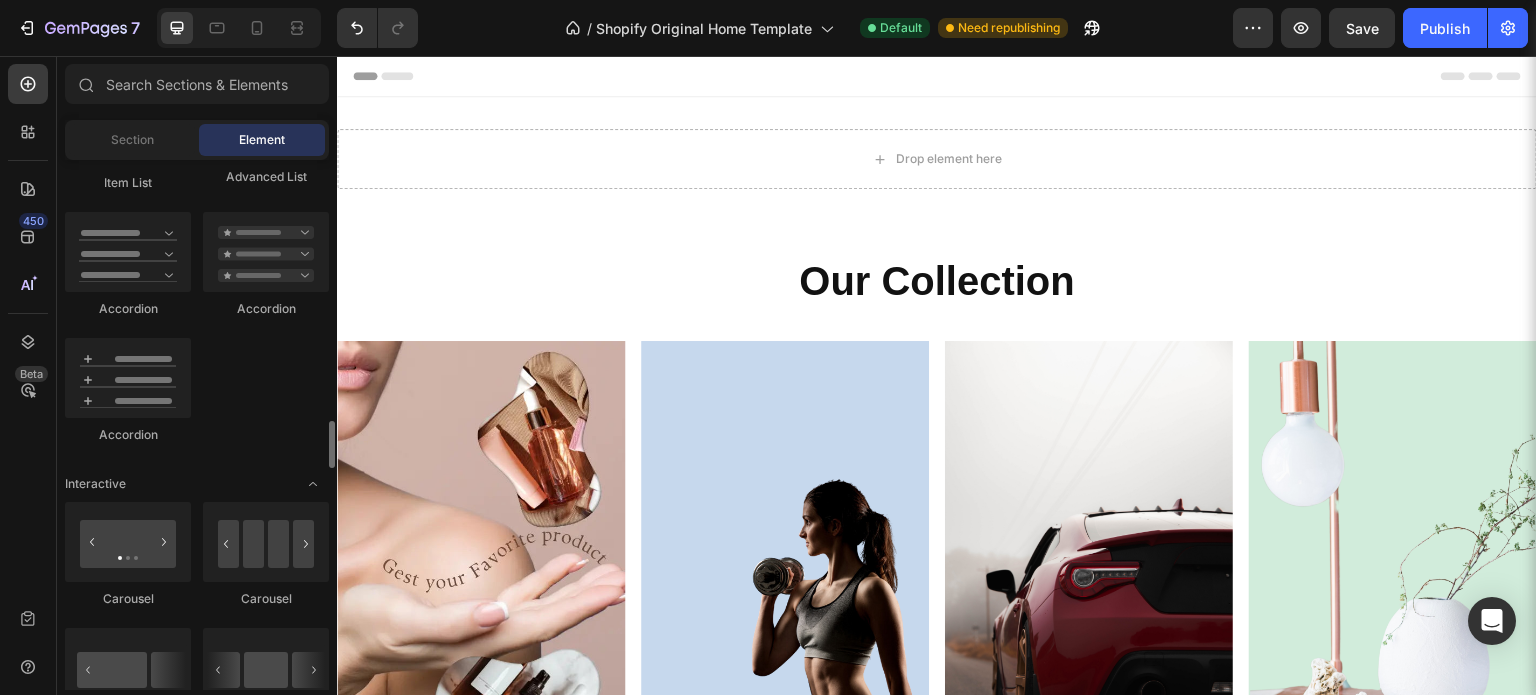 scroll, scrollTop: 1800, scrollLeft: 0, axis: vertical 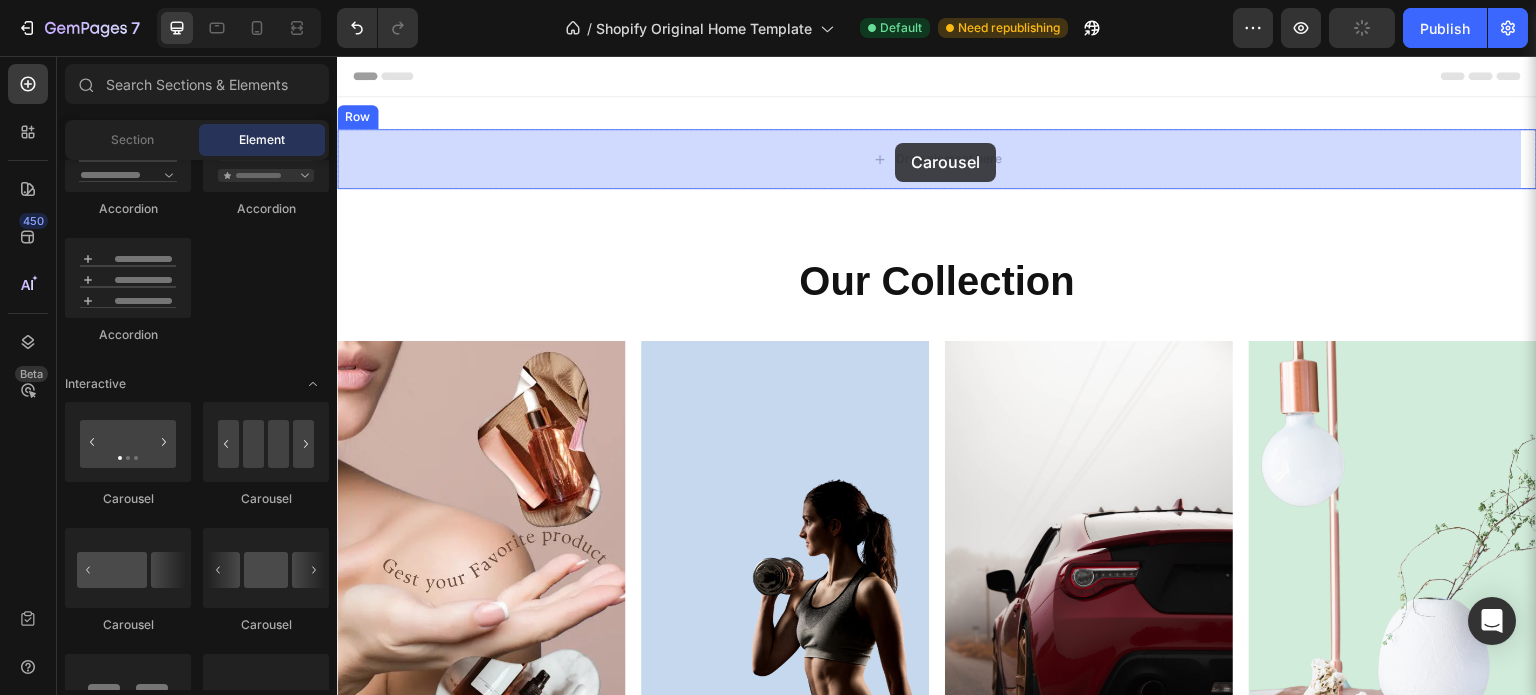 drag, startPoint x: 466, startPoint y: 627, endPoint x: 895, endPoint y: 147, distance: 643.77094 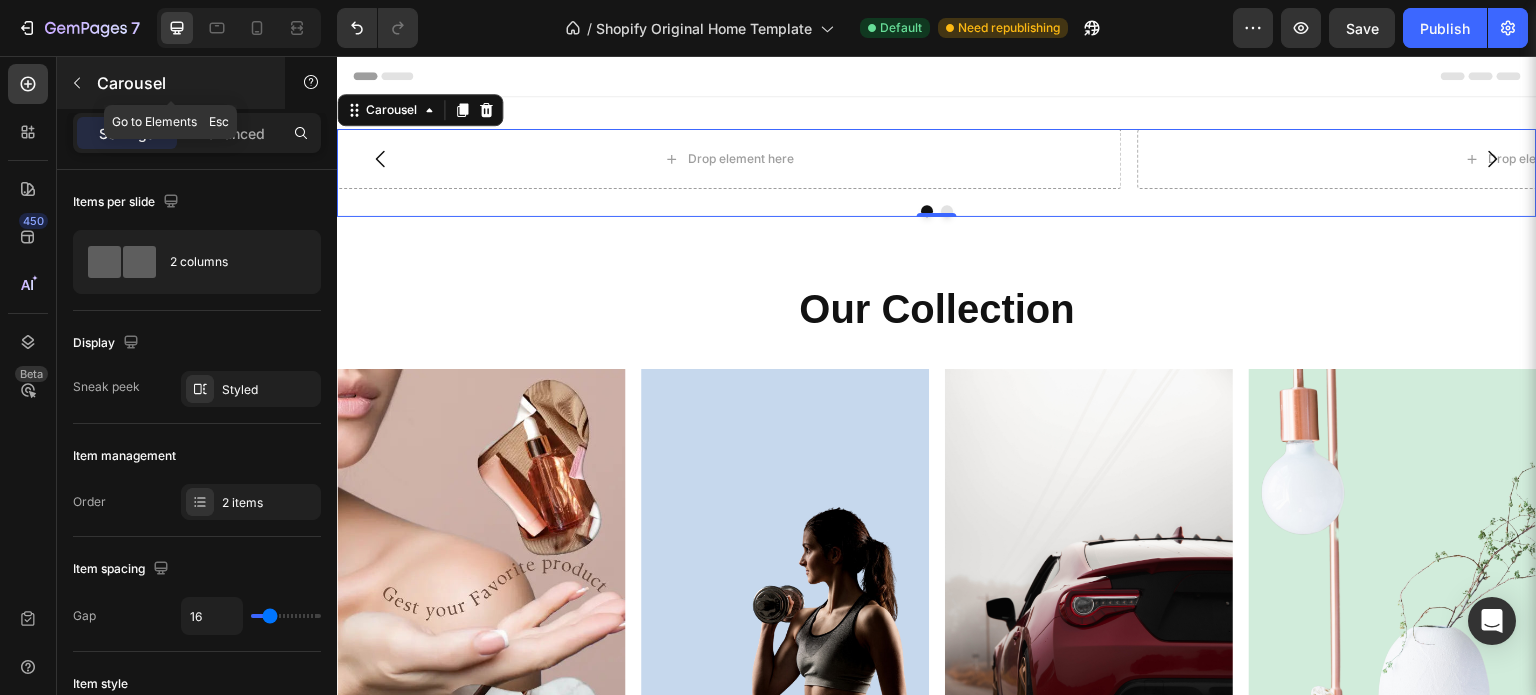 click 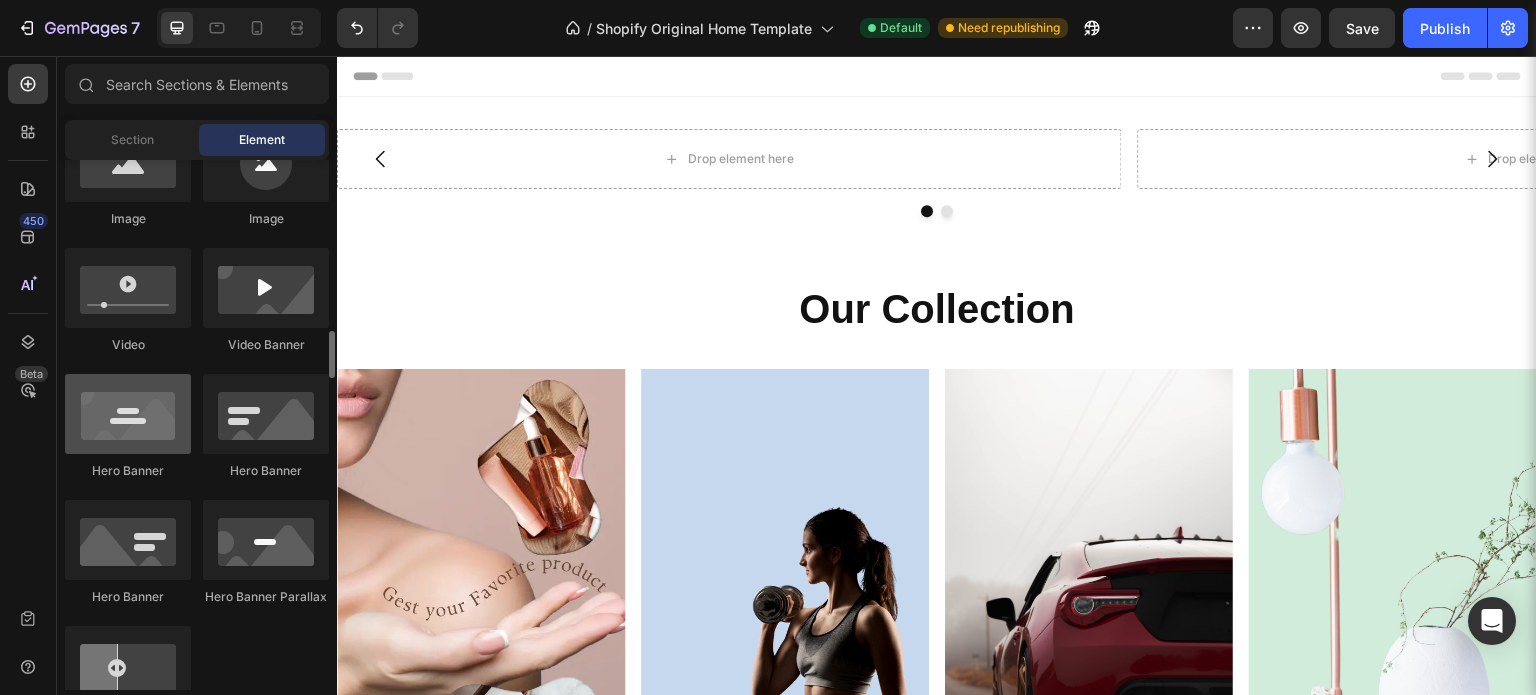 scroll, scrollTop: 600, scrollLeft: 0, axis: vertical 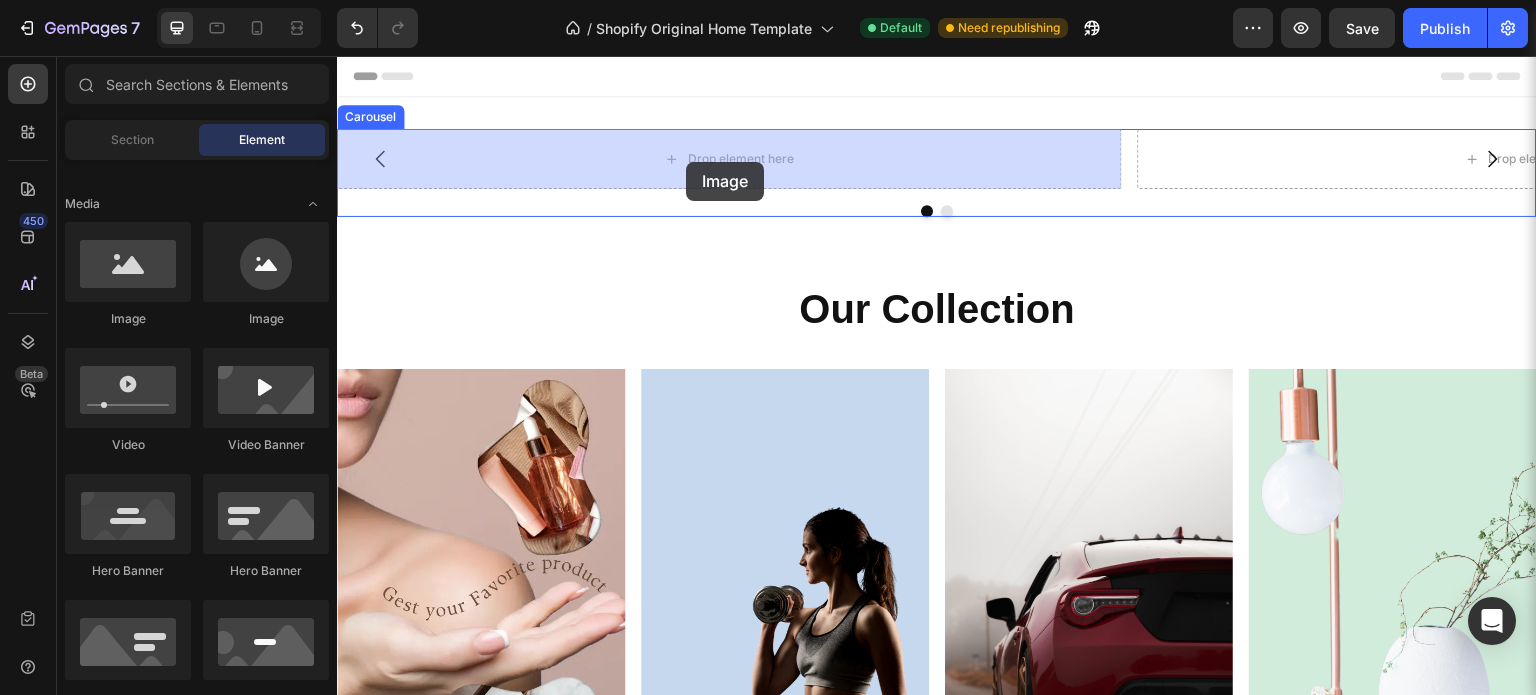 drag, startPoint x: 480, startPoint y: 327, endPoint x: 703, endPoint y: 157, distance: 280.40863 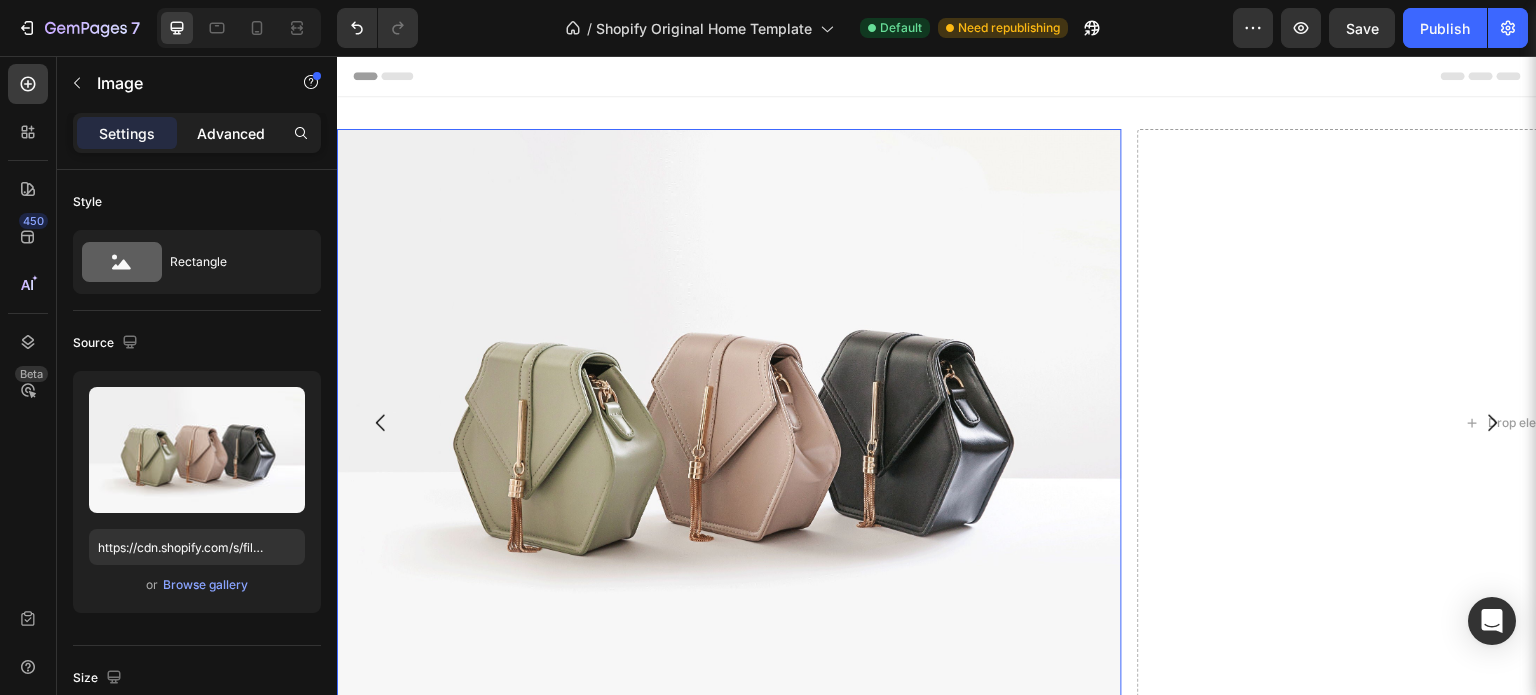 click on "Advanced" at bounding box center (231, 133) 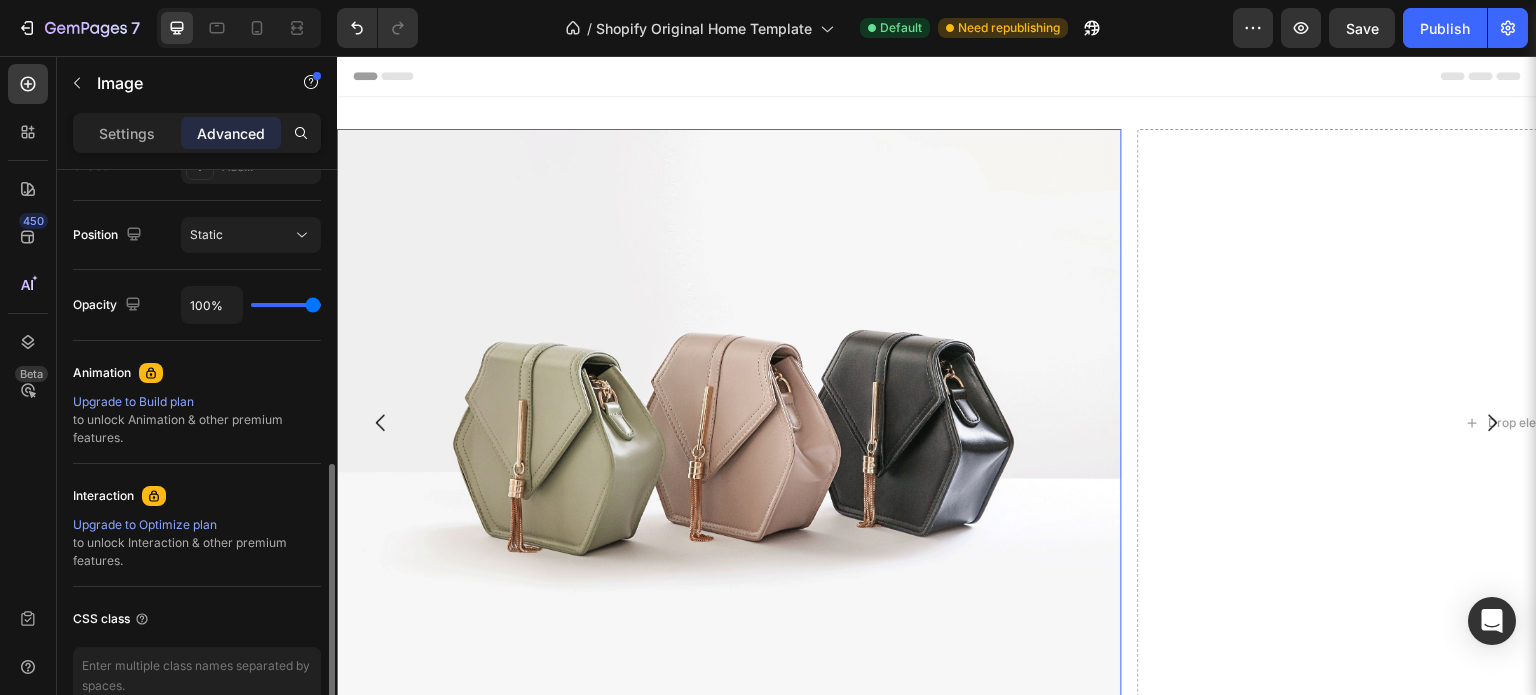 scroll, scrollTop: 400, scrollLeft: 0, axis: vertical 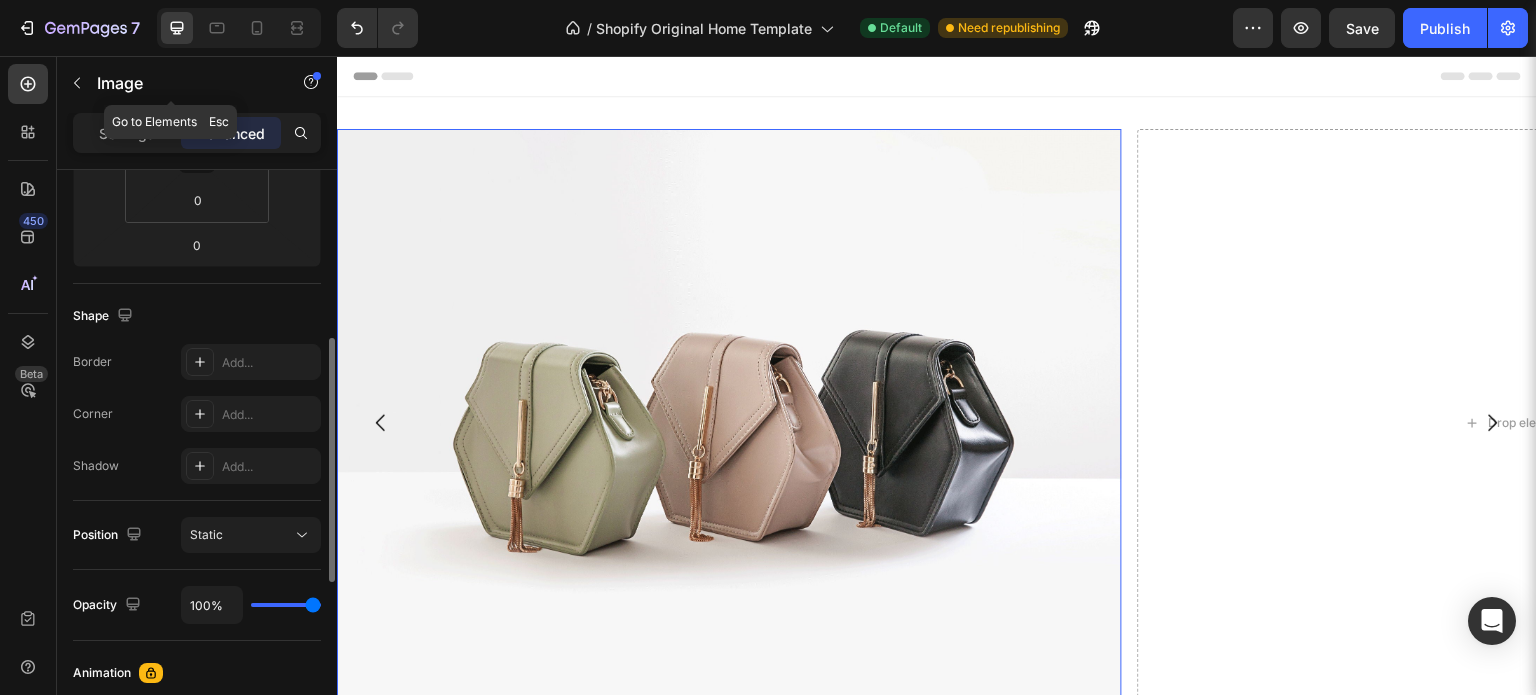 click 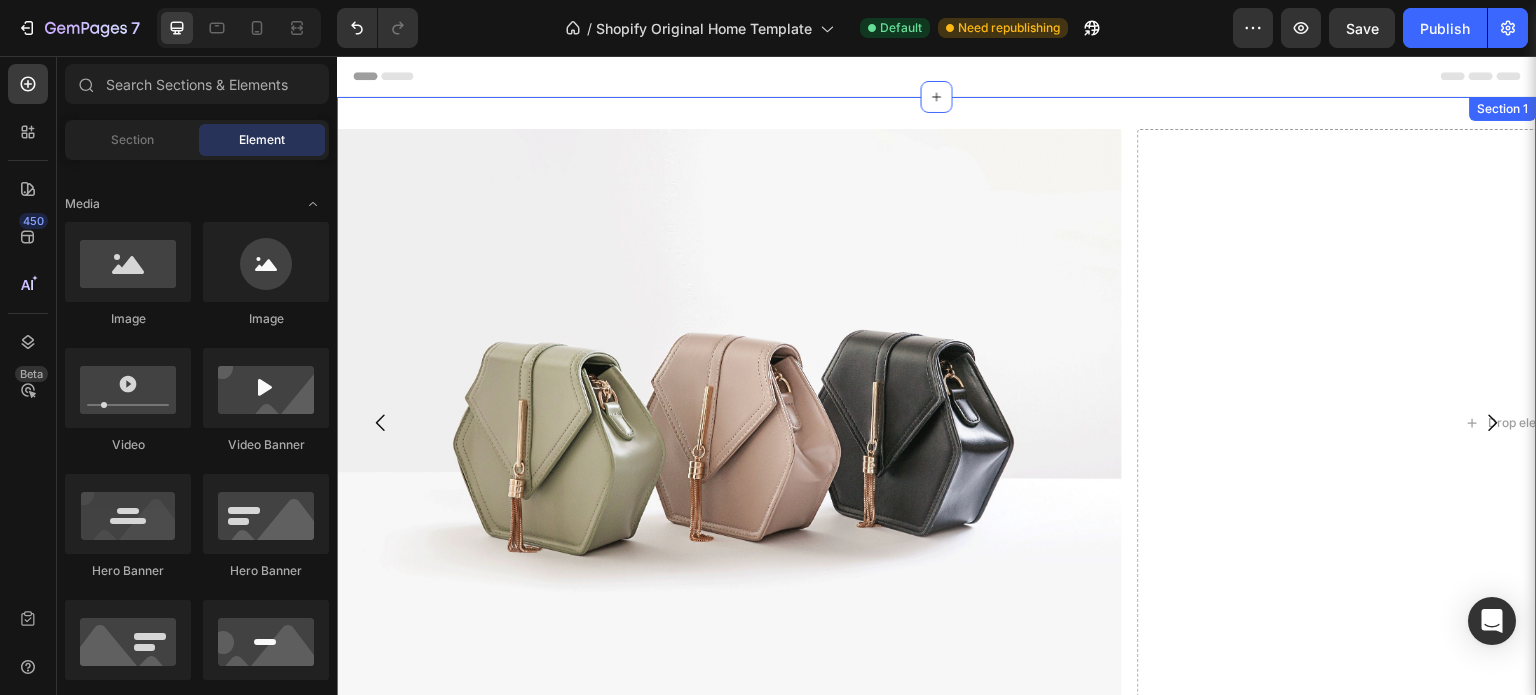 click on "Image
Drop element here
Carousel Row Section 1" at bounding box center [937, 445] 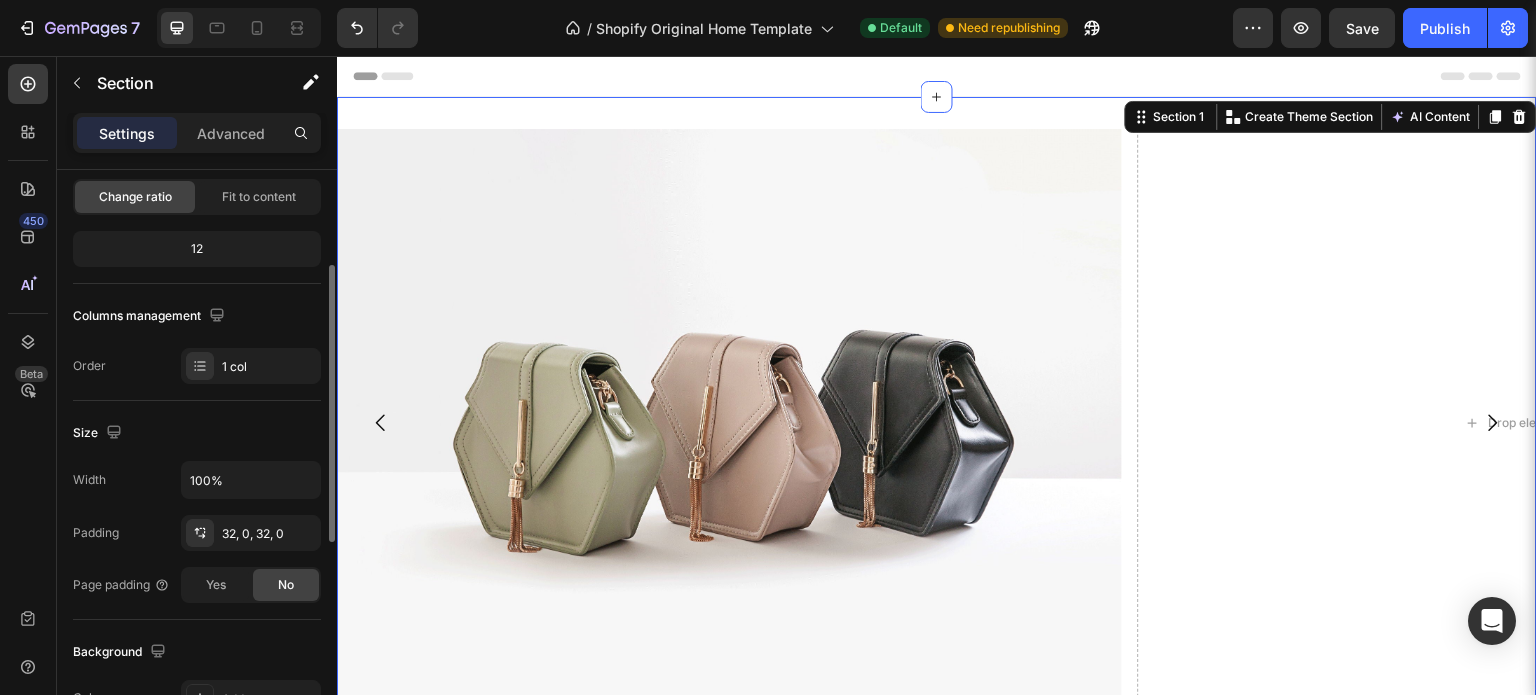 scroll, scrollTop: 300, scrollLeft: 0, axis: vertical 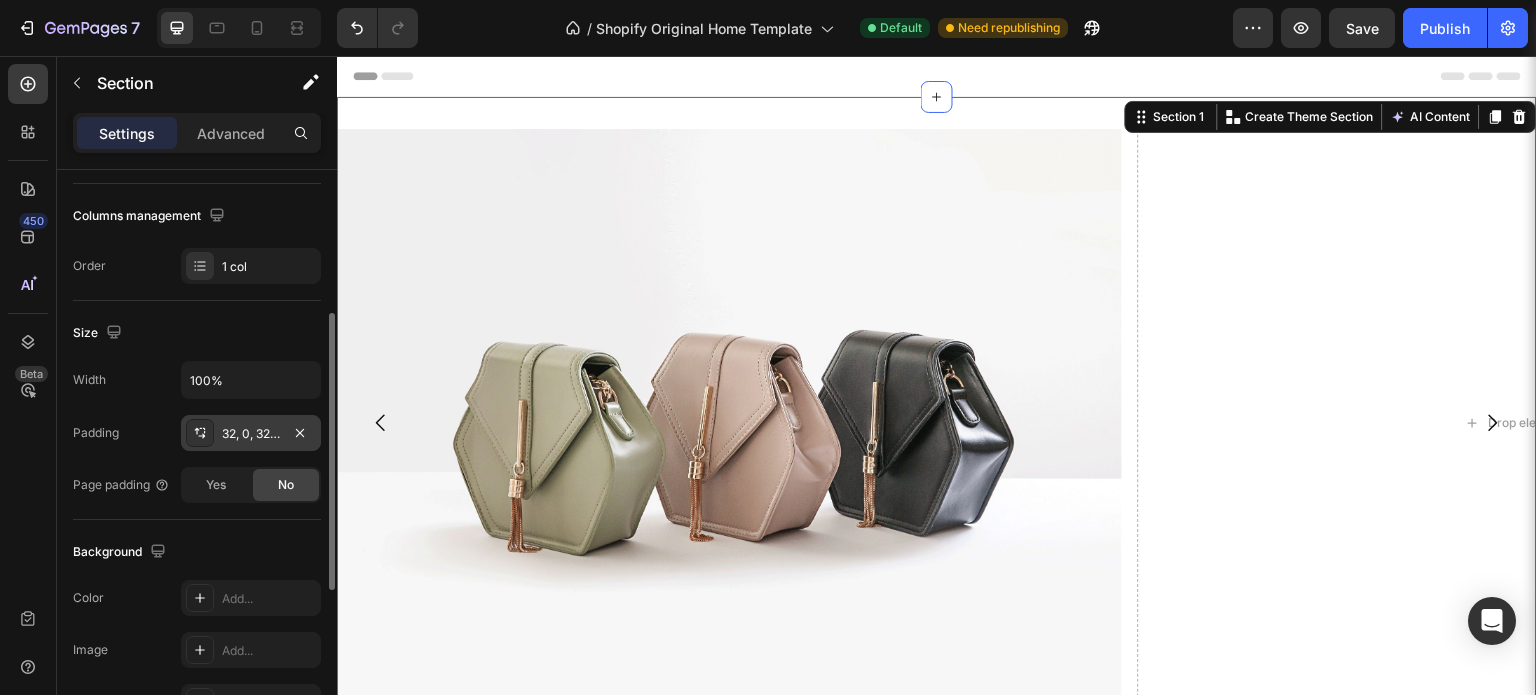 click on "32, 0, 32, 0" at bounding box center [251, 434] 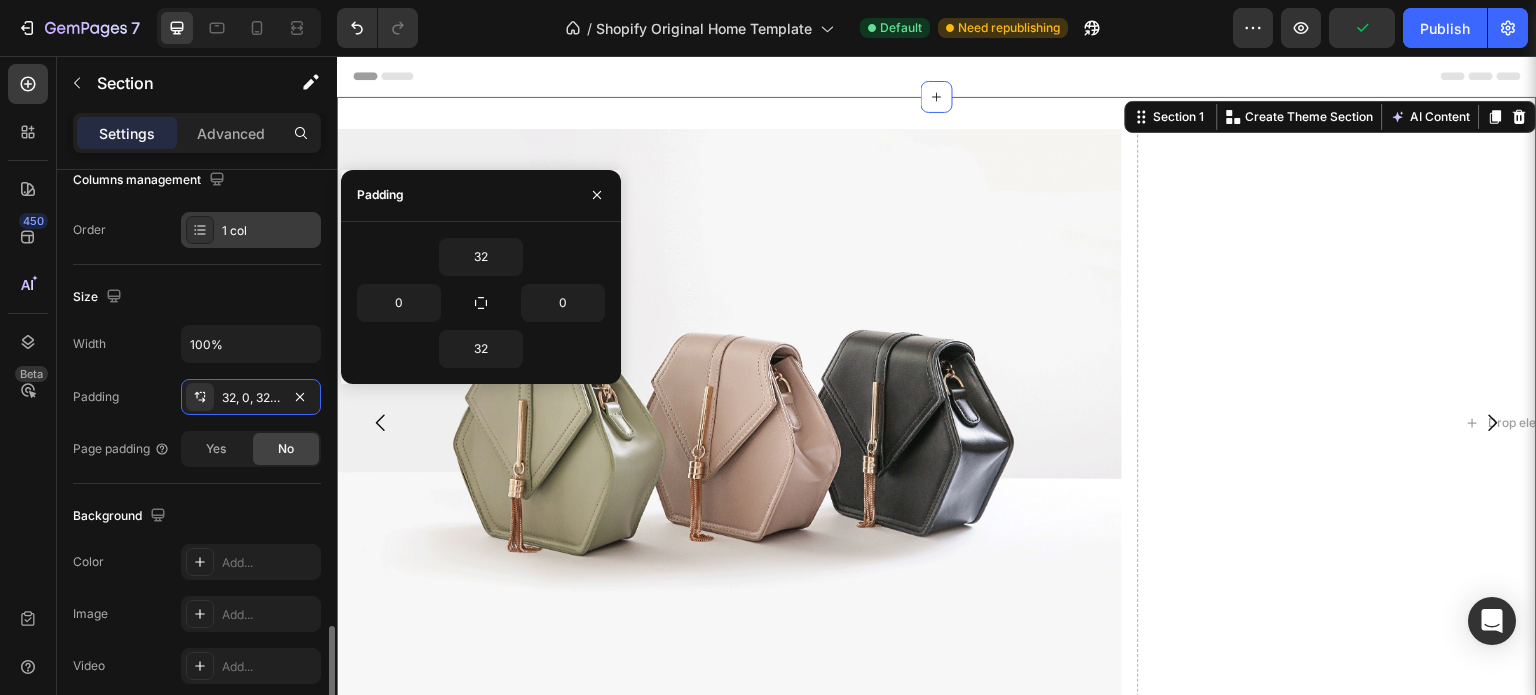 scroll, scrollTop: 136, scrollLeft: 0, axis: vertical 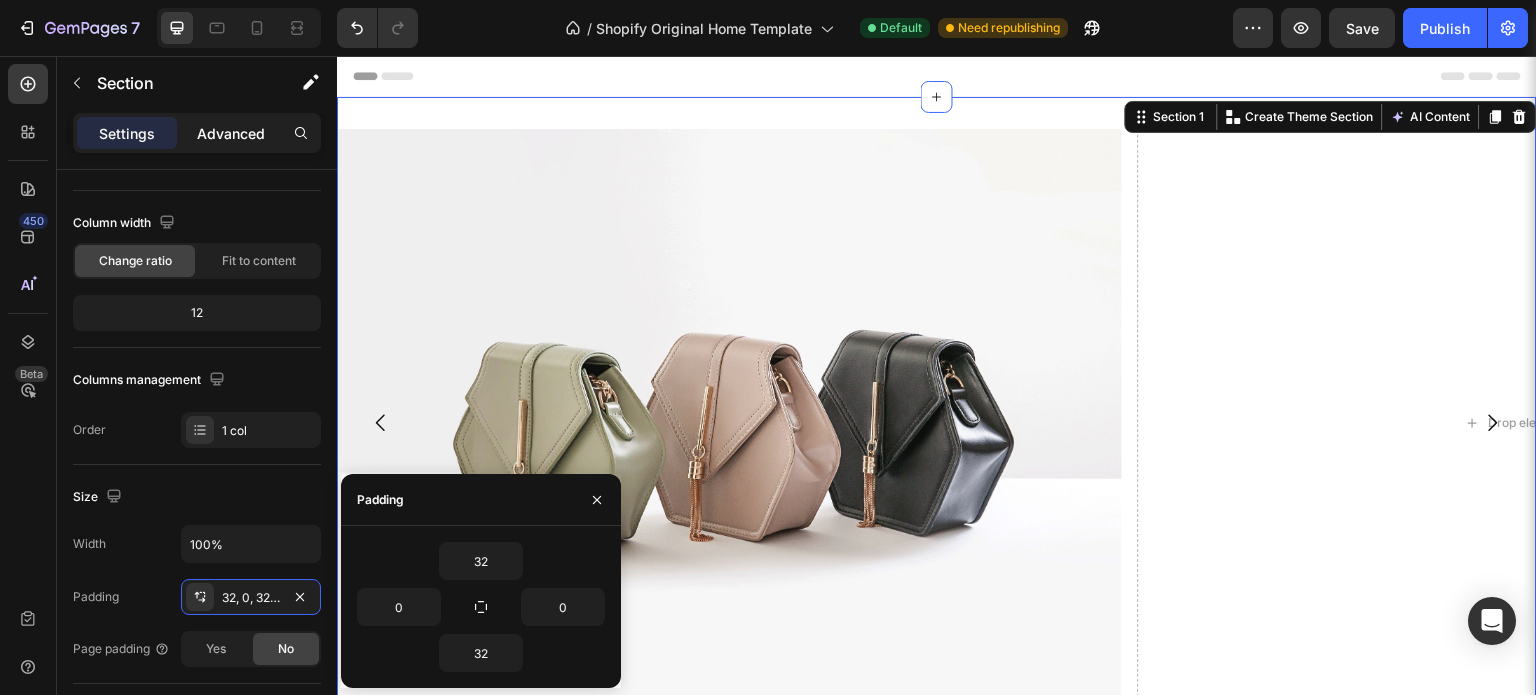 click on "Advanced" at bounding box center (231, 133) 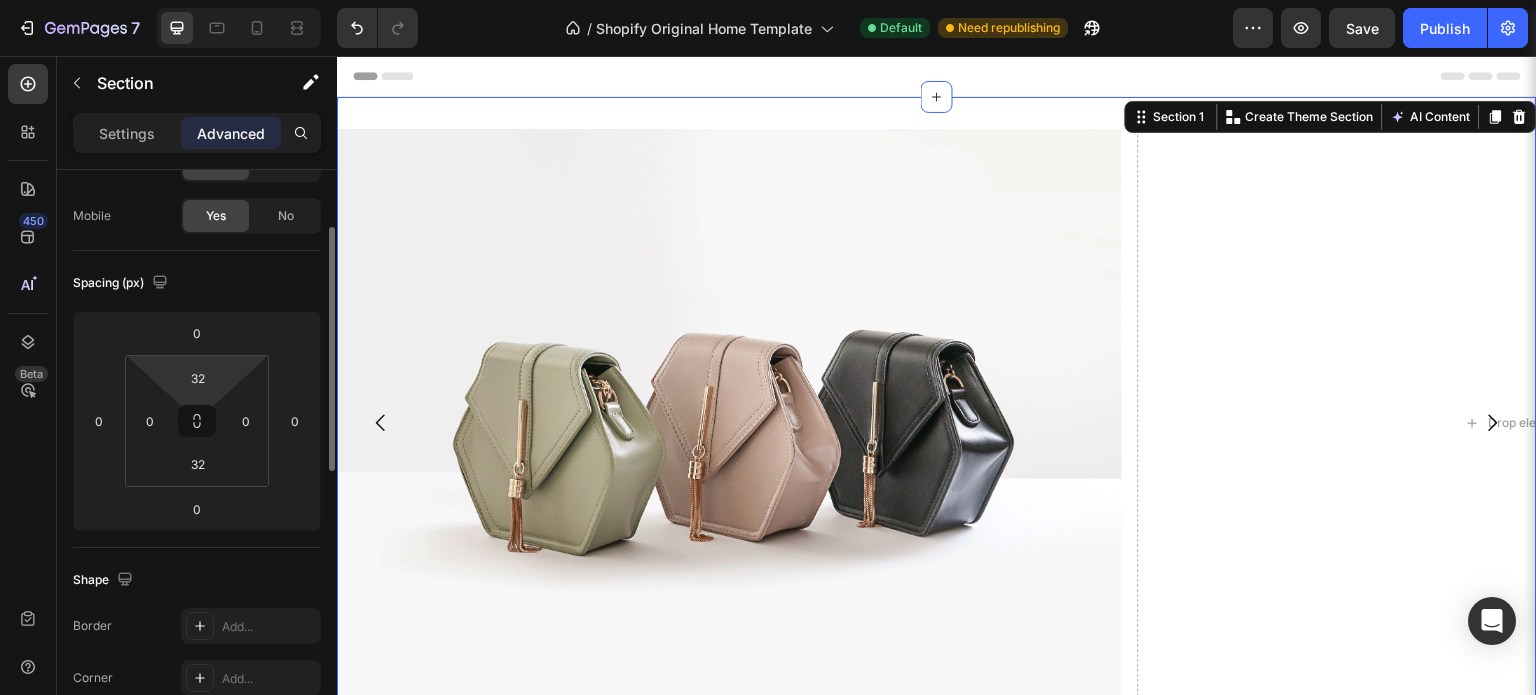 click on "7   /  Shopify Original Home Template Default Need republishing Preview  Save   Publish  450 Beta Sections(18) Elements(83) Section Element Hero Section Product Detail Brands Trusted Badges Guarantee Product Breakdown How to use Testimonials Compare Bundle FAQs Social Proof Brand Story Product List Collection Blog List Contact Sticky Add to Cart Custom Footer Browse Library 450 Layout
Row
Row
Row
Row Text
Heading
Text Block Button
Button
Button Media
Image
Image
Video" at bounding box center [768, 0] 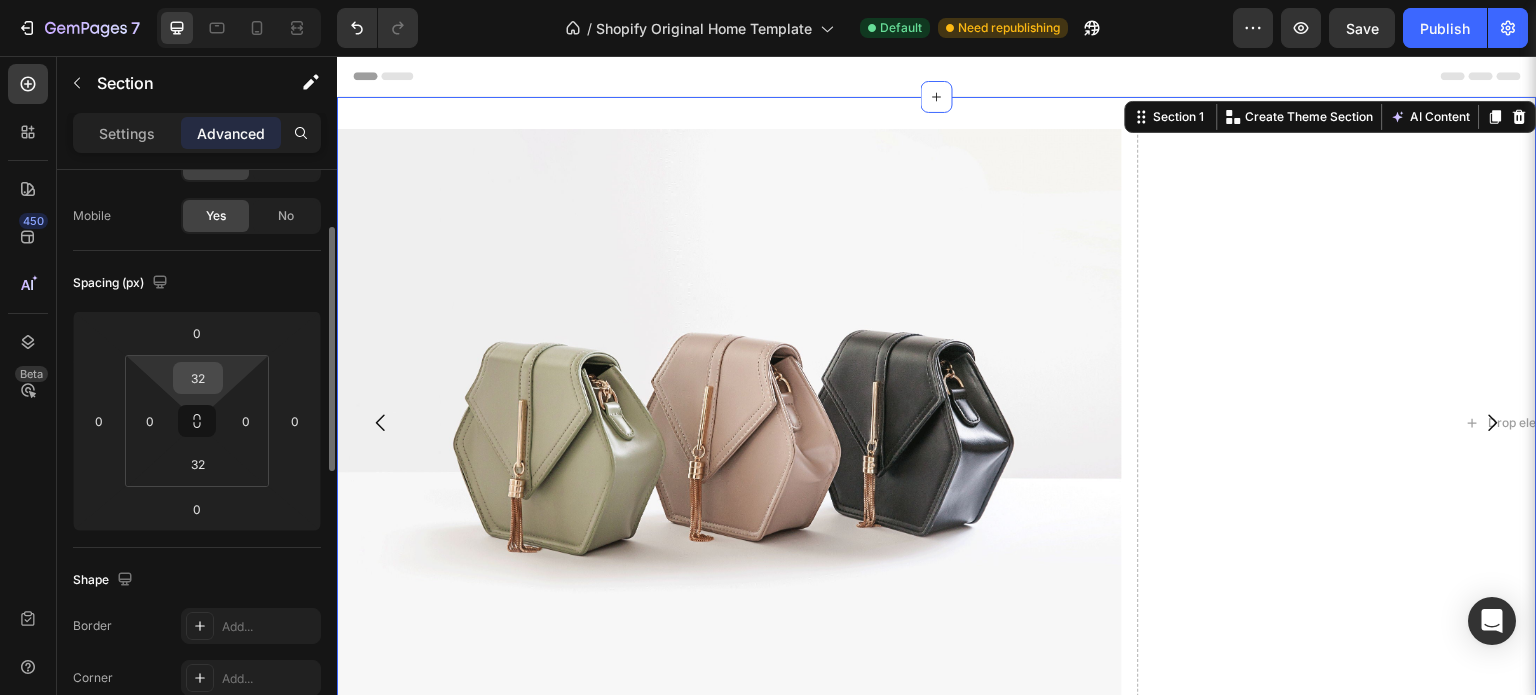 type on "2" 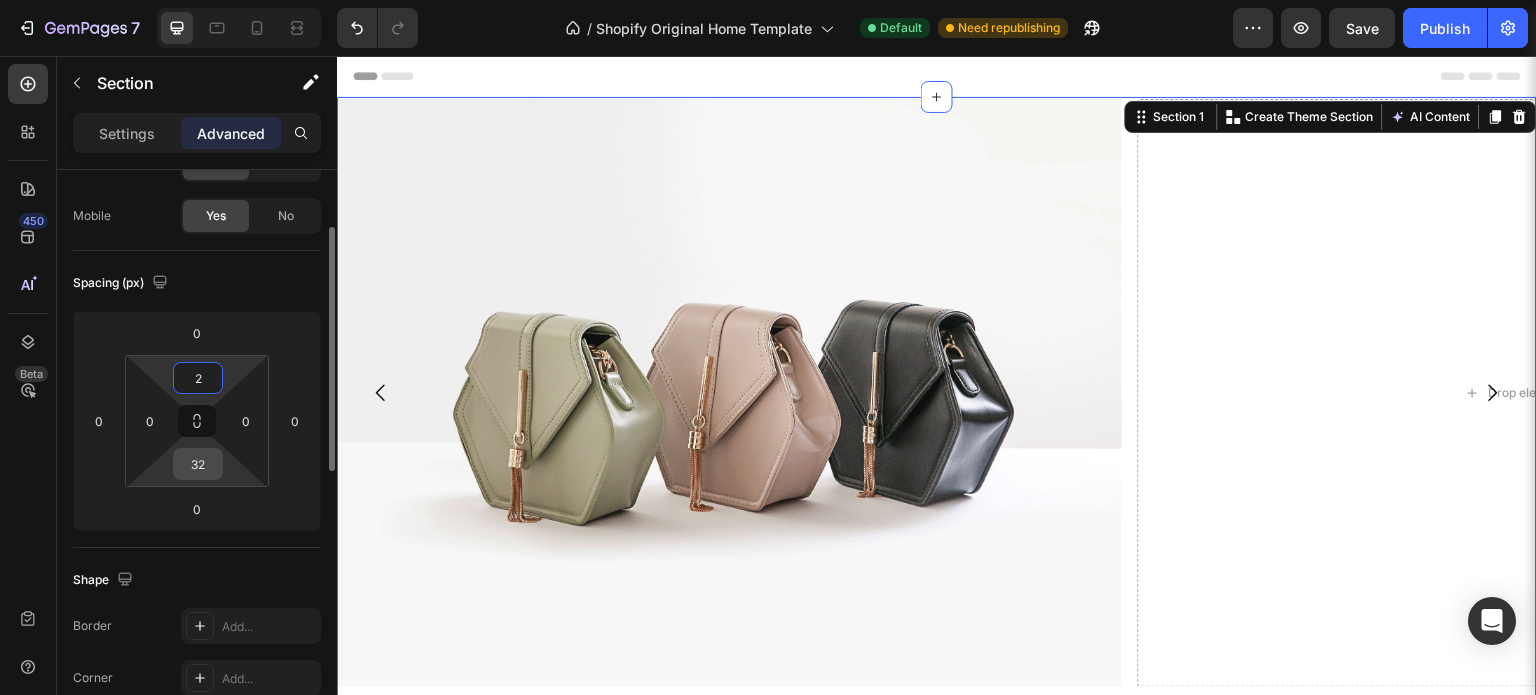 click on "32" at bounding box center [198, 464] 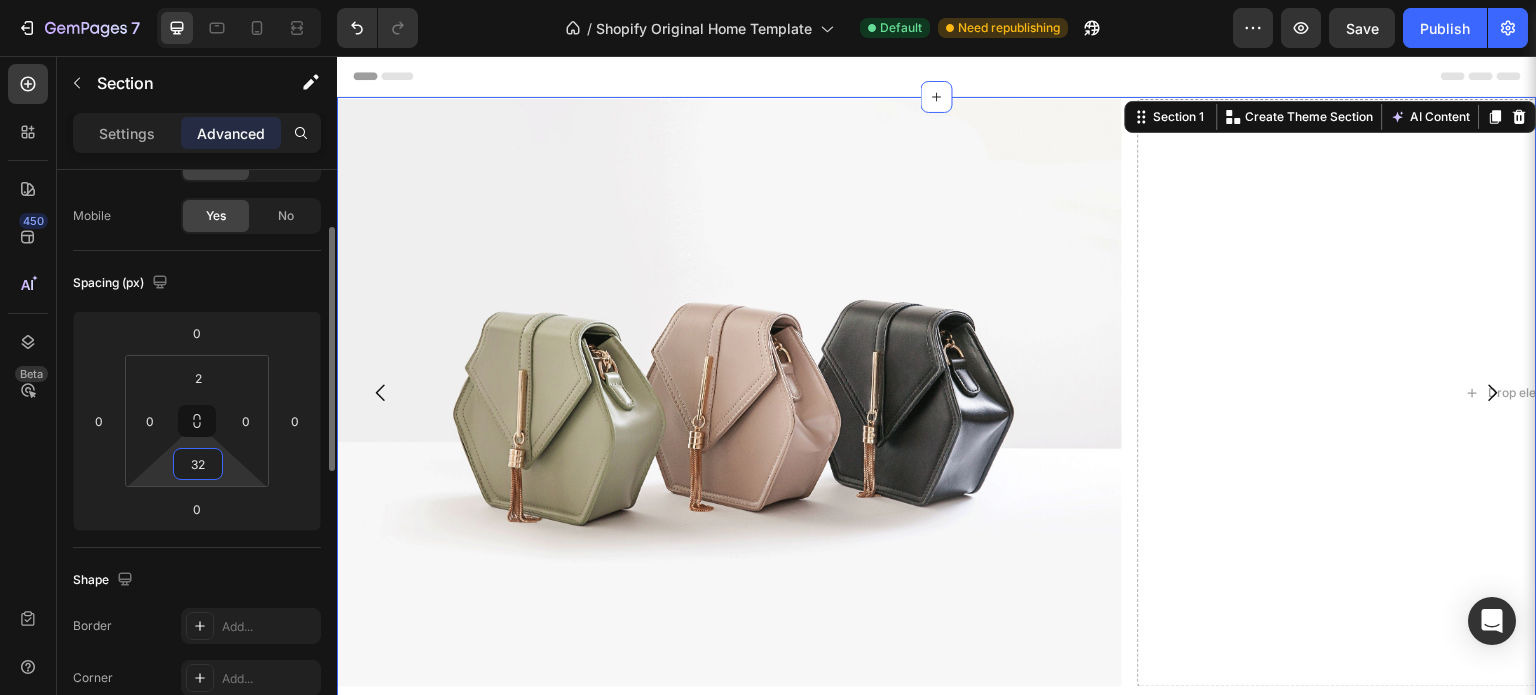 click on "32" at bounding box center [198, 464] 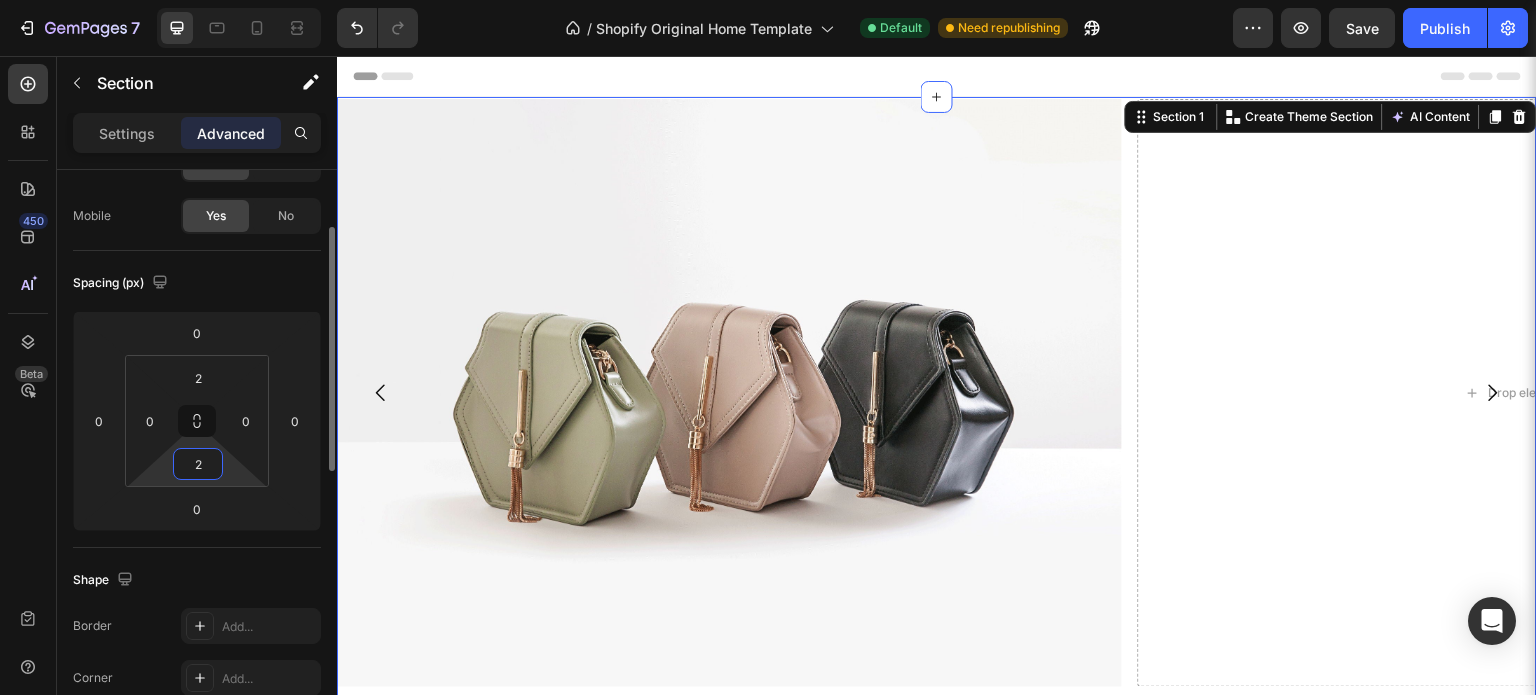 type on "2" 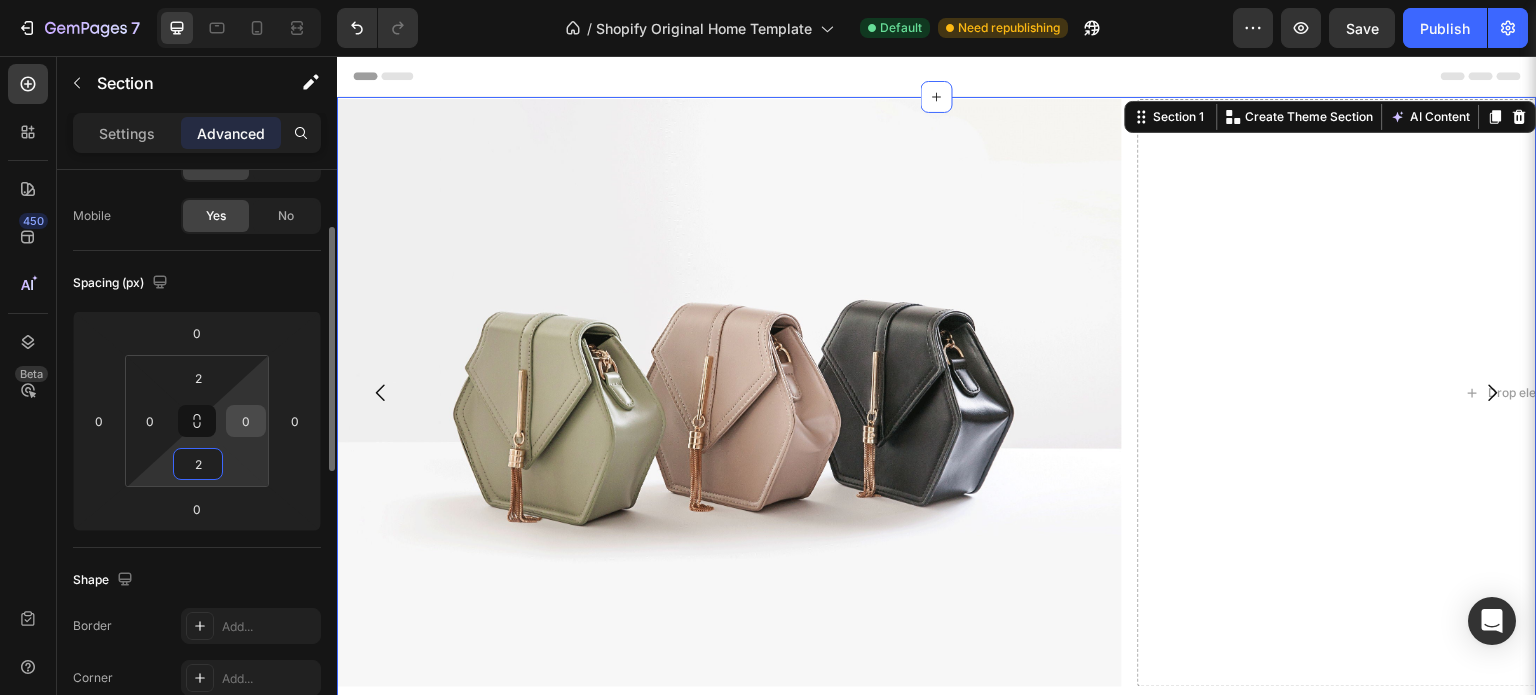 click on "0" at bounding box center [246, 421] 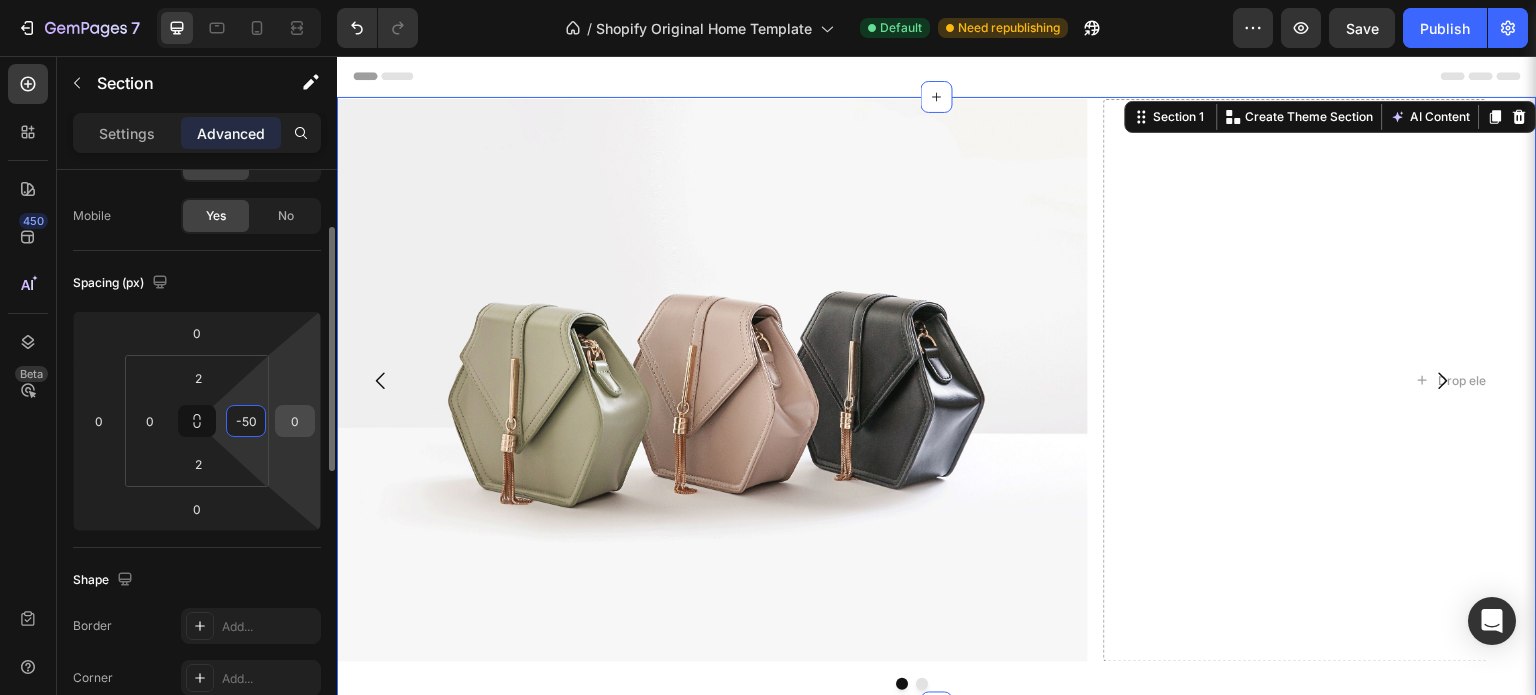 drag, startPoint x: 237, startPoint y: 415, endPoint x: 274, endPoint y: 413, distance: 37.054016 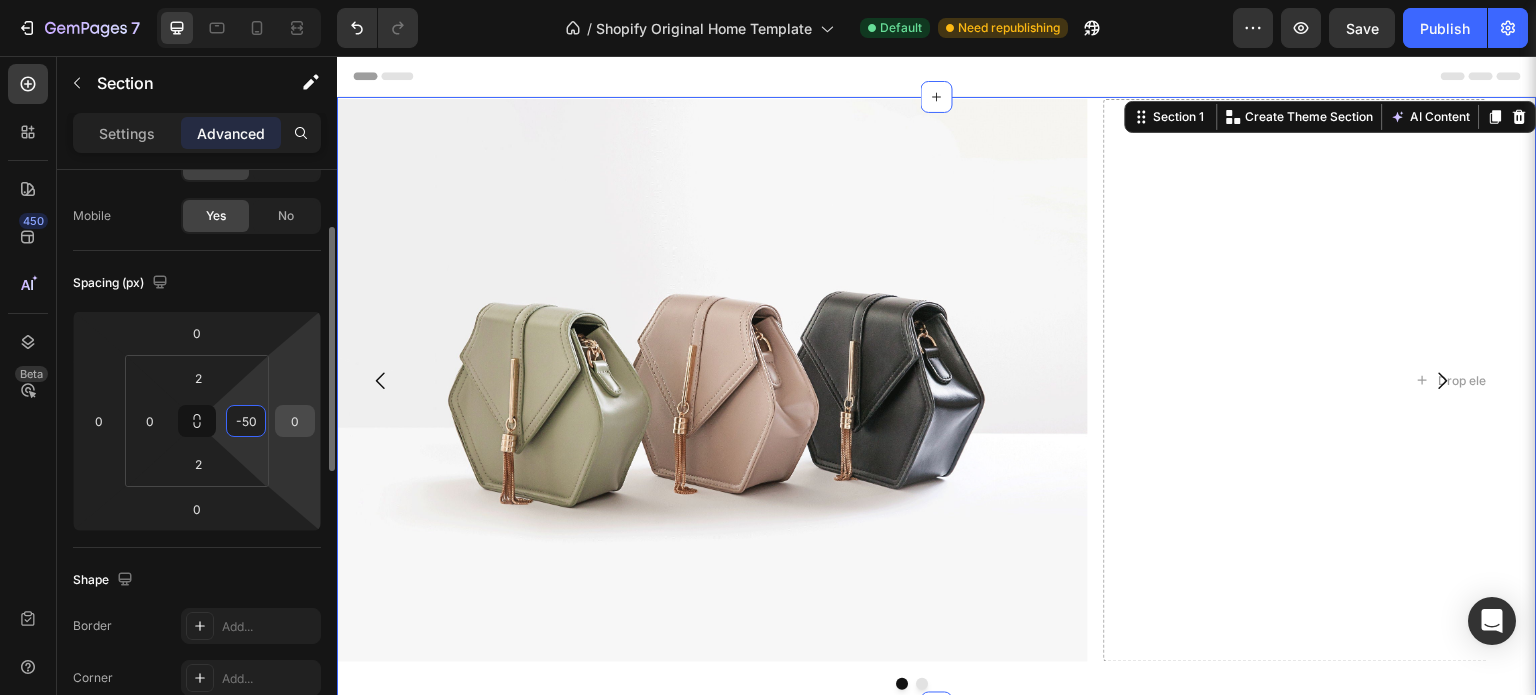 click on "[COORDINATES]" 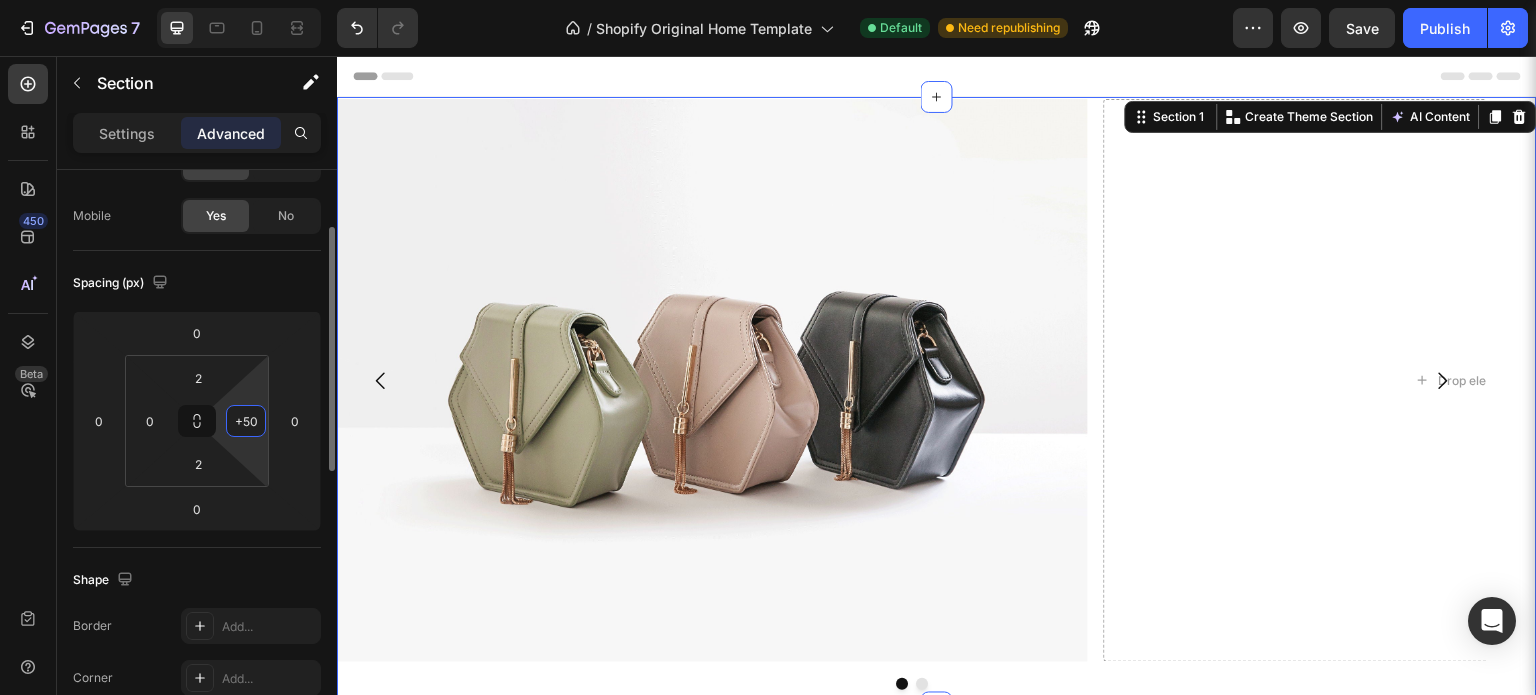 click on "+50" at bounding box center (246, 421) 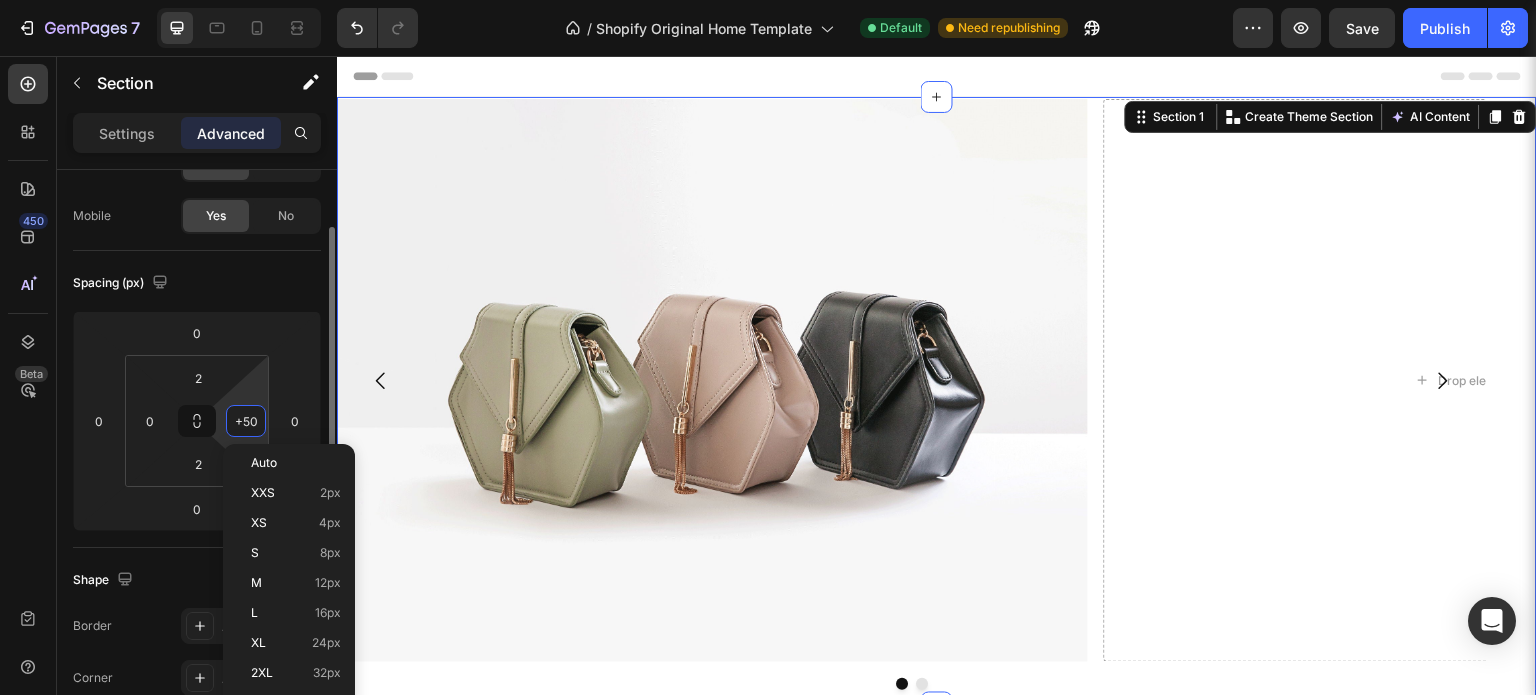 click on "+50" at bounding box center [246, 421] 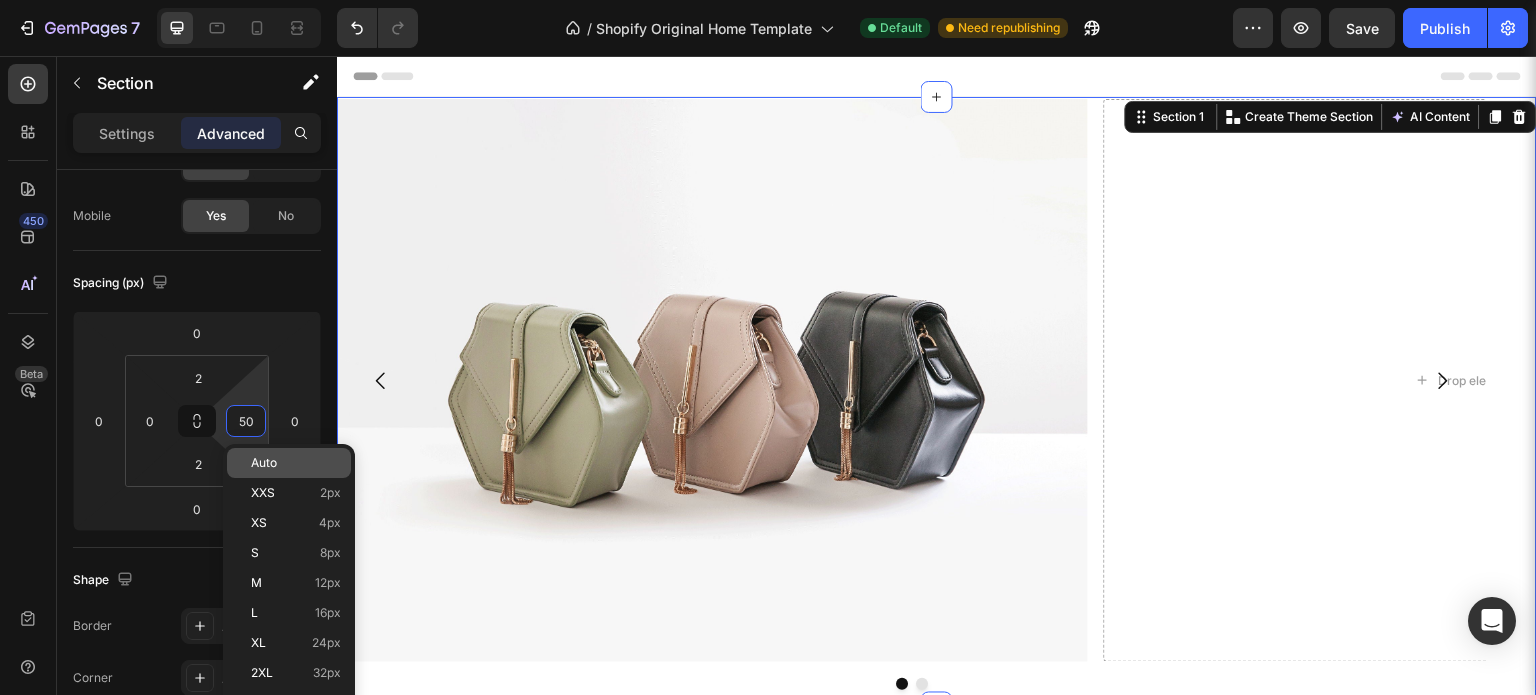 click on "Auto" at bounding box center [264, 463] 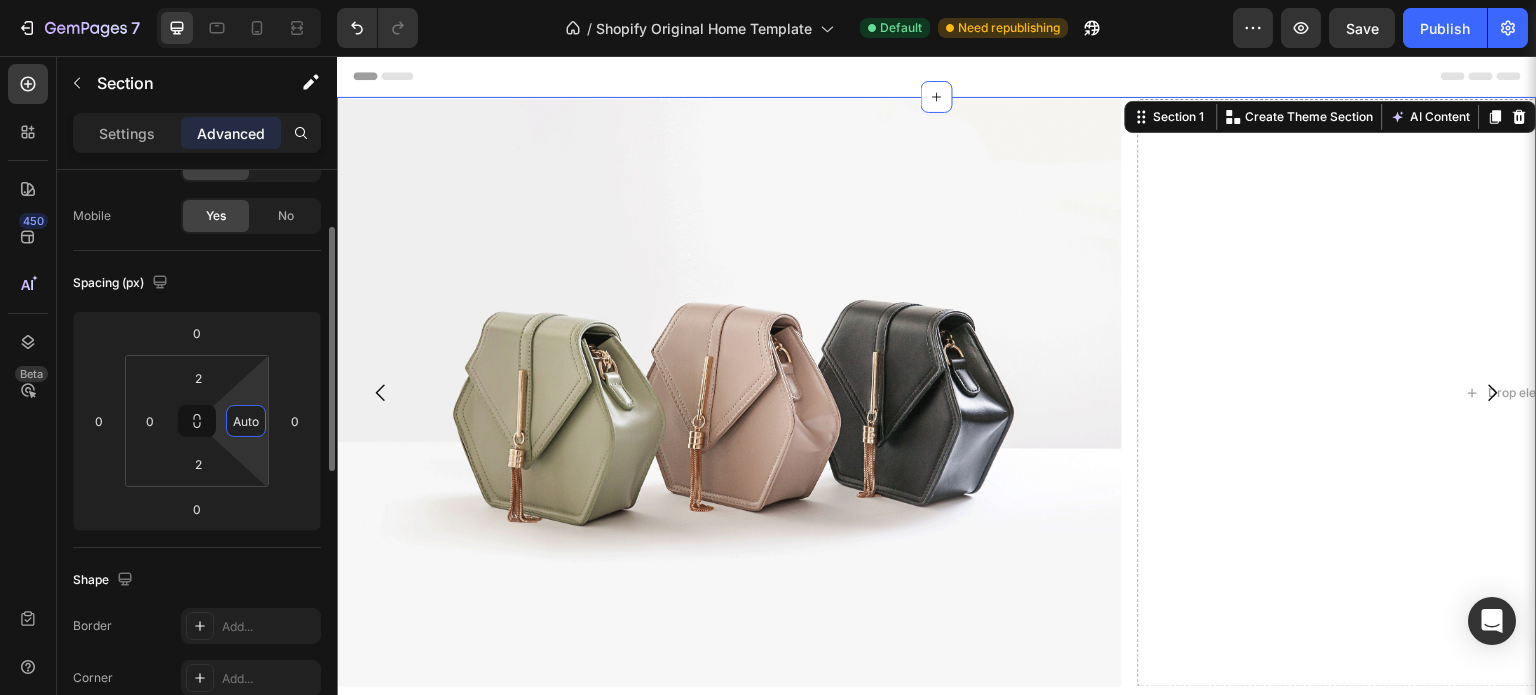 click on "Auto" at bounding box center [246, 421] 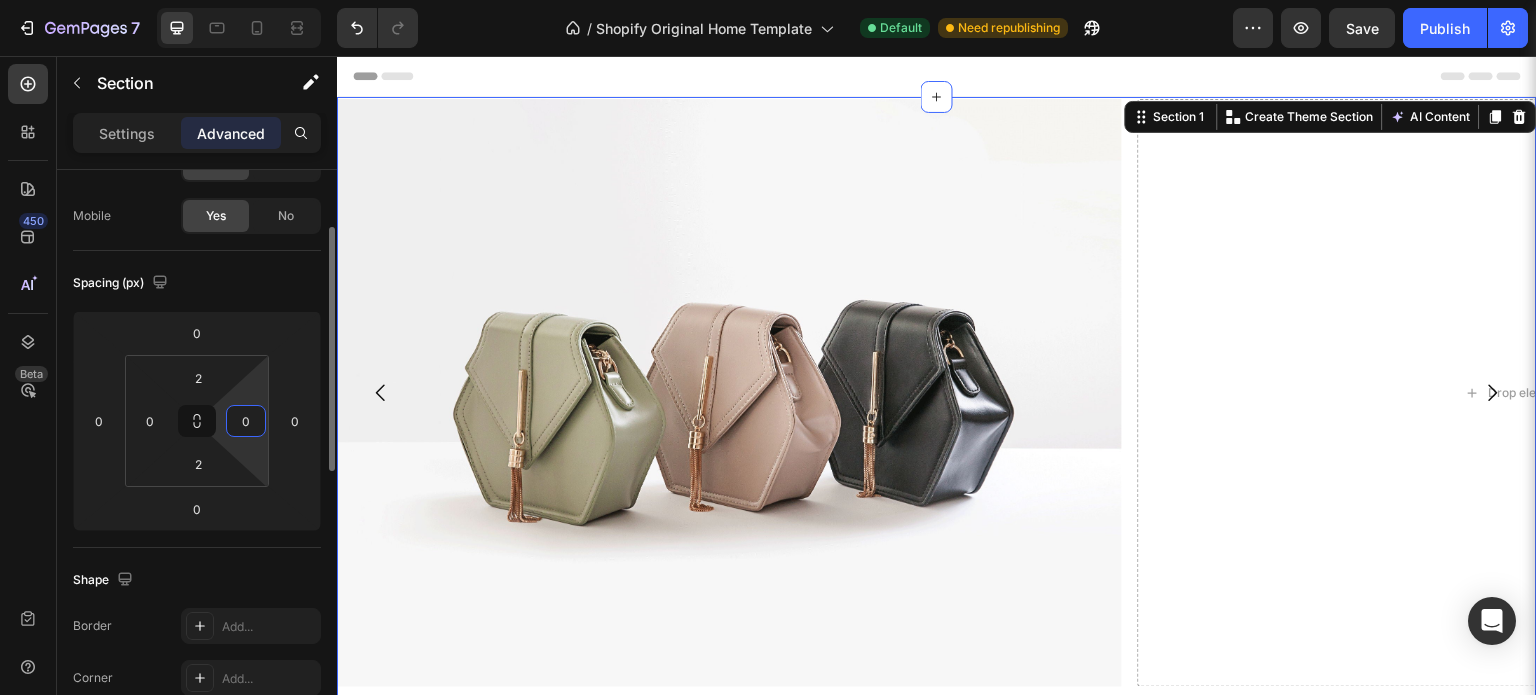 type on "0" 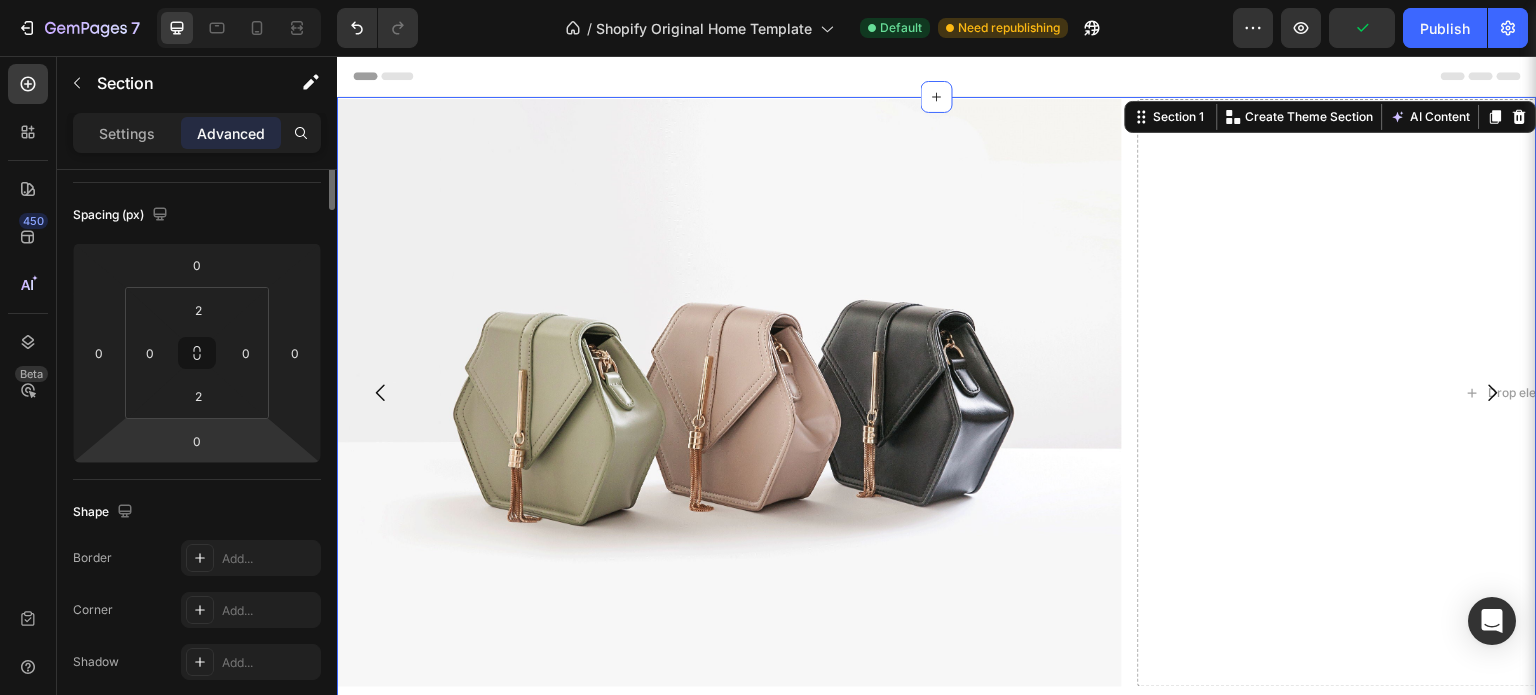 scroll, scrollTop: 0, scrollLeft: 0, axis: both 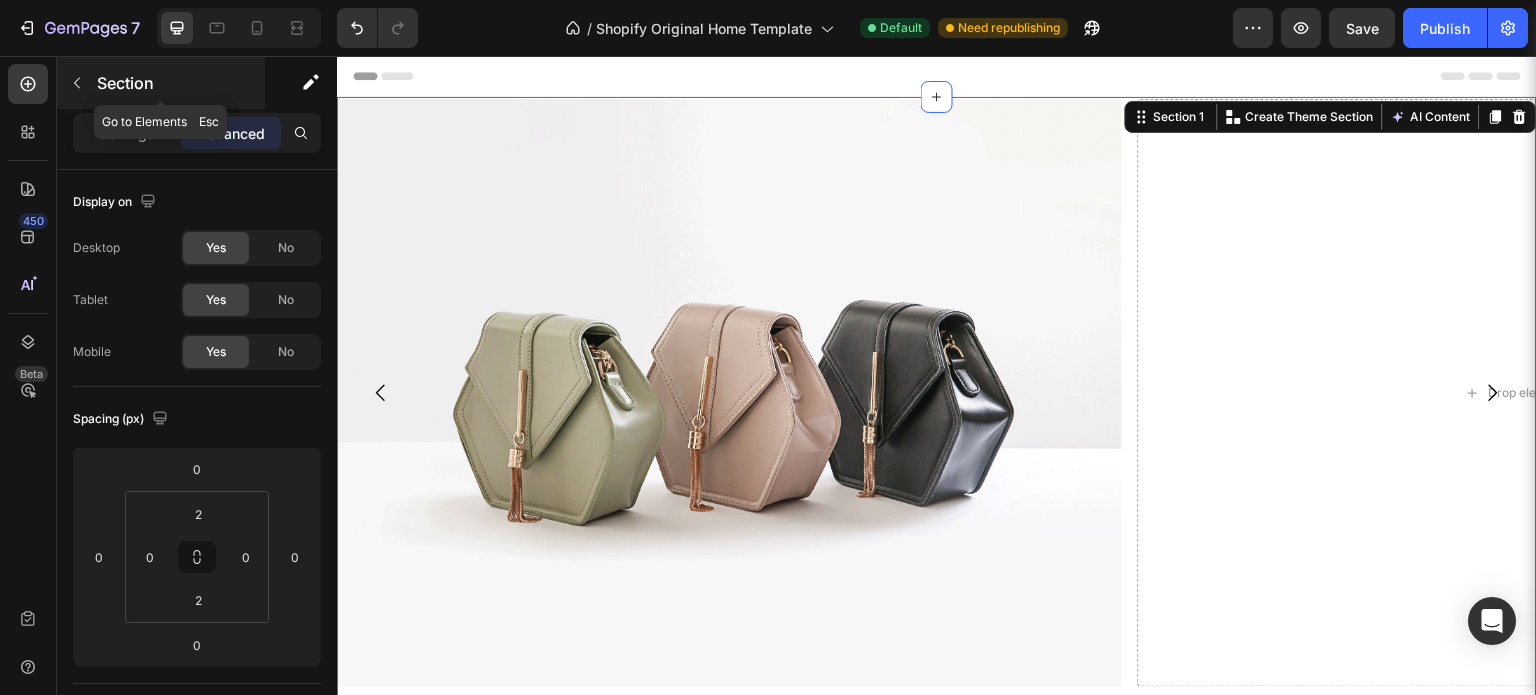 click 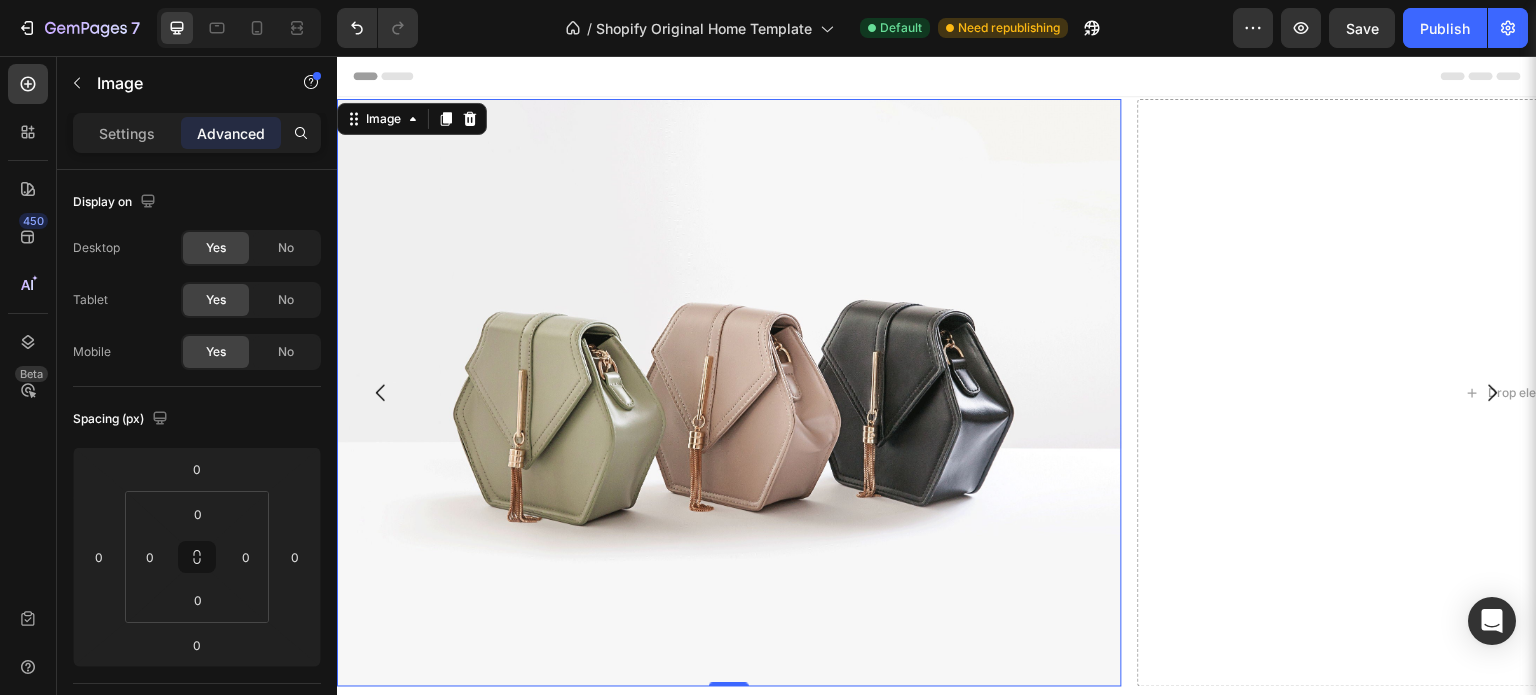 click at bounding box center [729, 393] 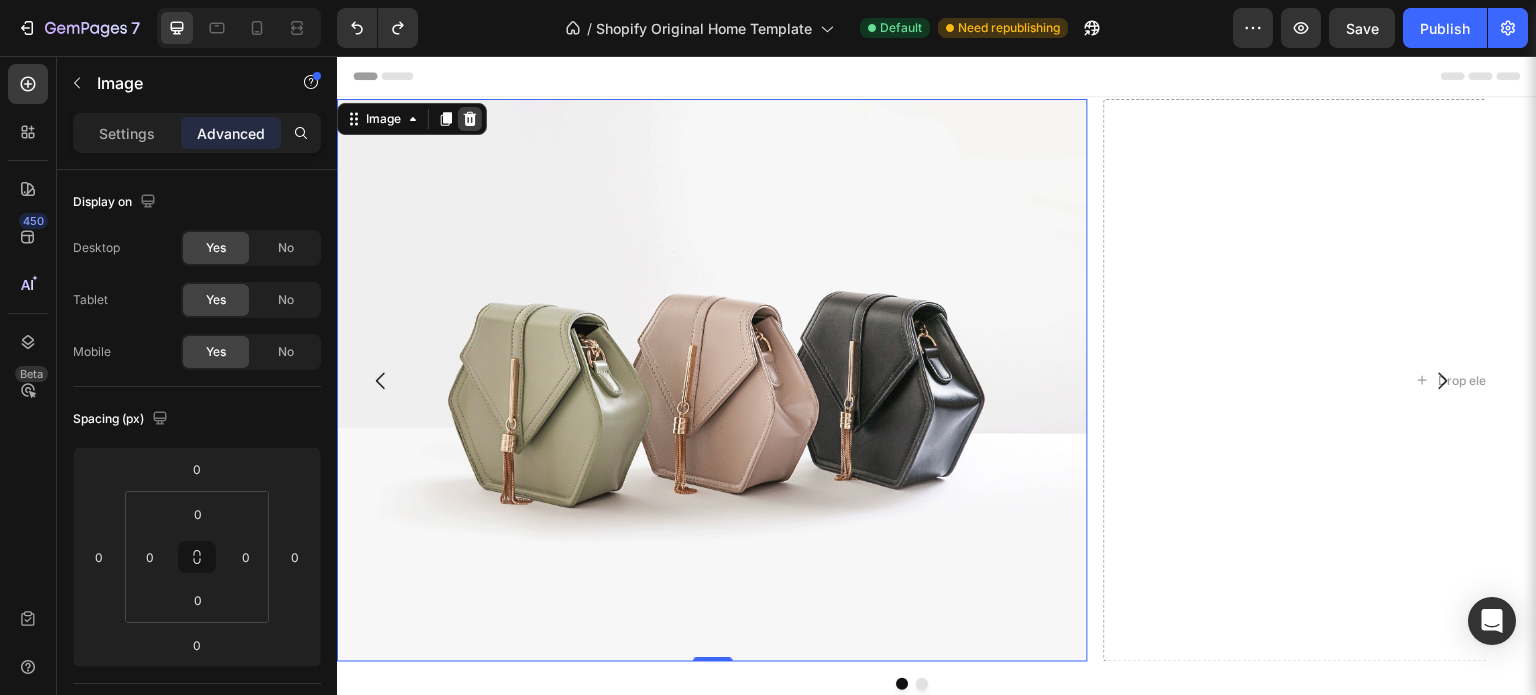 click 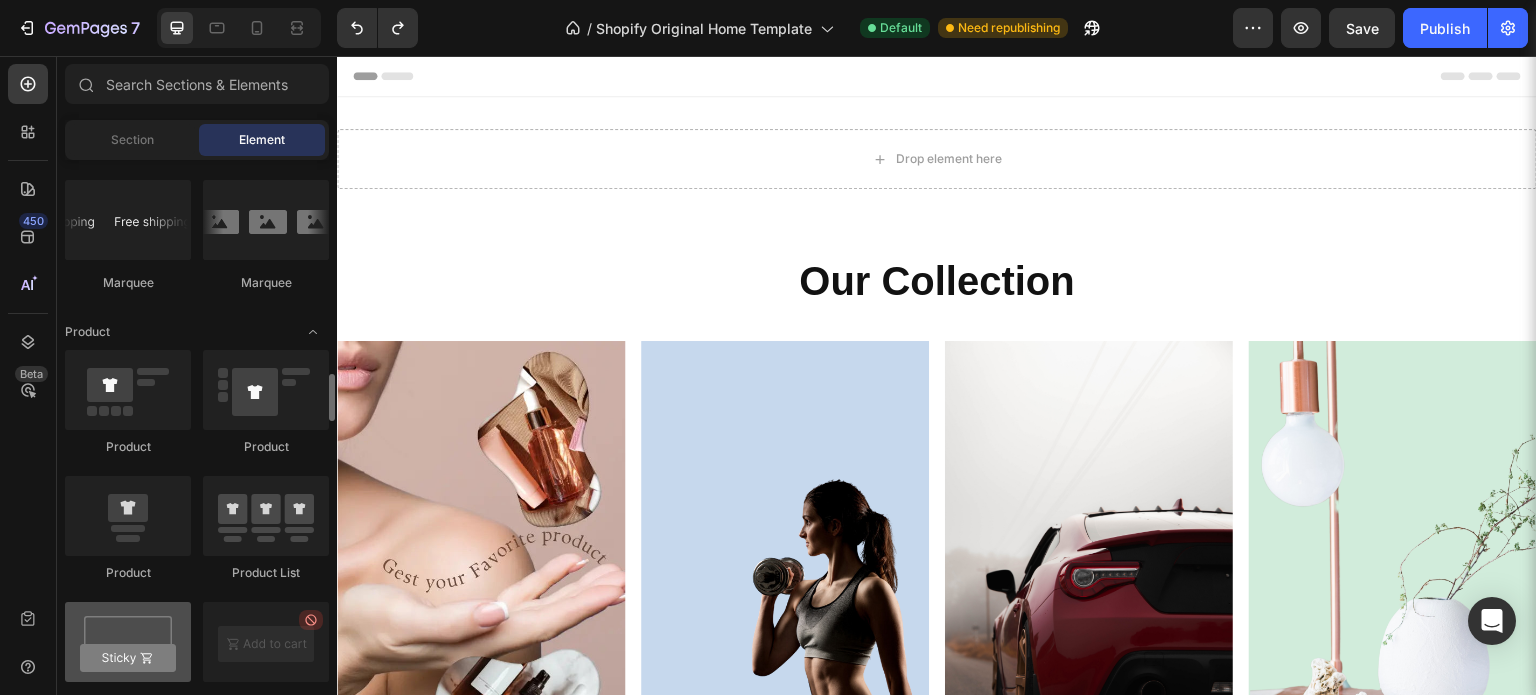 scroll, scrollTop: 2600, scrollLeft: 0, axis: vertical 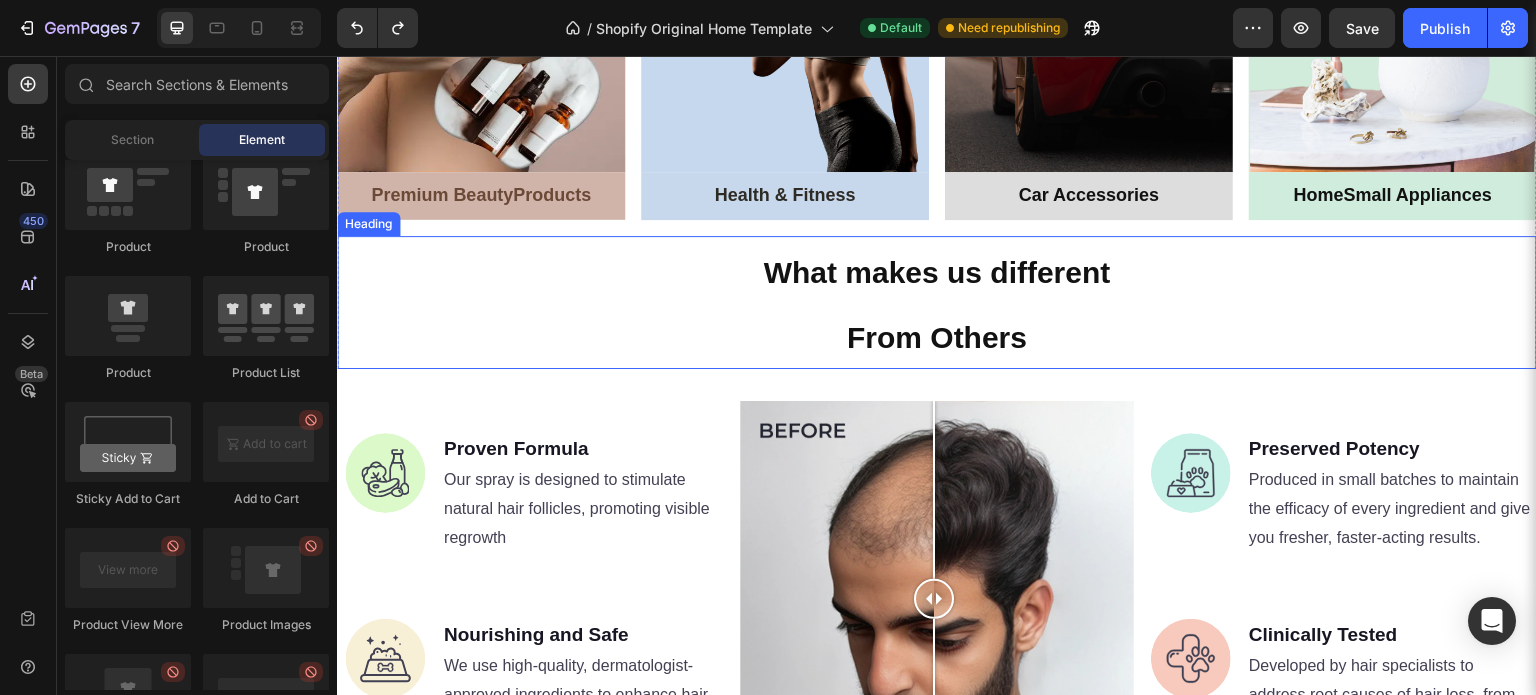 click on "From Others" at bounding box center [937, 337] 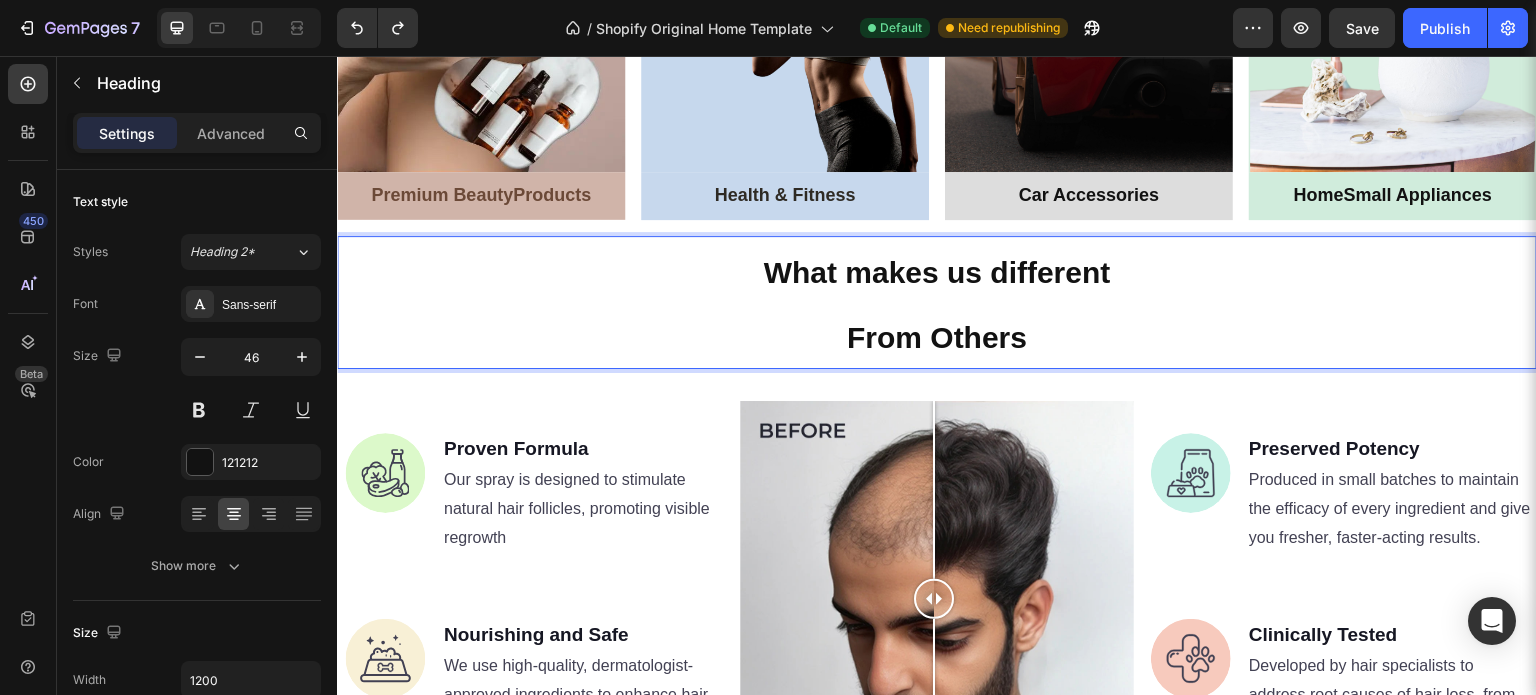 click on "What makes us different  From Others" at bounding box center (937, 303) 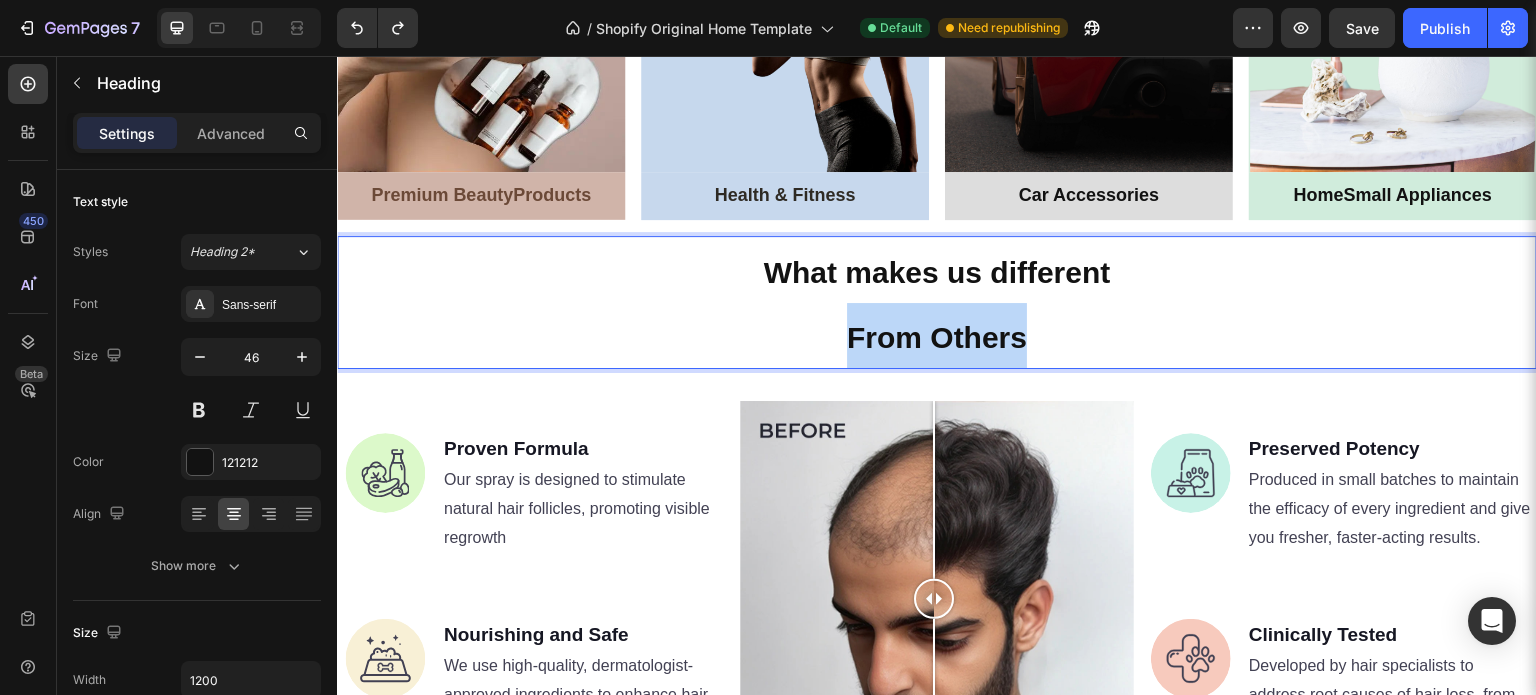 click on "What makes us different  From Others" at bounding box center [937, 303] 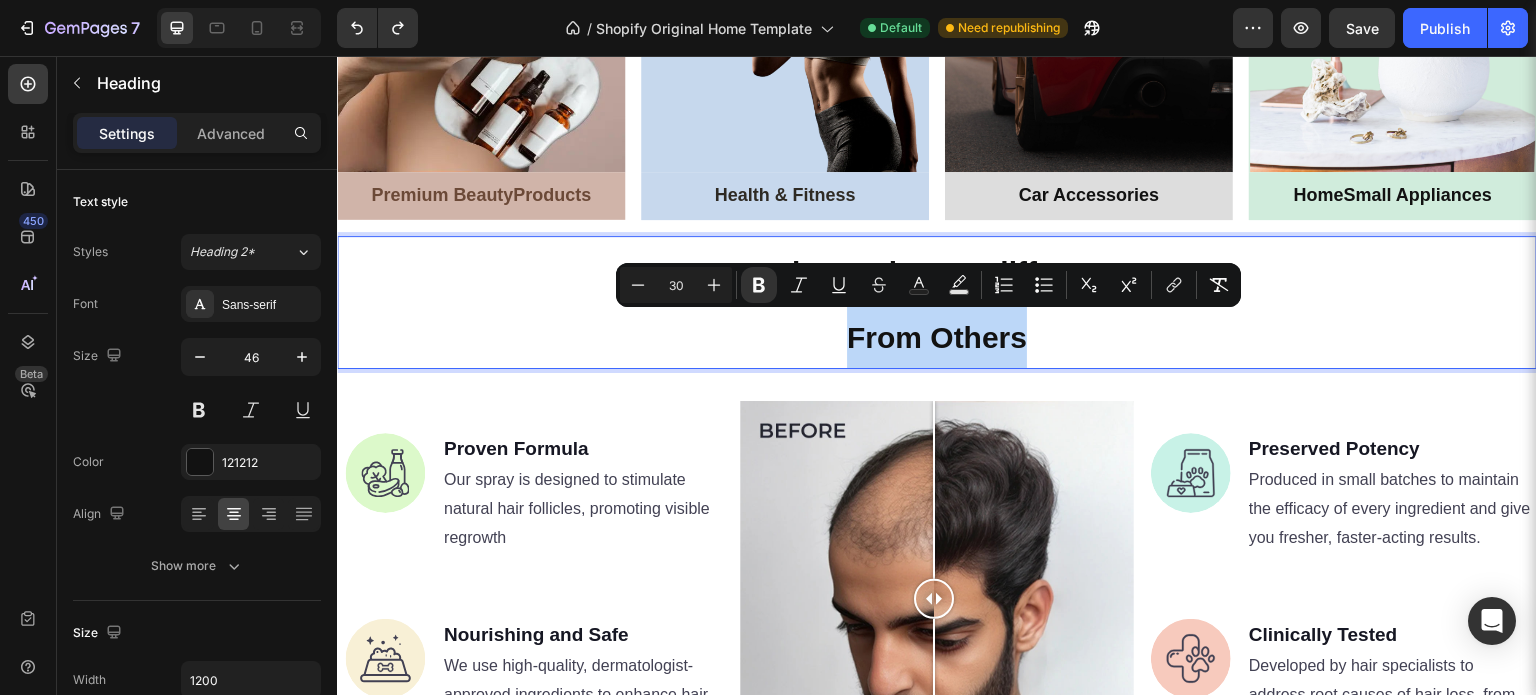 click on "What makes us different  From Others" at bounding box center (937, 303) 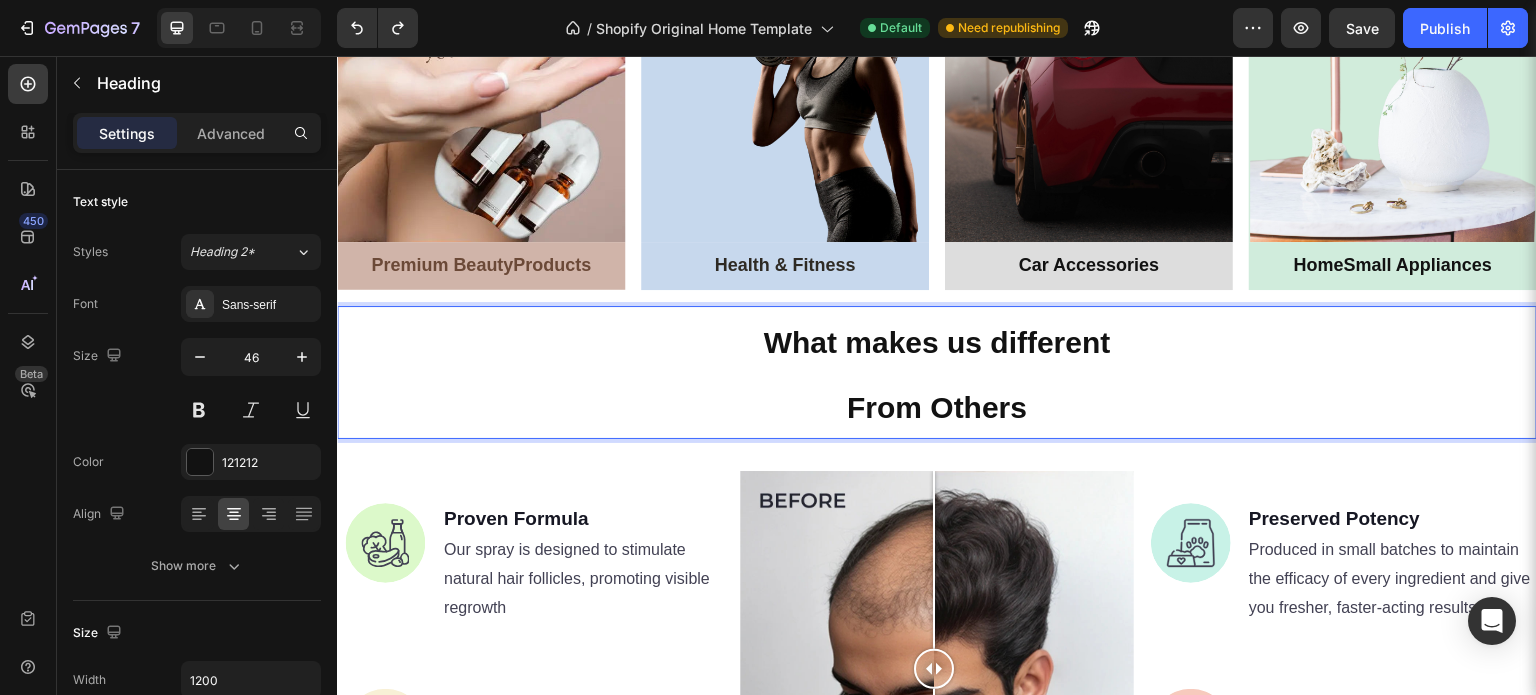 scroll, scrollTop: 500, scrollLeft: 0, axis: vertical 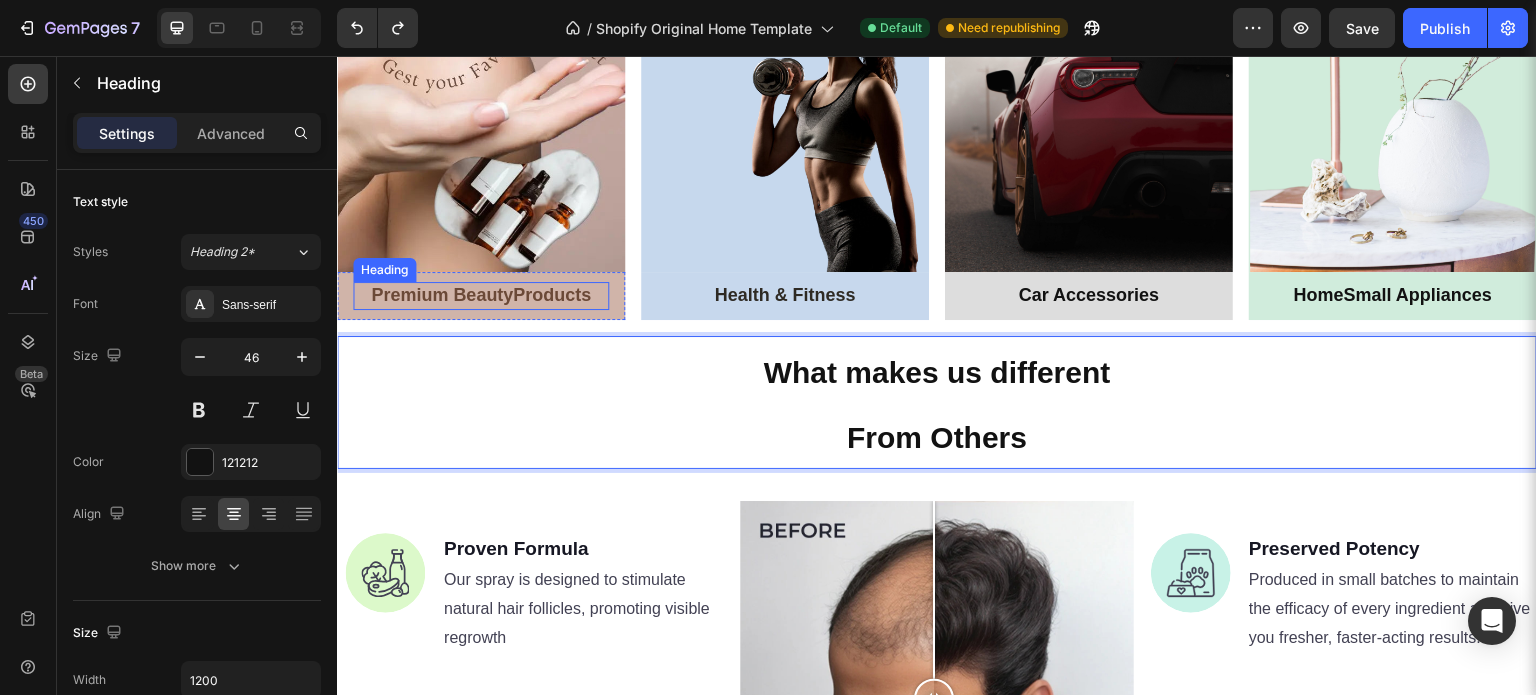 click on "Premium Beauty  Products" at bounding box center (481, 295) 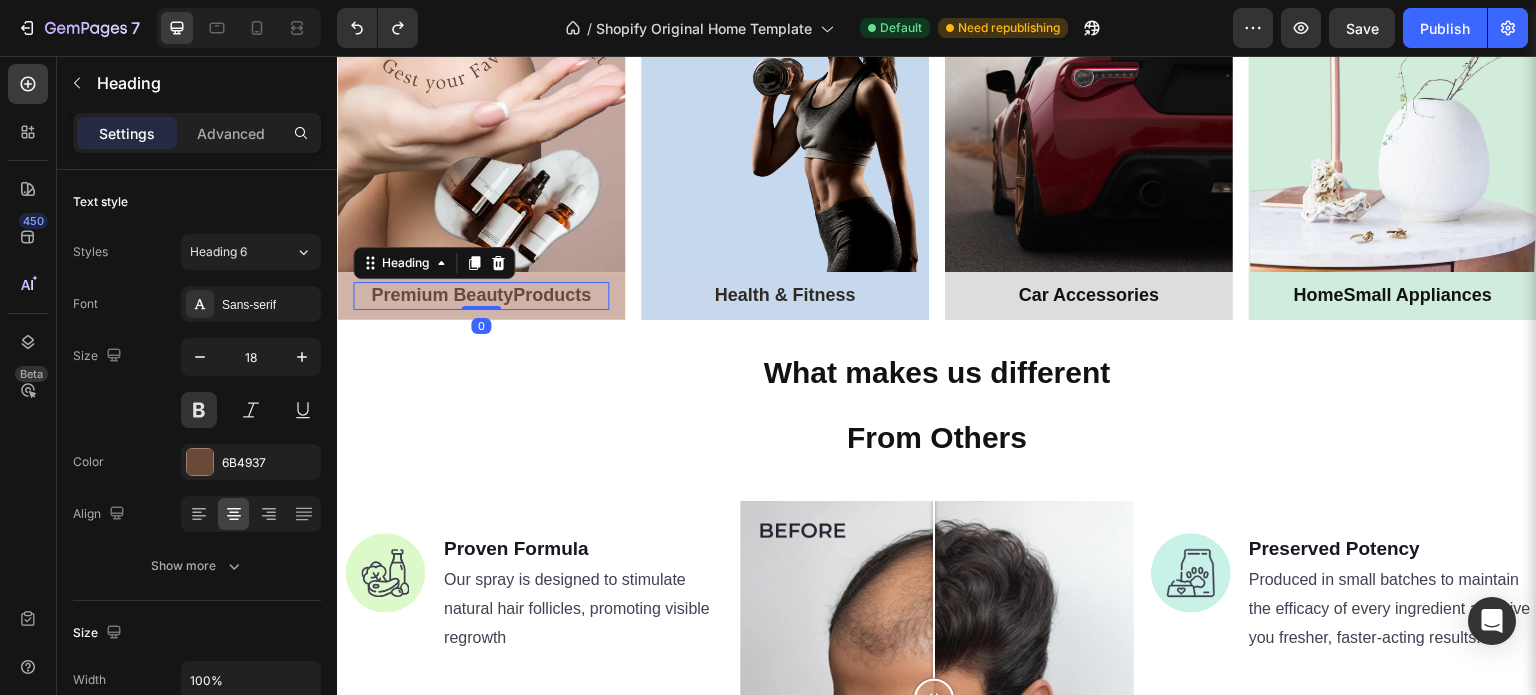 click on "Premium Beauty  Products" at bounding box center (481, 295) 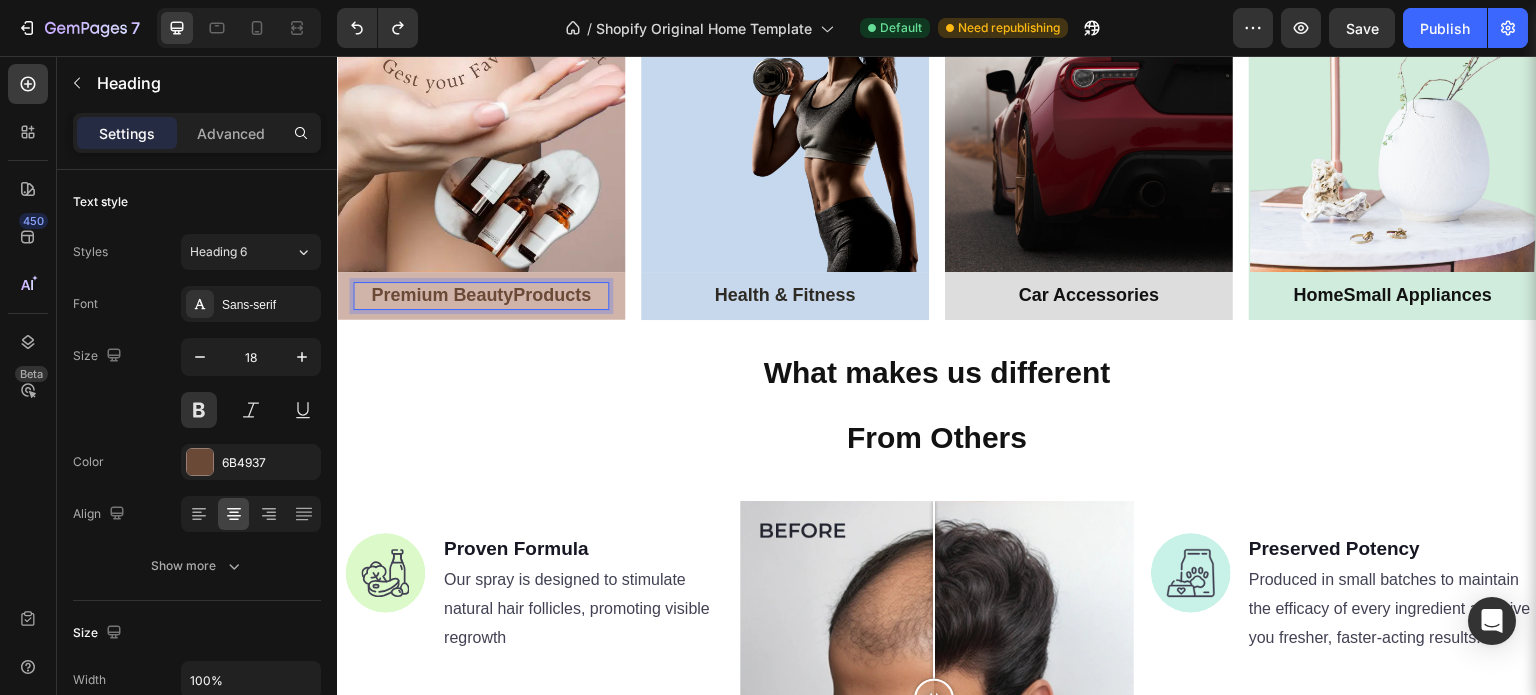 click on "Premium Beauty  Products" at bounding box center [481, 295] 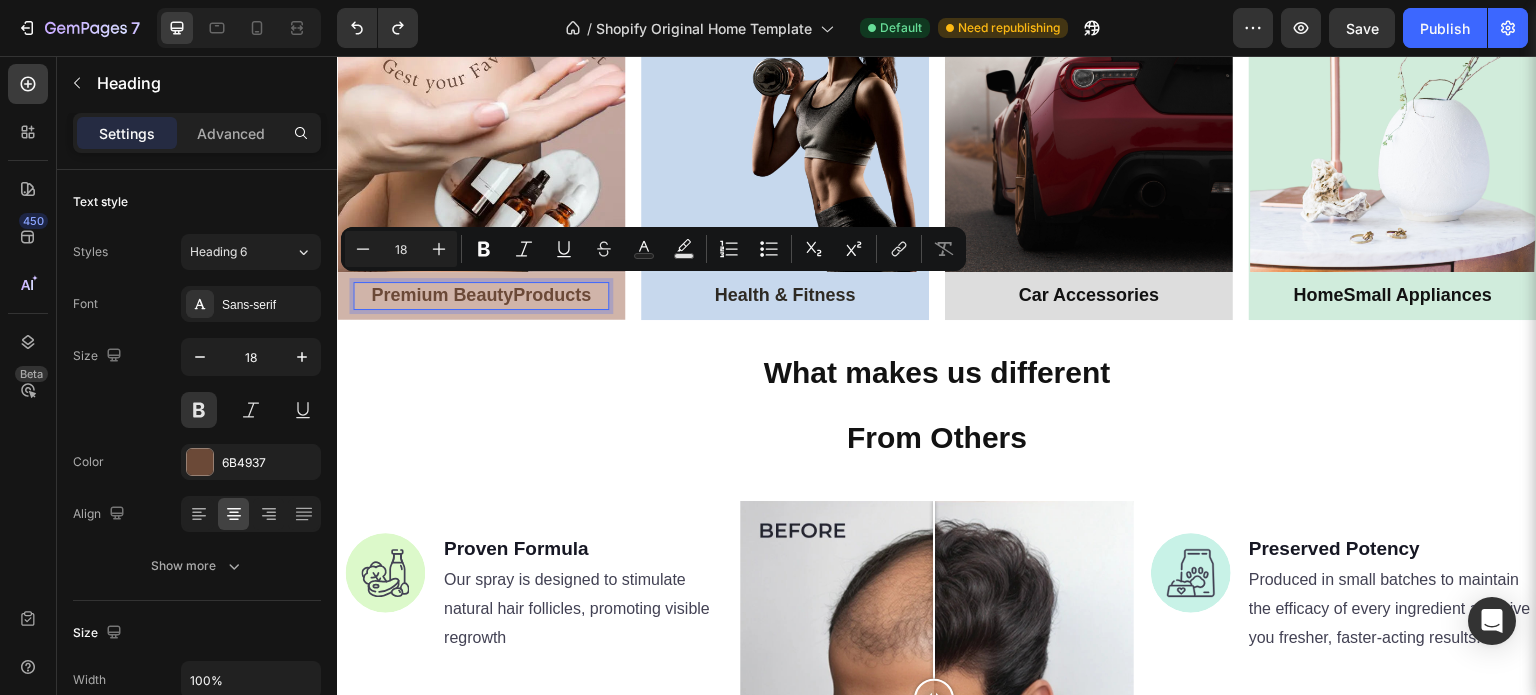 copy on "Premium Beauty  Products" 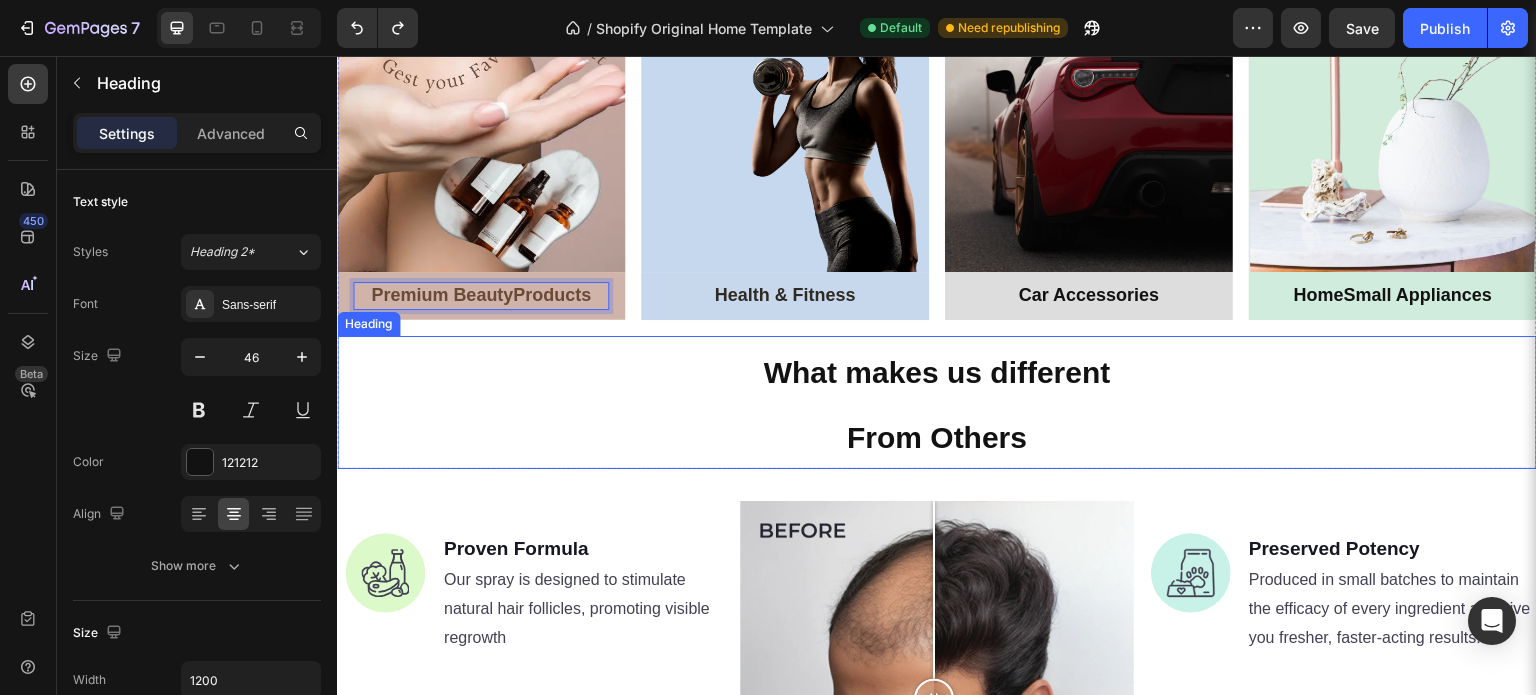 click on "⁠⁠⁠⁠⁠⁠⁠ What makes us different  From Others" at bounding box center [937, 403] 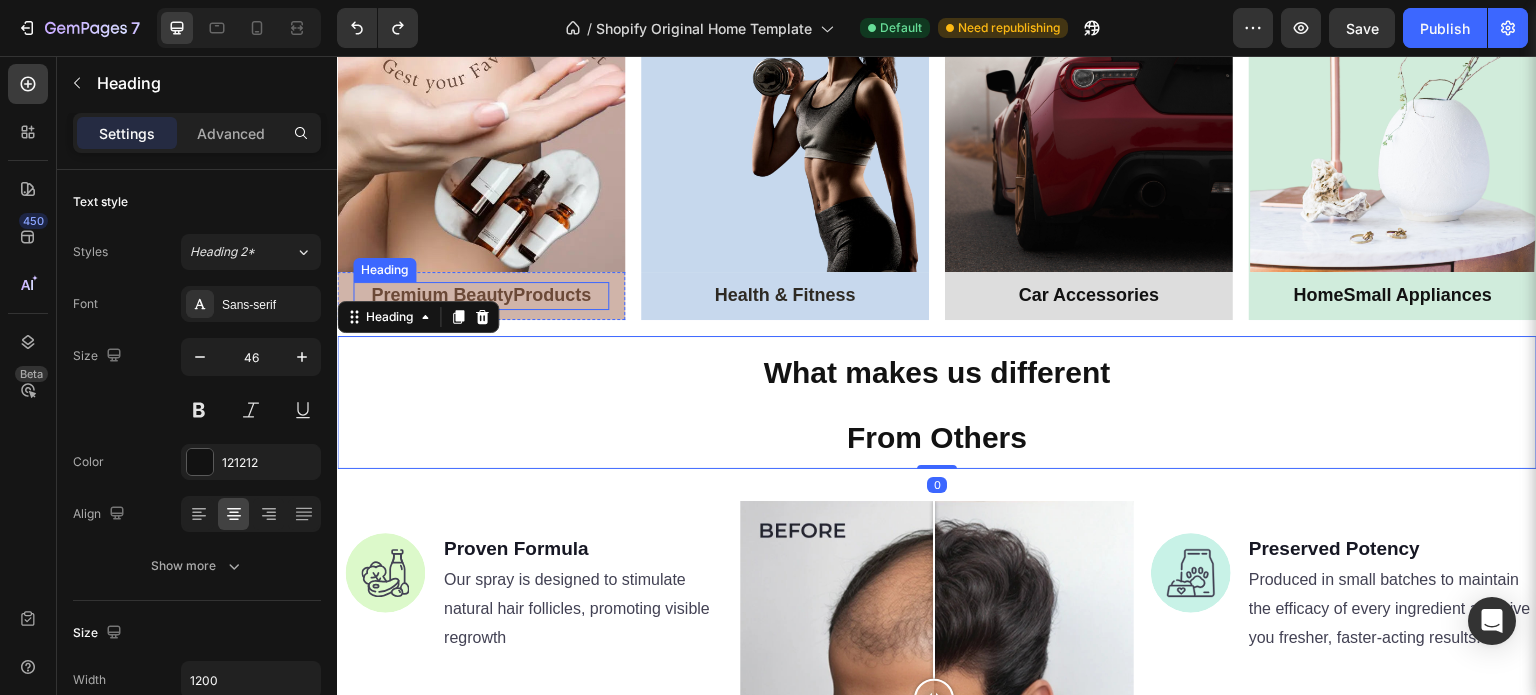 click on "⁠⁠⁠⁠⁠⁠⁠ Premium Beauty  Products" at bounding box center [481, 295] 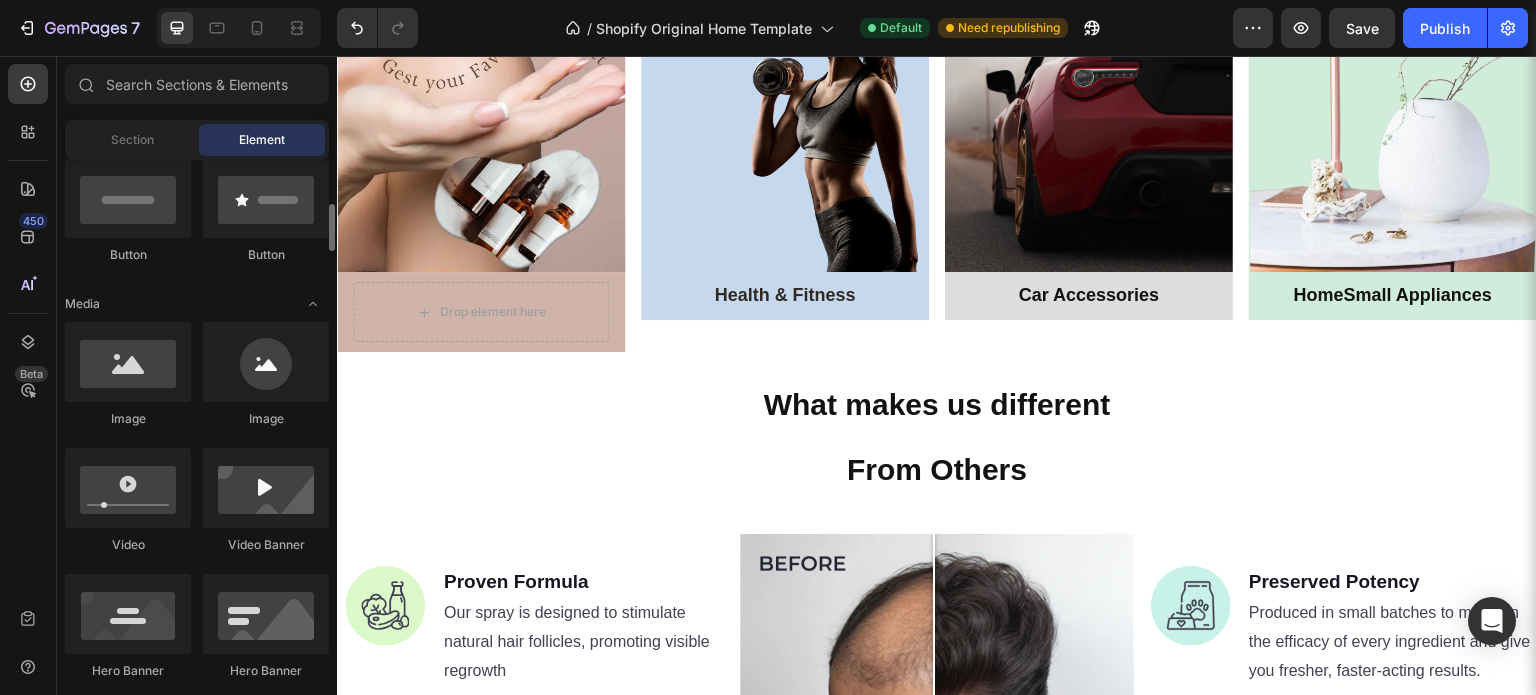 scroll, scrollTop: 400, scrollLeft: 0, axis: vertical 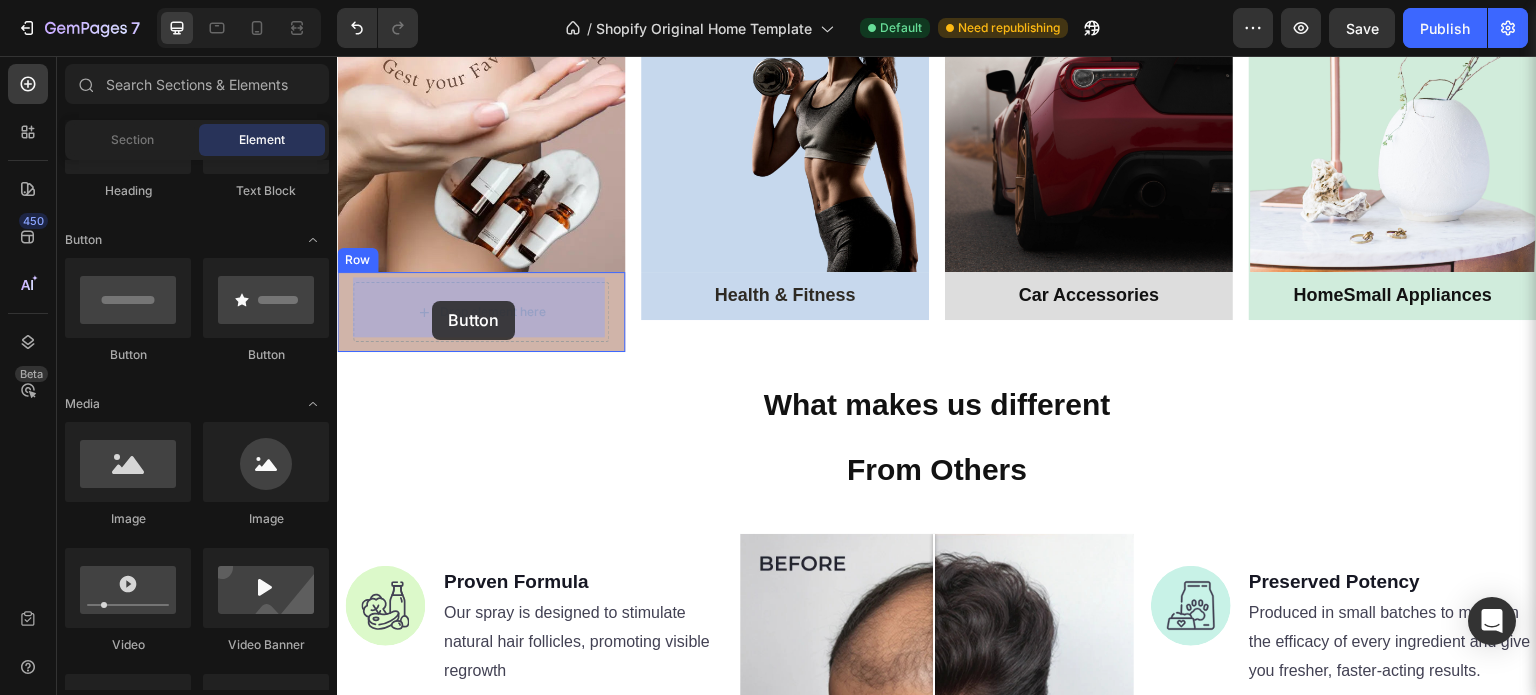 drag, startPoint x: 472, startPoint y: 376, endPoint x: 432, endPoint y: 301, distance: 85 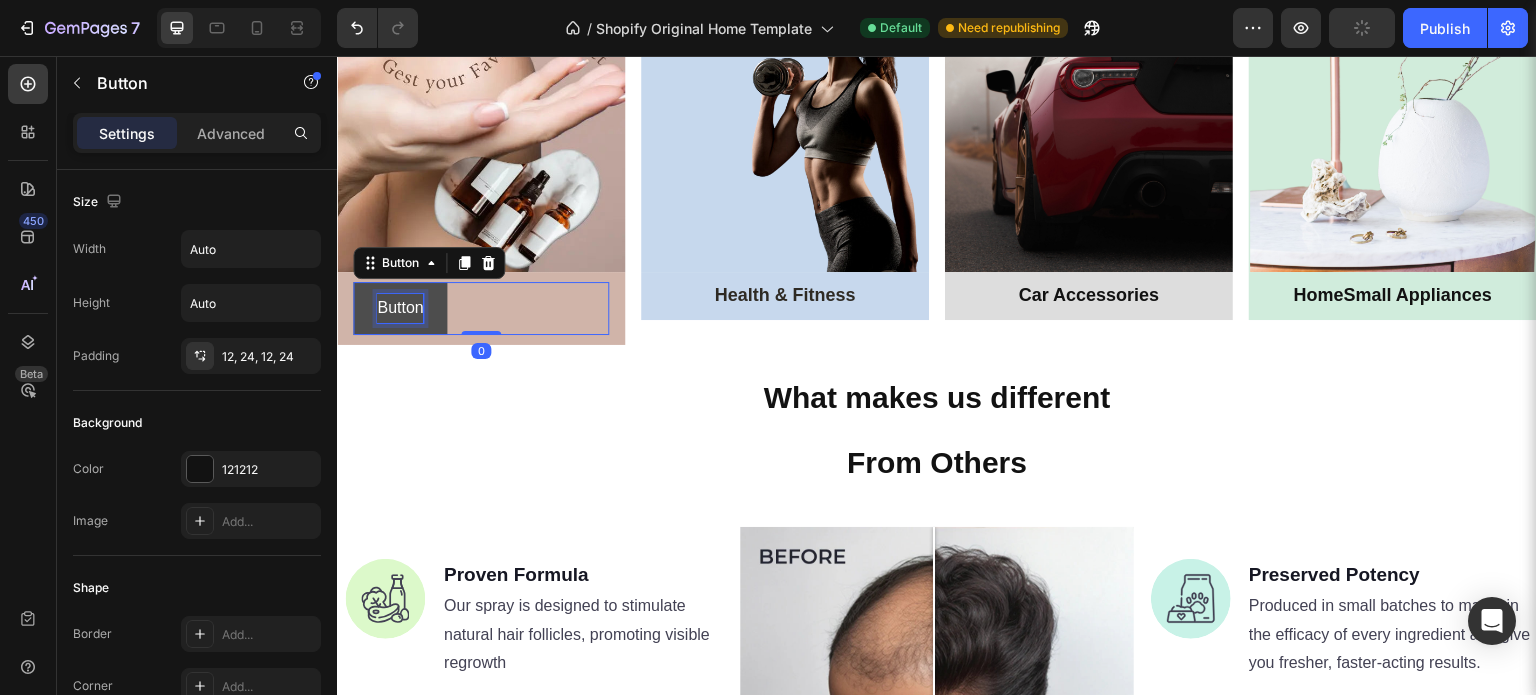 click on "Button" at bounding box center (400, 308) 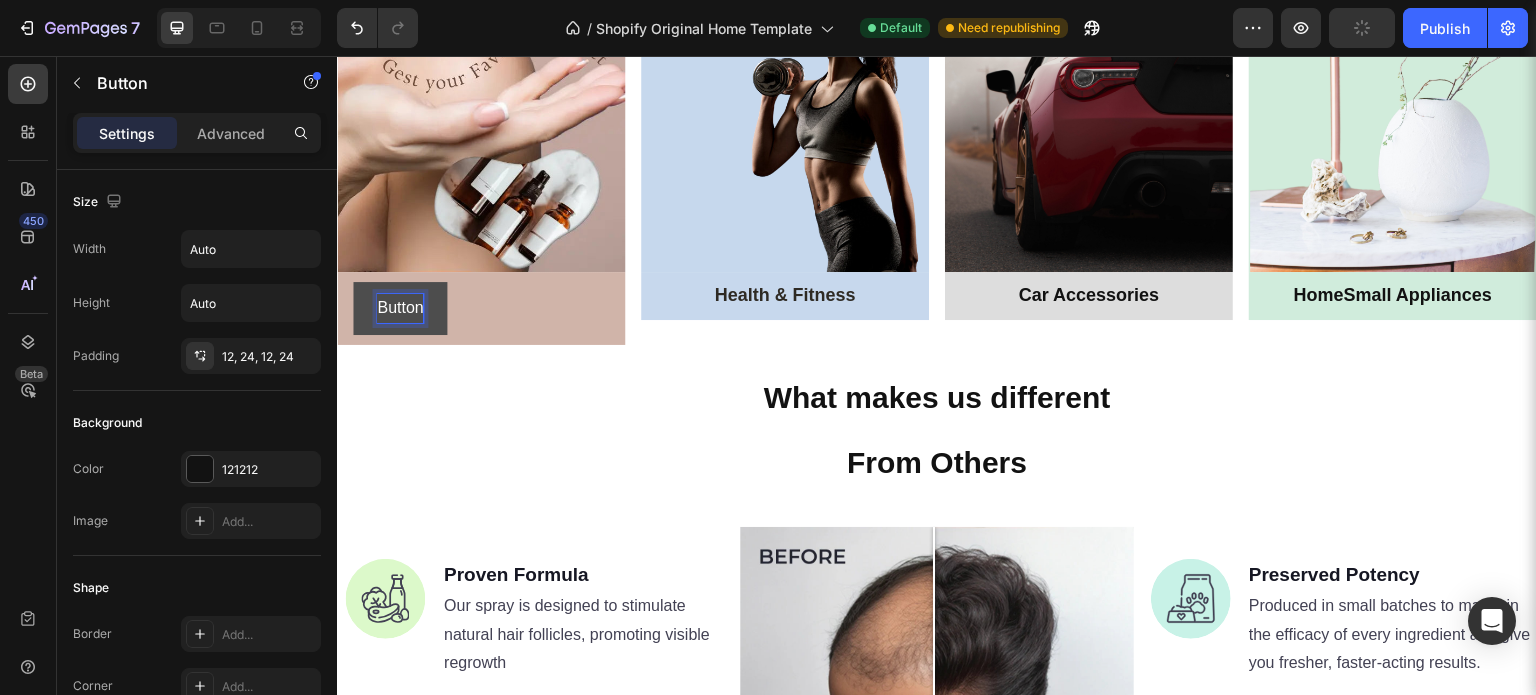 click on "Button" at bounding box center (400, 308) 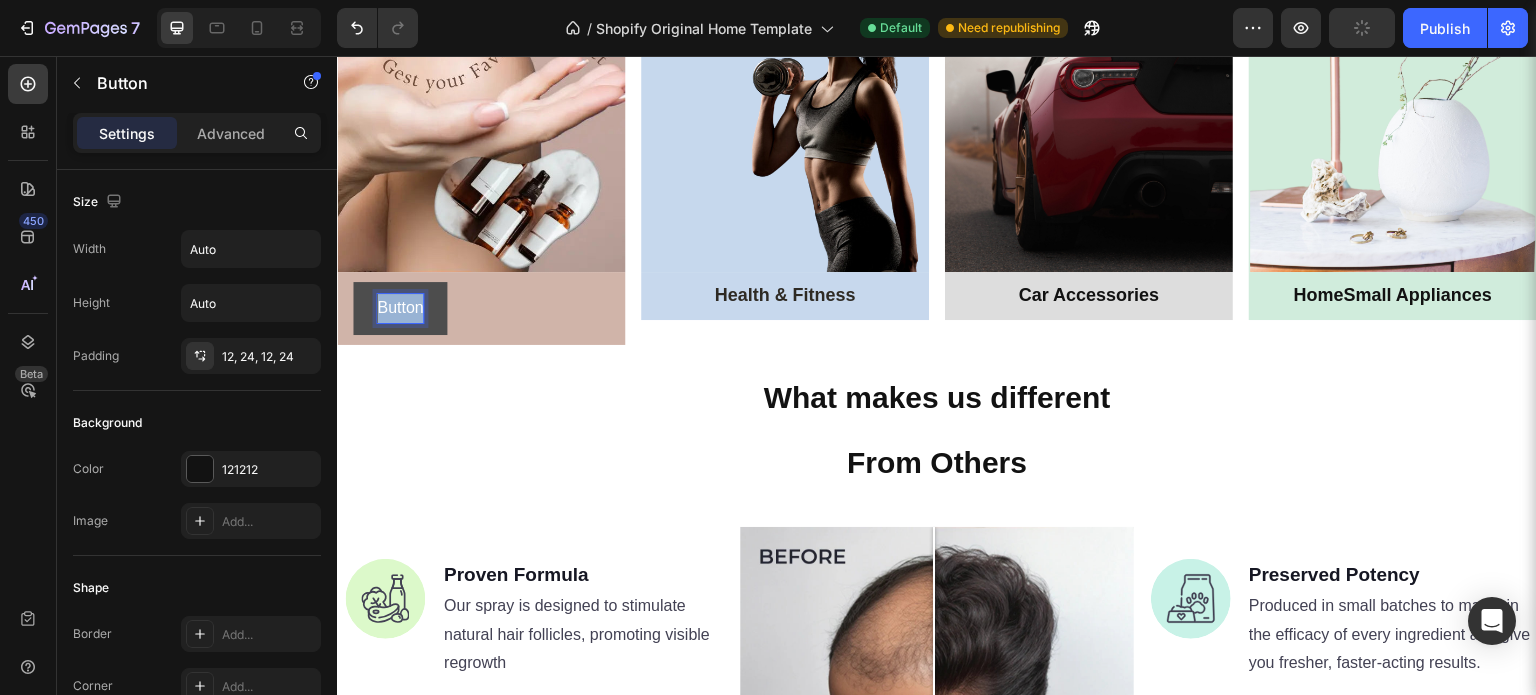 click on "Button" at bounding box center (400, 308) 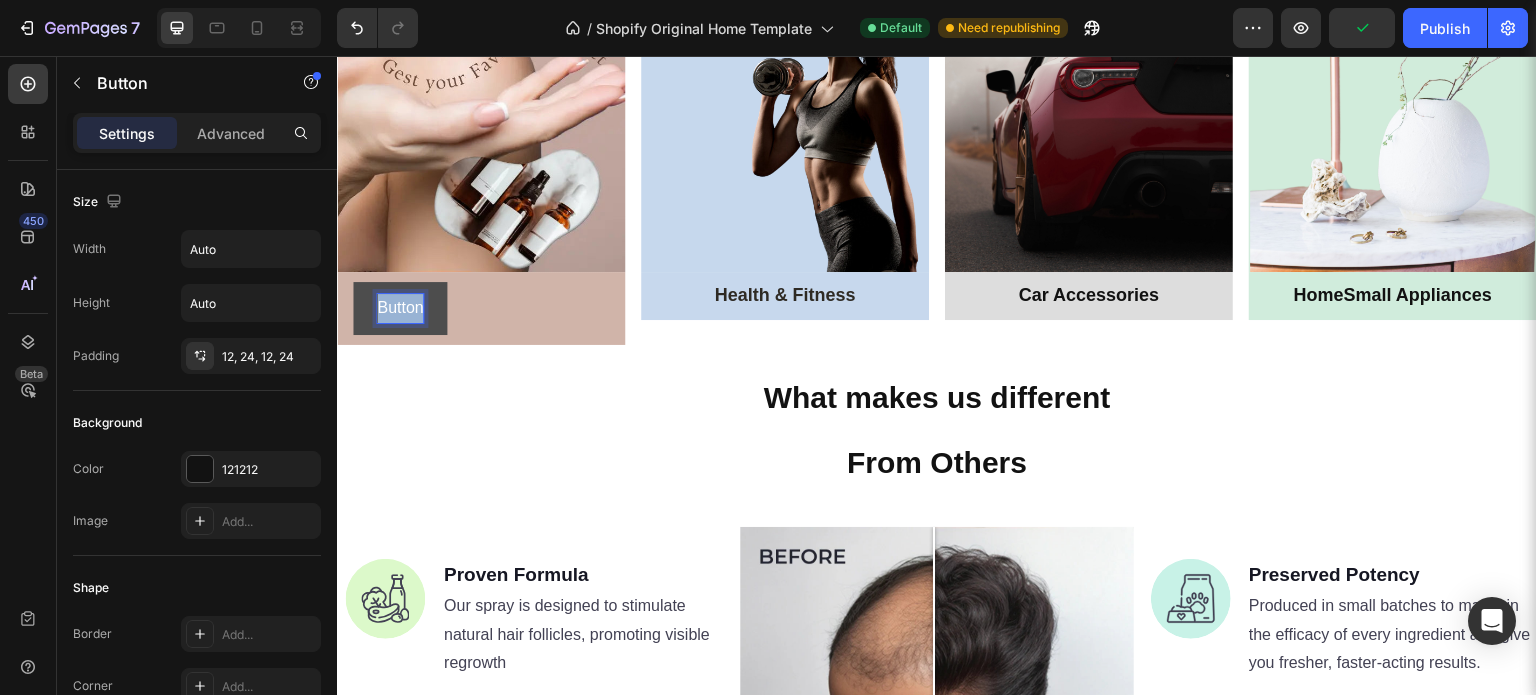 click on "Button" at bounding box center [400, 308] 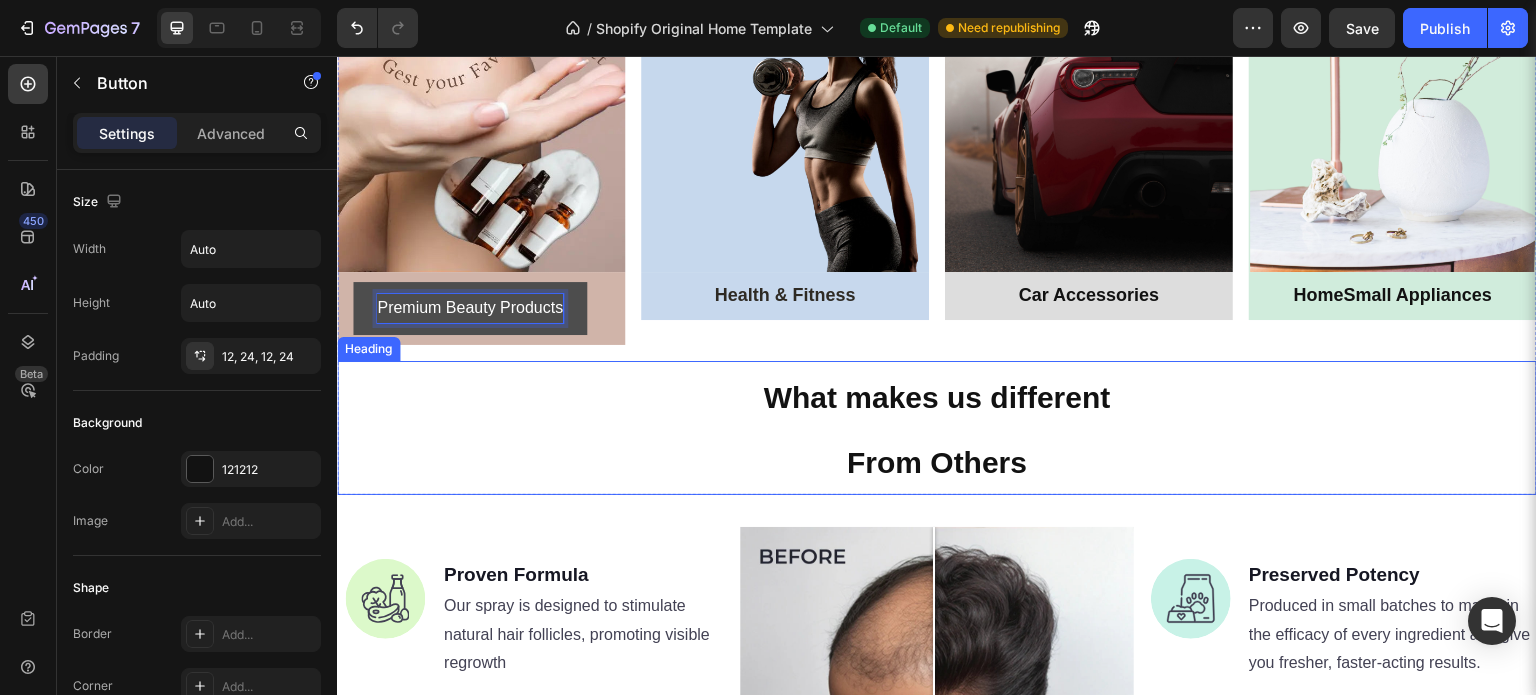 click on "⁠⁠⁠⁠⁠⁠⁠ What makes us different  From Others" at bounding box center (937, 428) 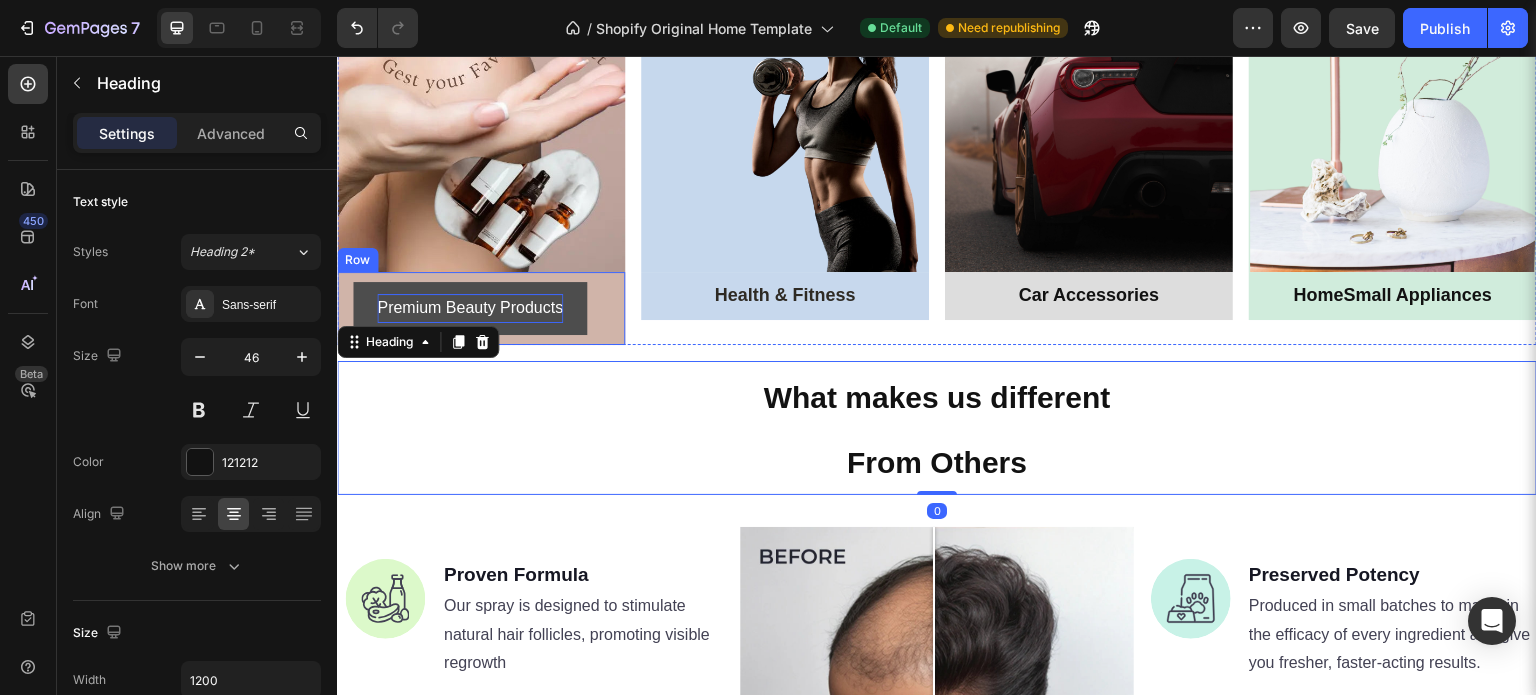 click on "Premium Beauty Products" at bounding box center (470, 308) 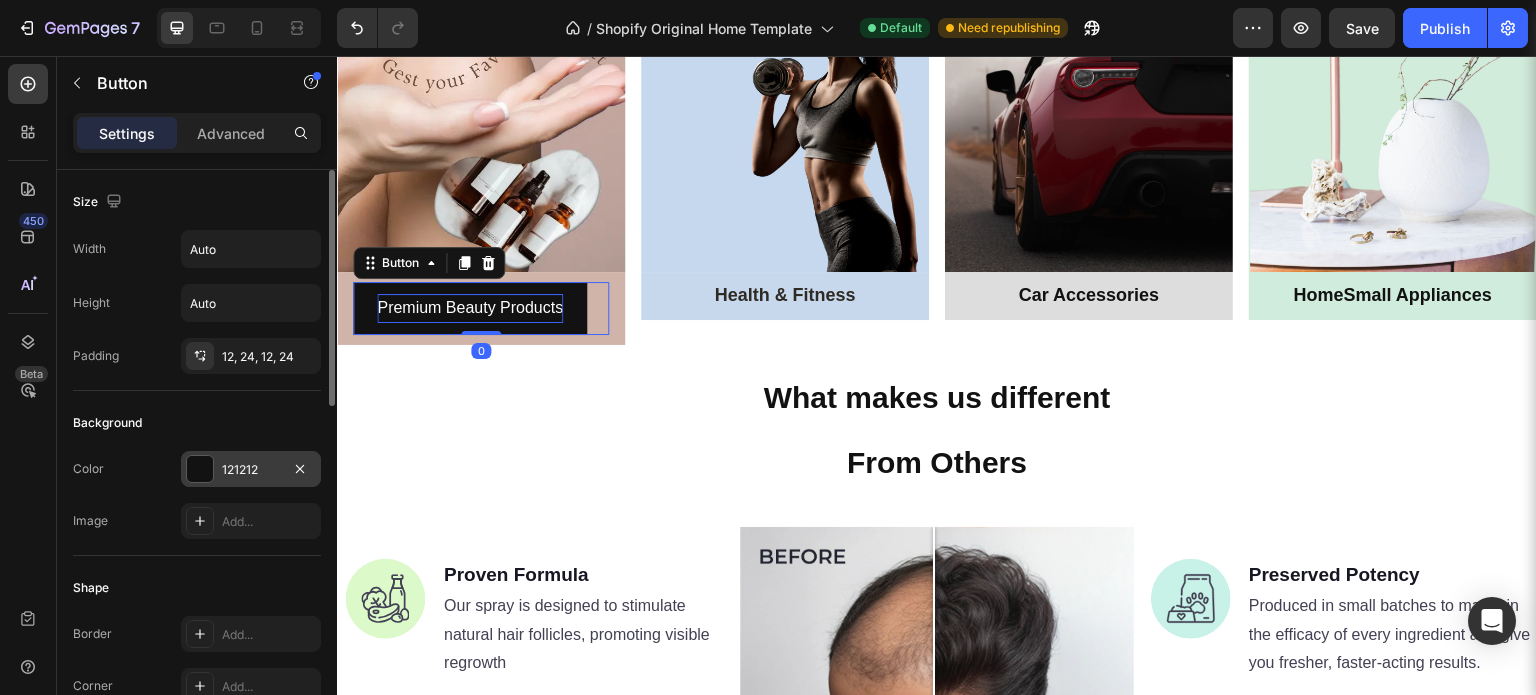 click at bounding box center (200, 469) 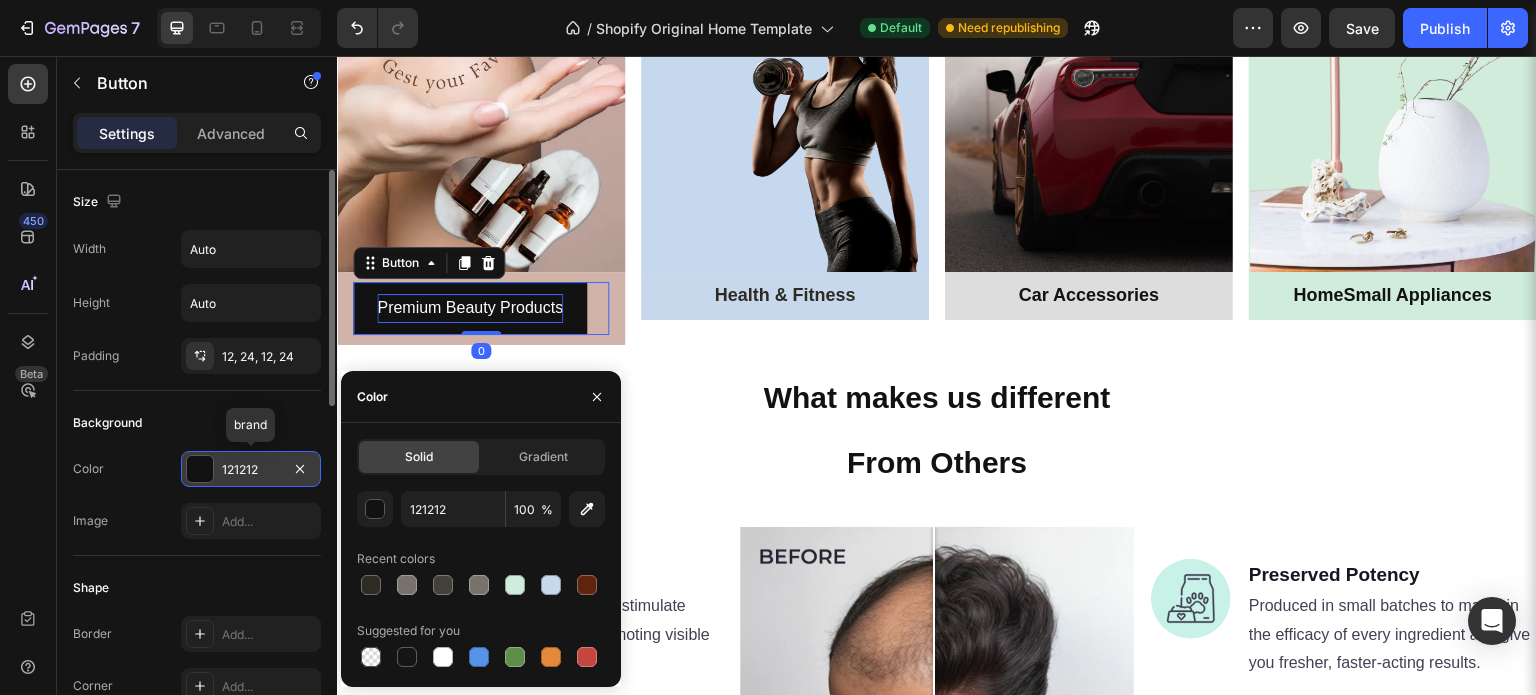 click at bounding box center (200, 469) 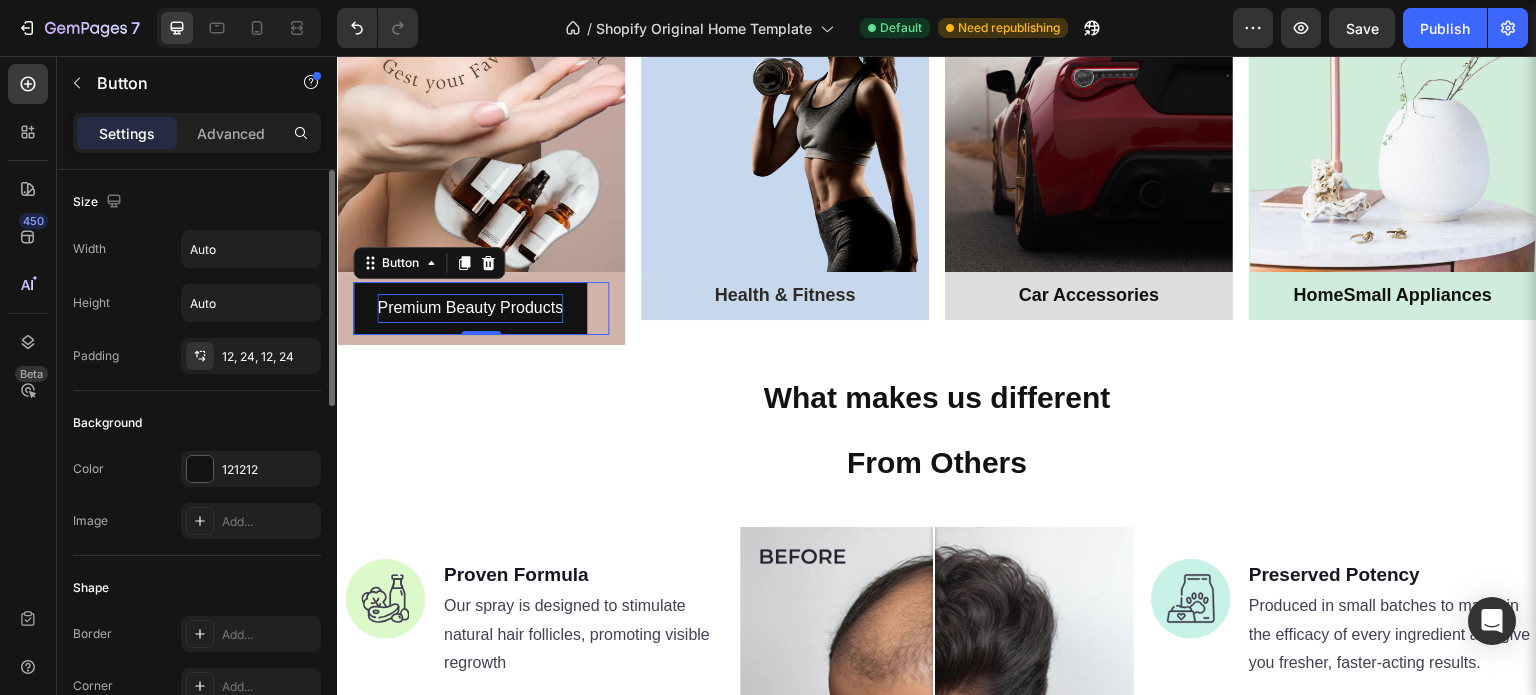 scroll, scrollTop: 200, scrollLeft: 0, axis: vertical 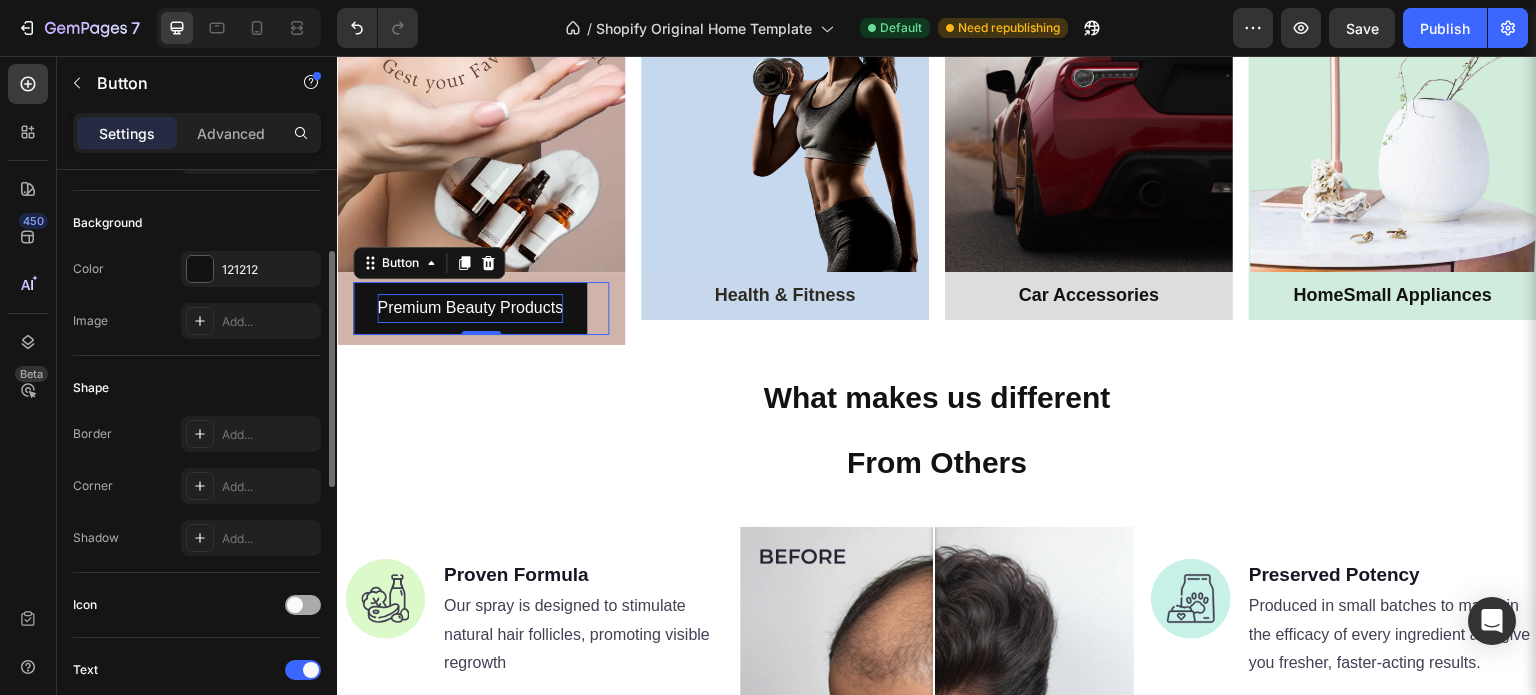 click at bounding box center (303, 605) 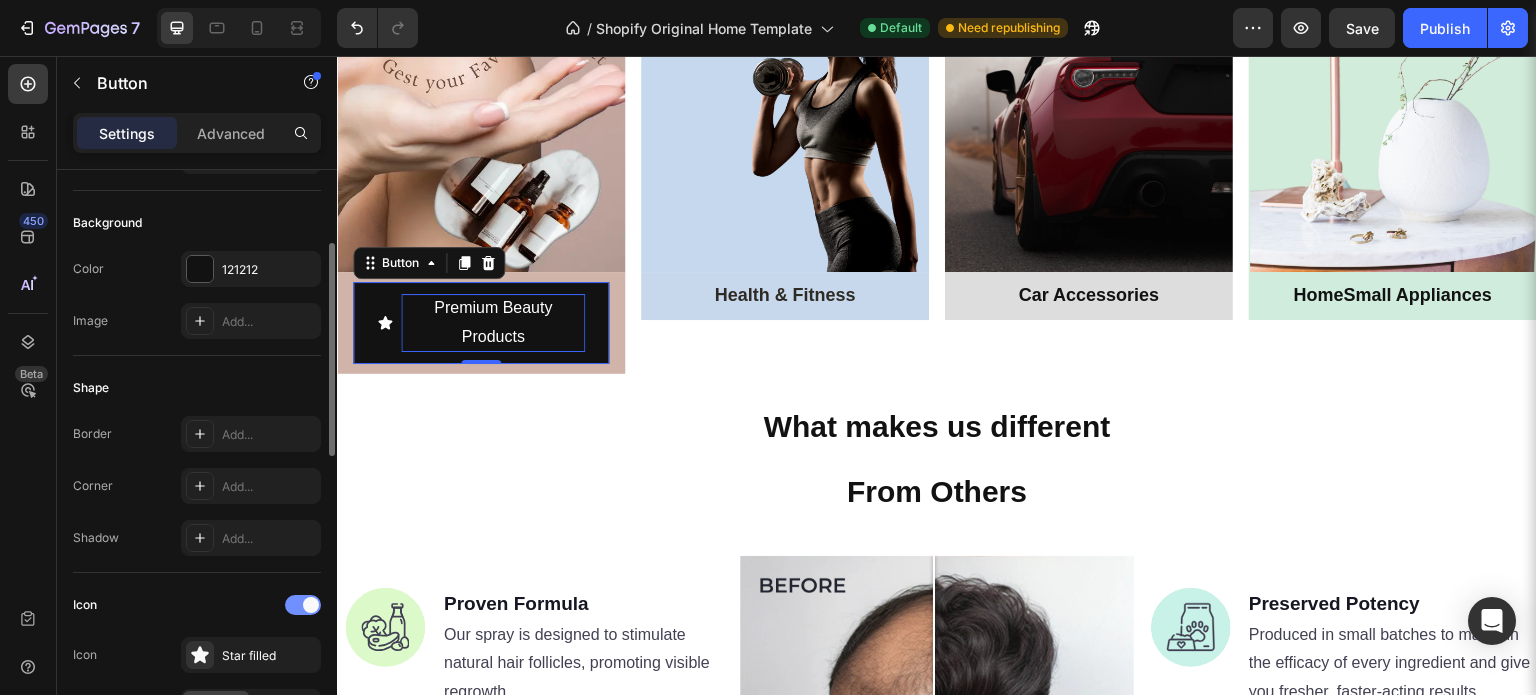 click at bounding box center [303, 605] 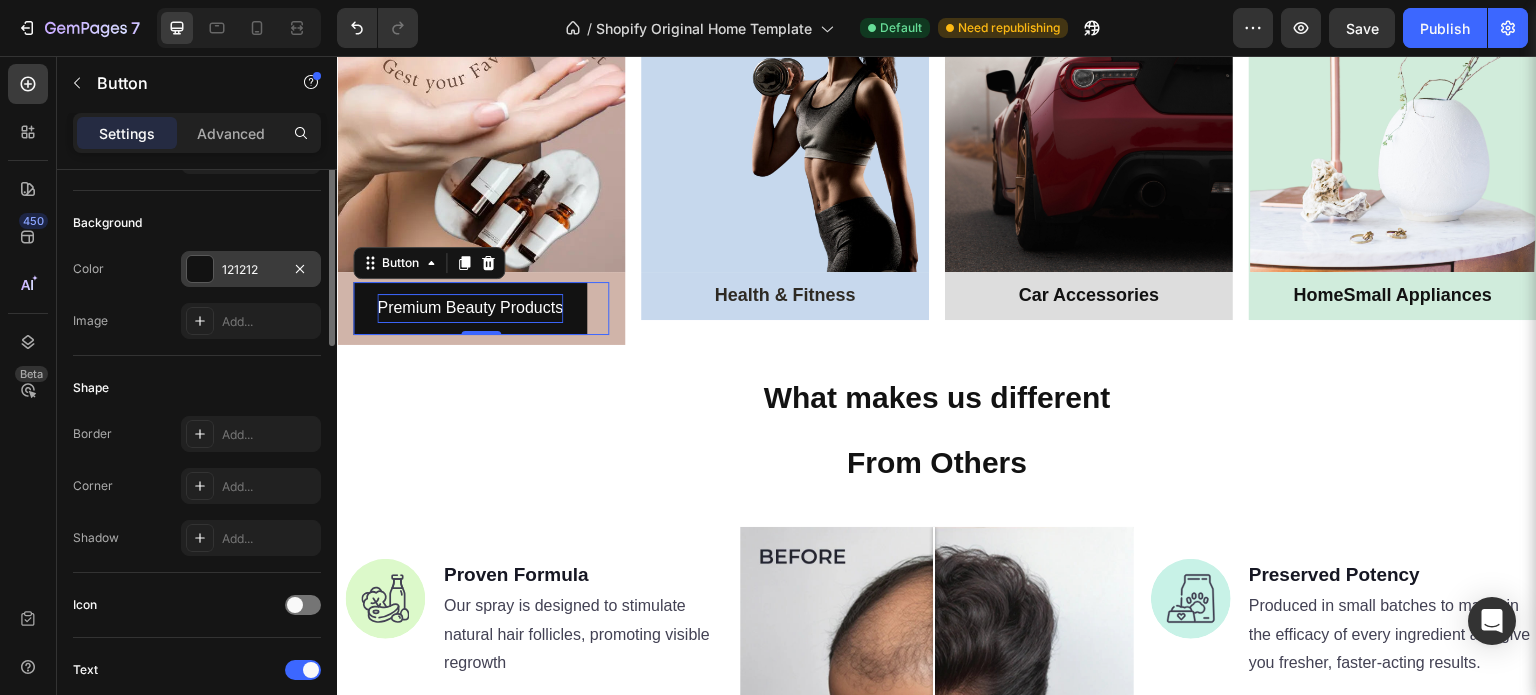 scroll, scrollTop: 200, scrollLeft: 0, axis: vertical 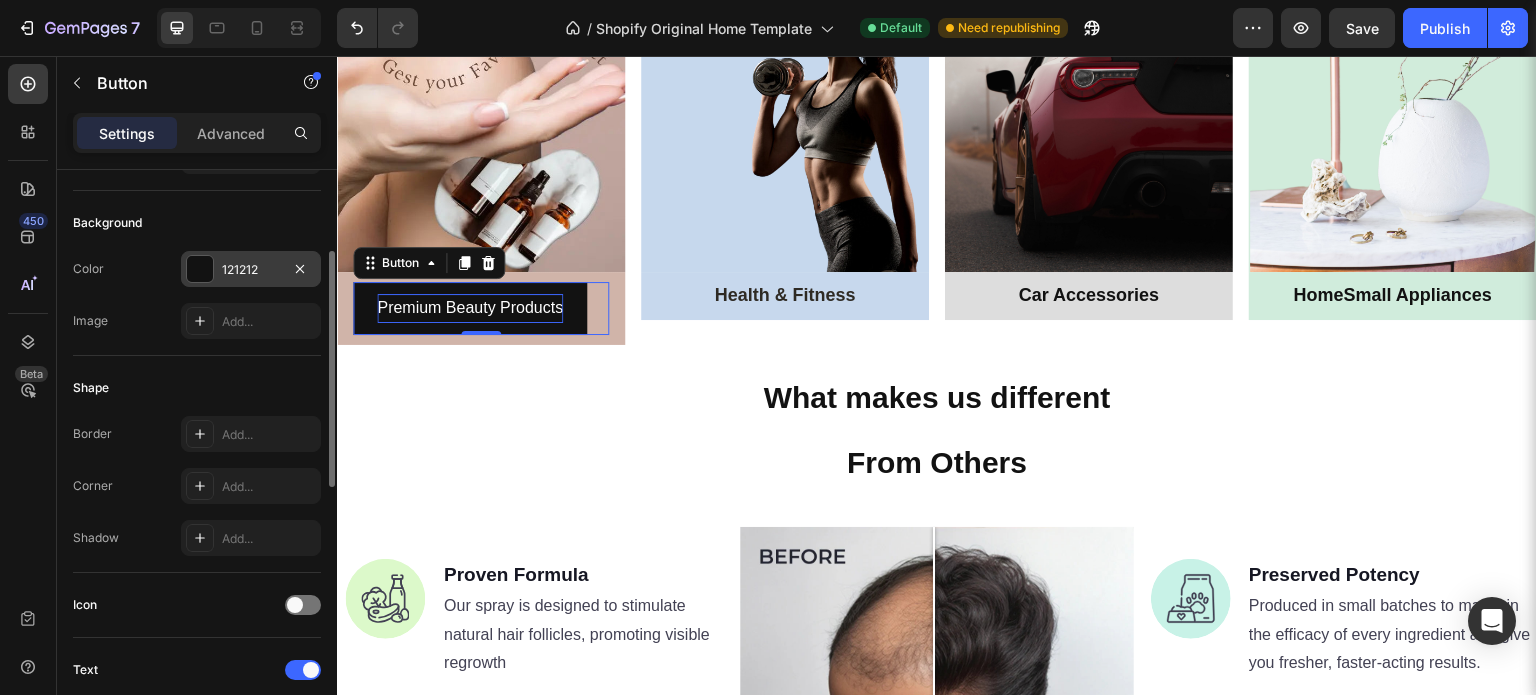 click on "121212" at bounding box center (251, 269) 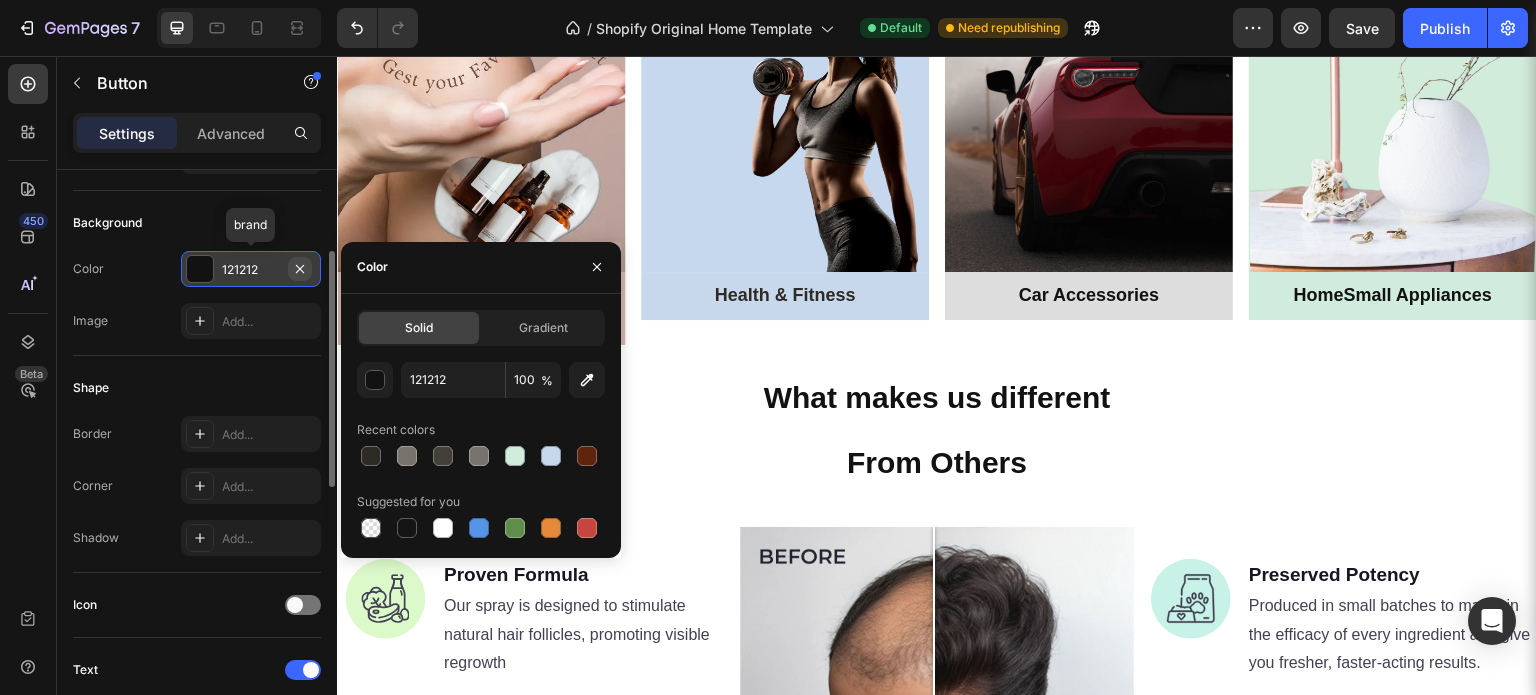 click 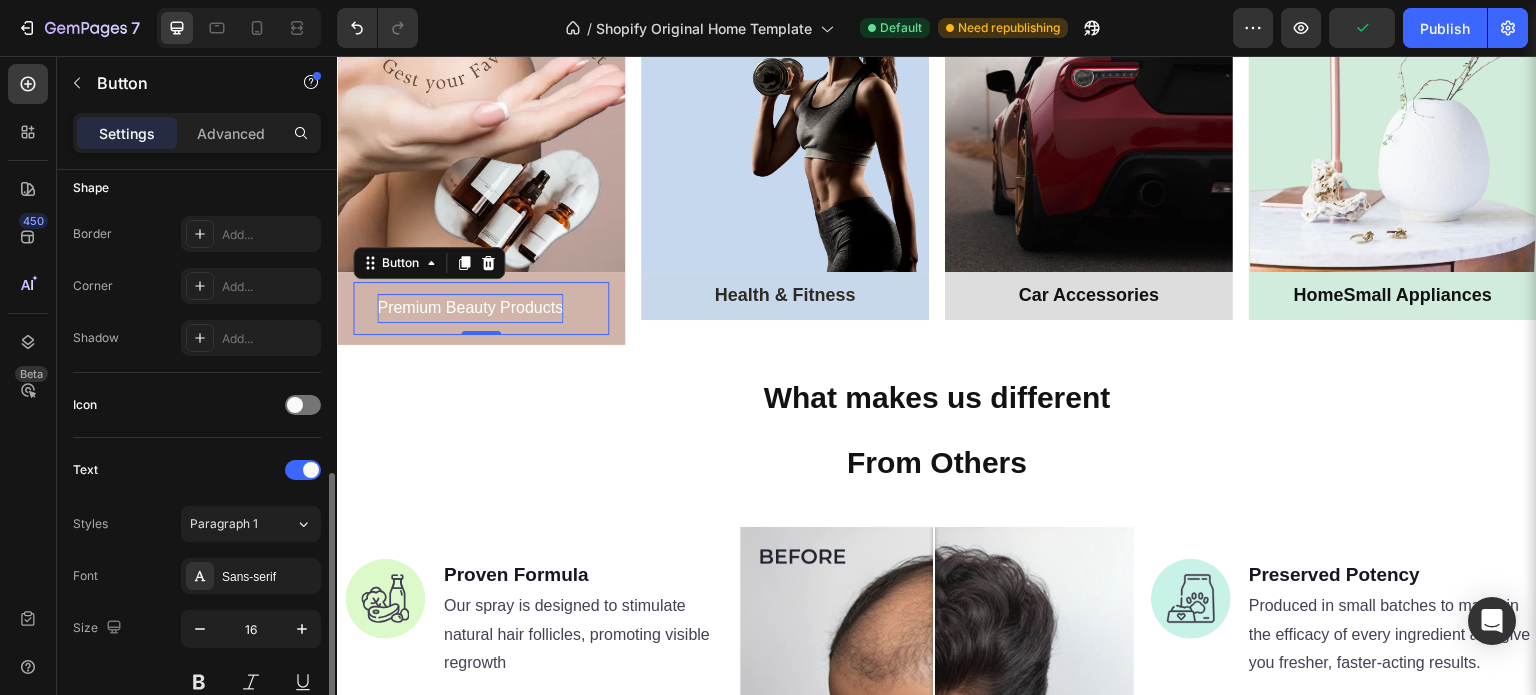 scroll, scrollTop: 500, scrollLeft: 0, axis: vertical 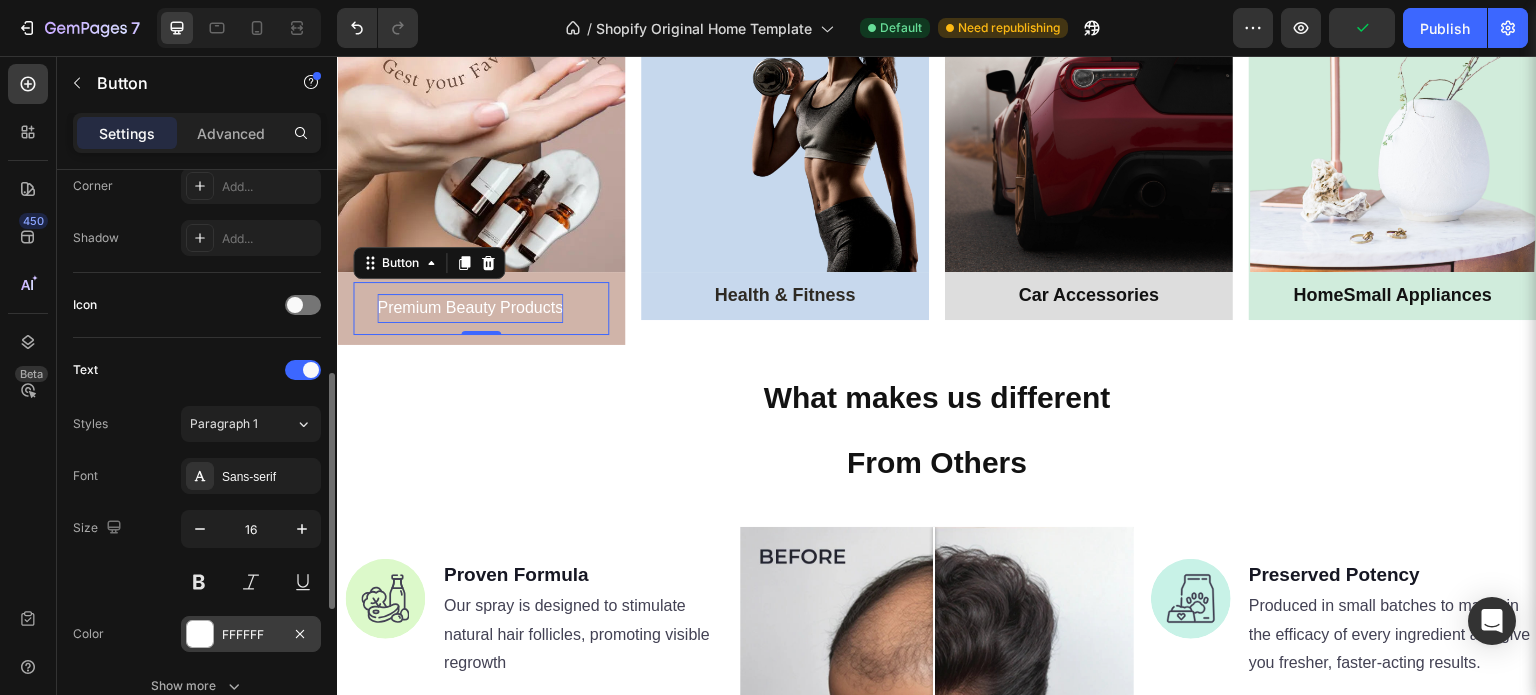 click at bounding box center (200, 634) 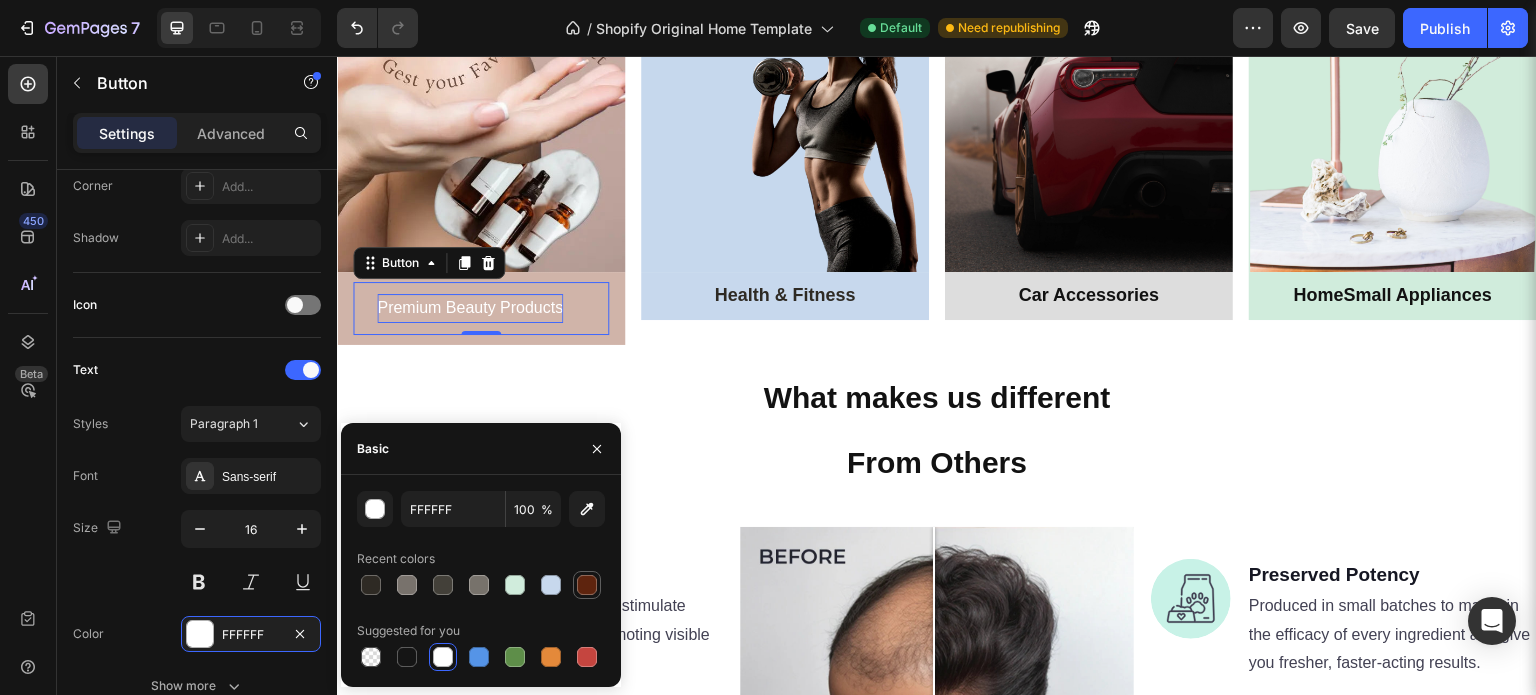 click at bounding box center (587, 585) 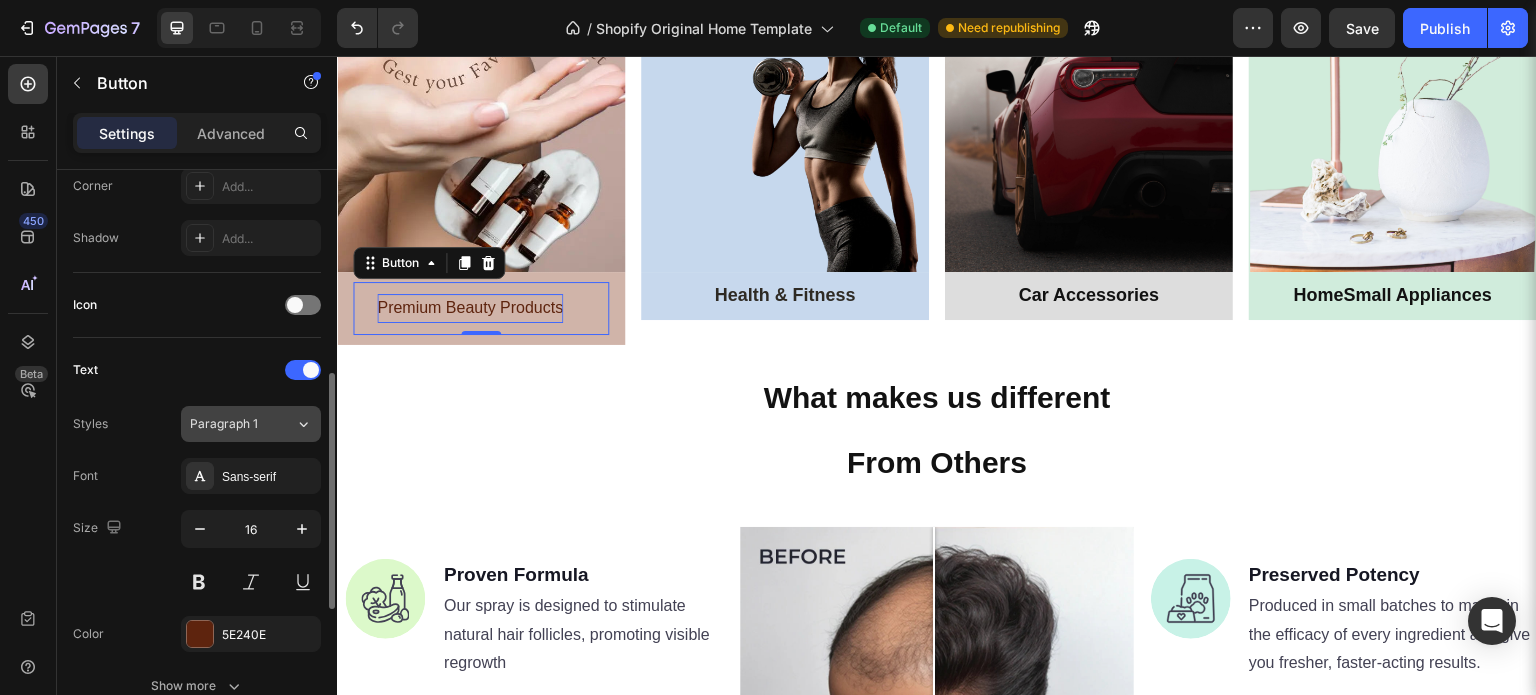 click on "Paragraph 1" 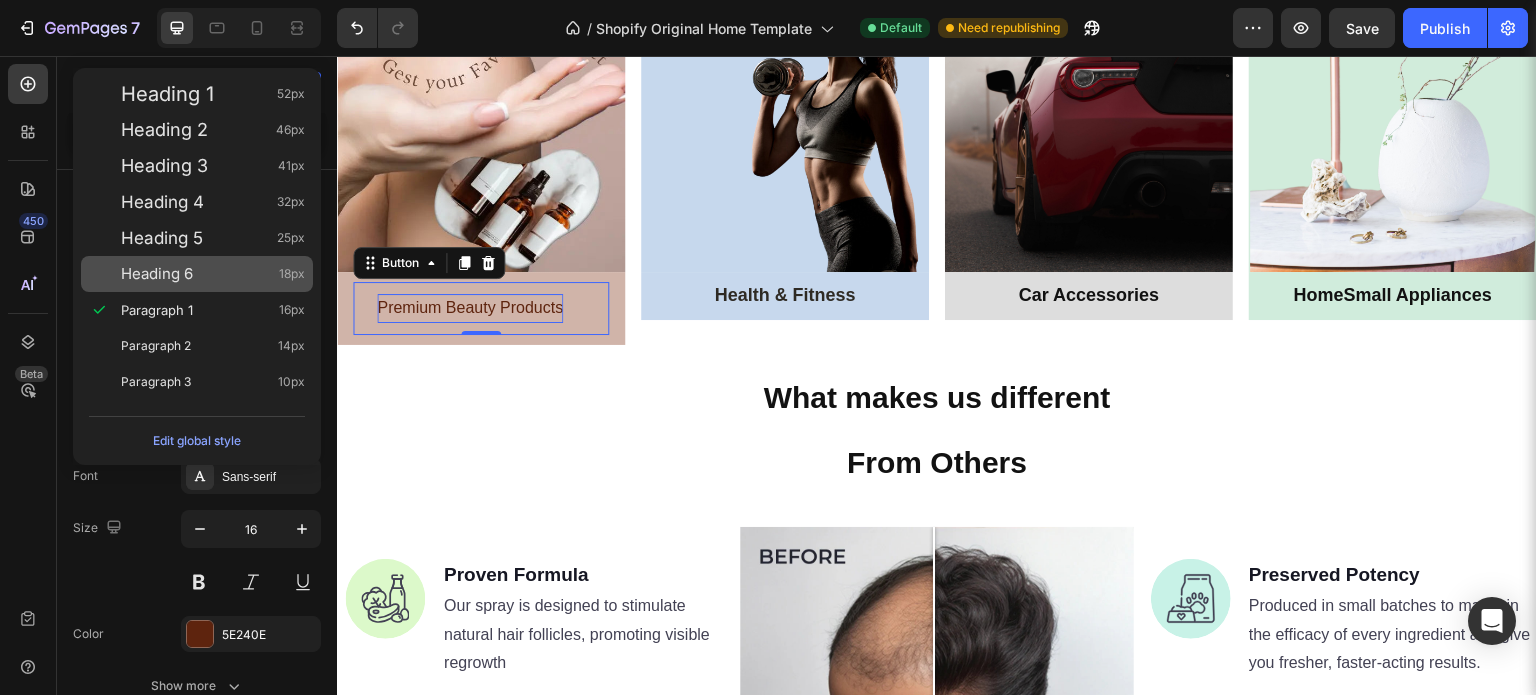 click on "Heading 6" at bounding box center (157, 274) 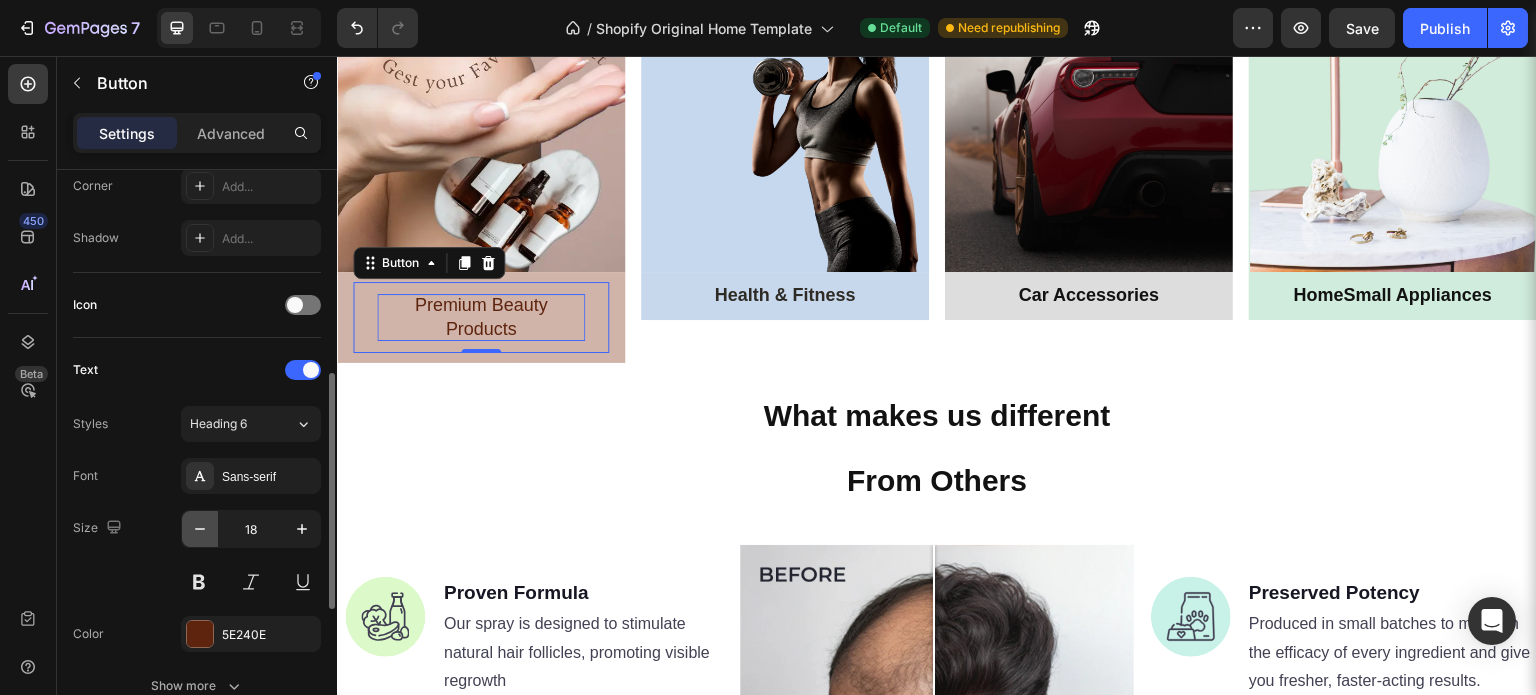 click 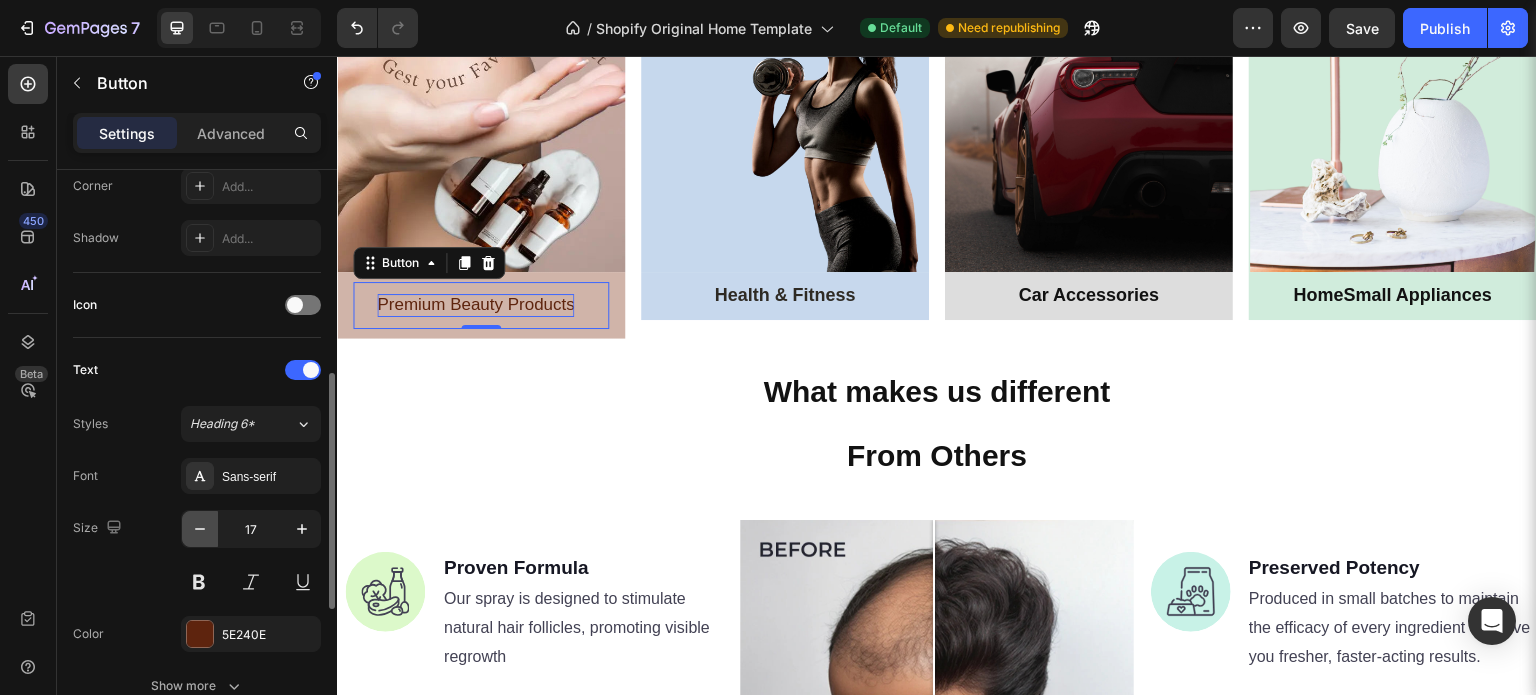 click 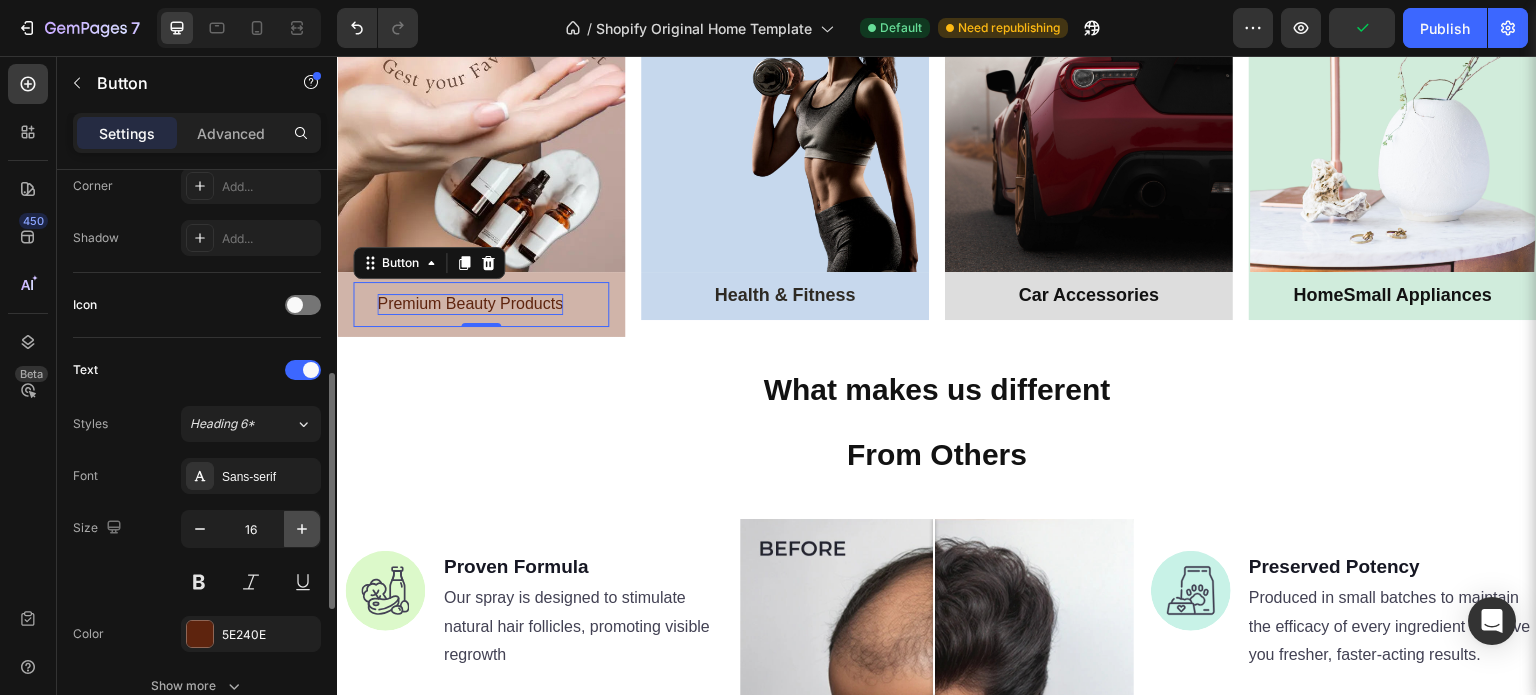 click 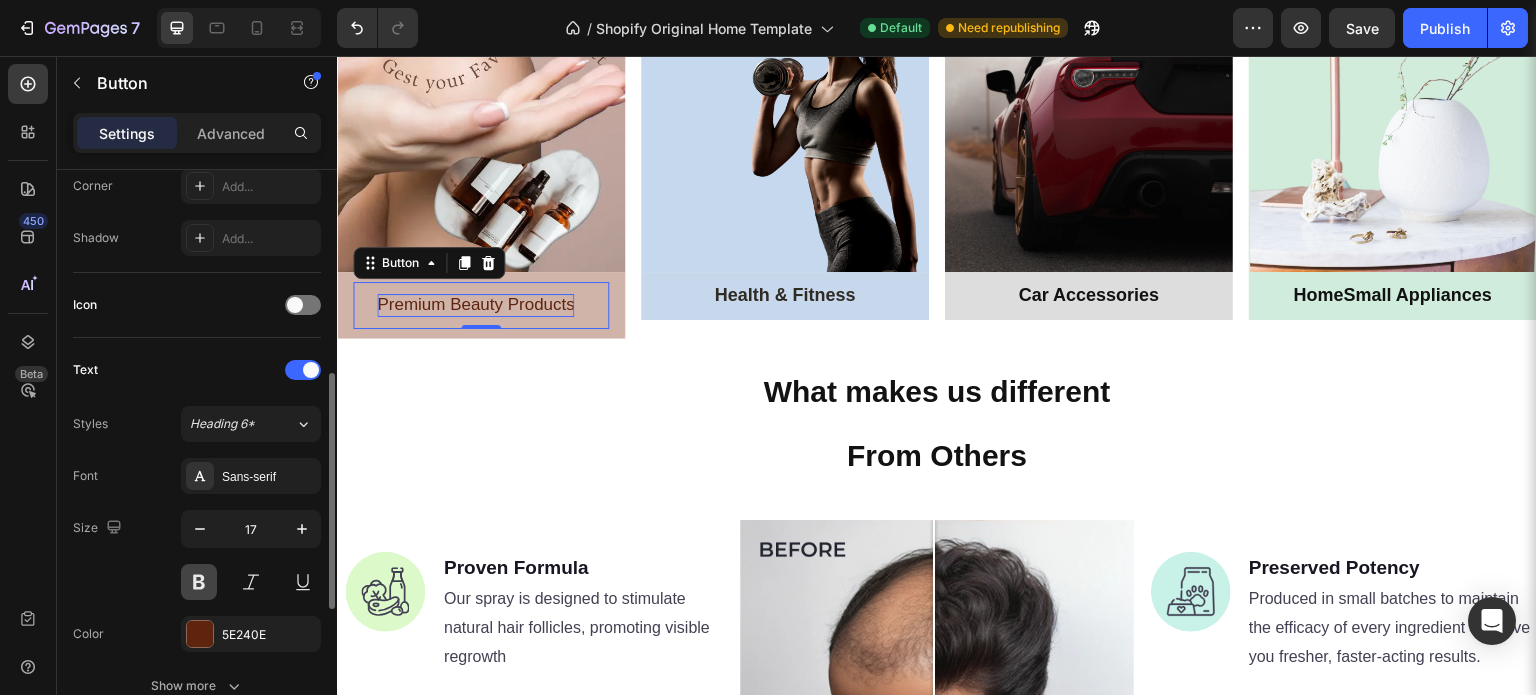 click at bounding box center (199, 582) 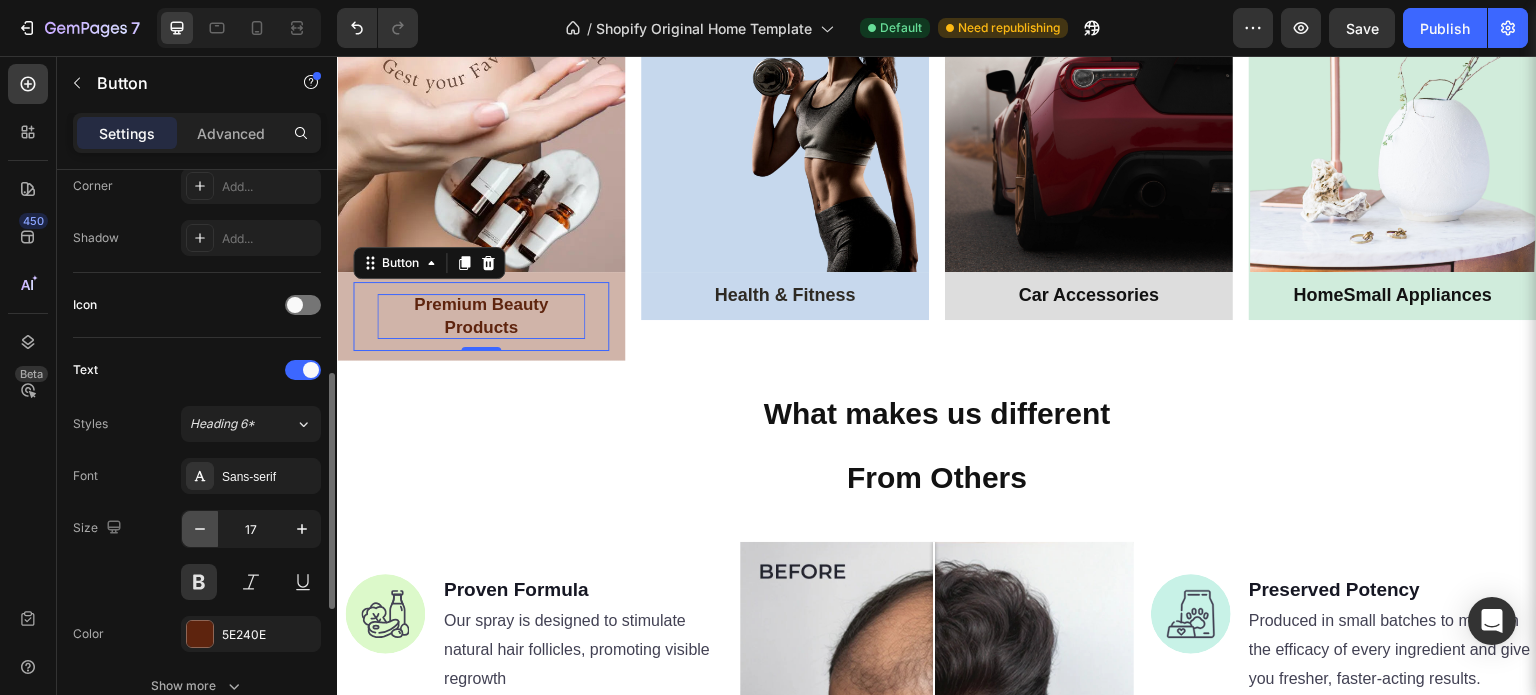 click 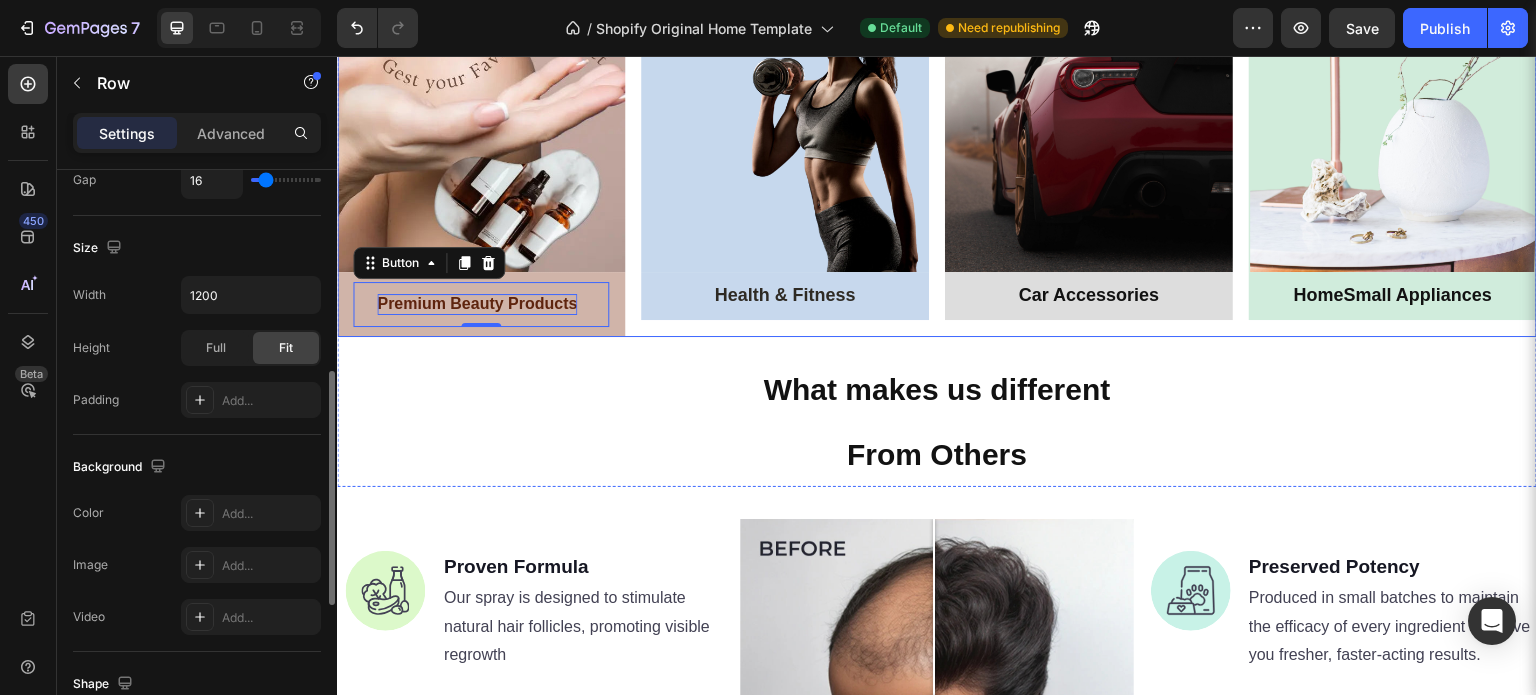 click on "Image Premium Beauty Products Button   0 Row Image Health & Fitness Heading Row Image Car Accessories Heading Row Image Home  Small Appliances Heading Row Row" at bounding box center [937, 89] 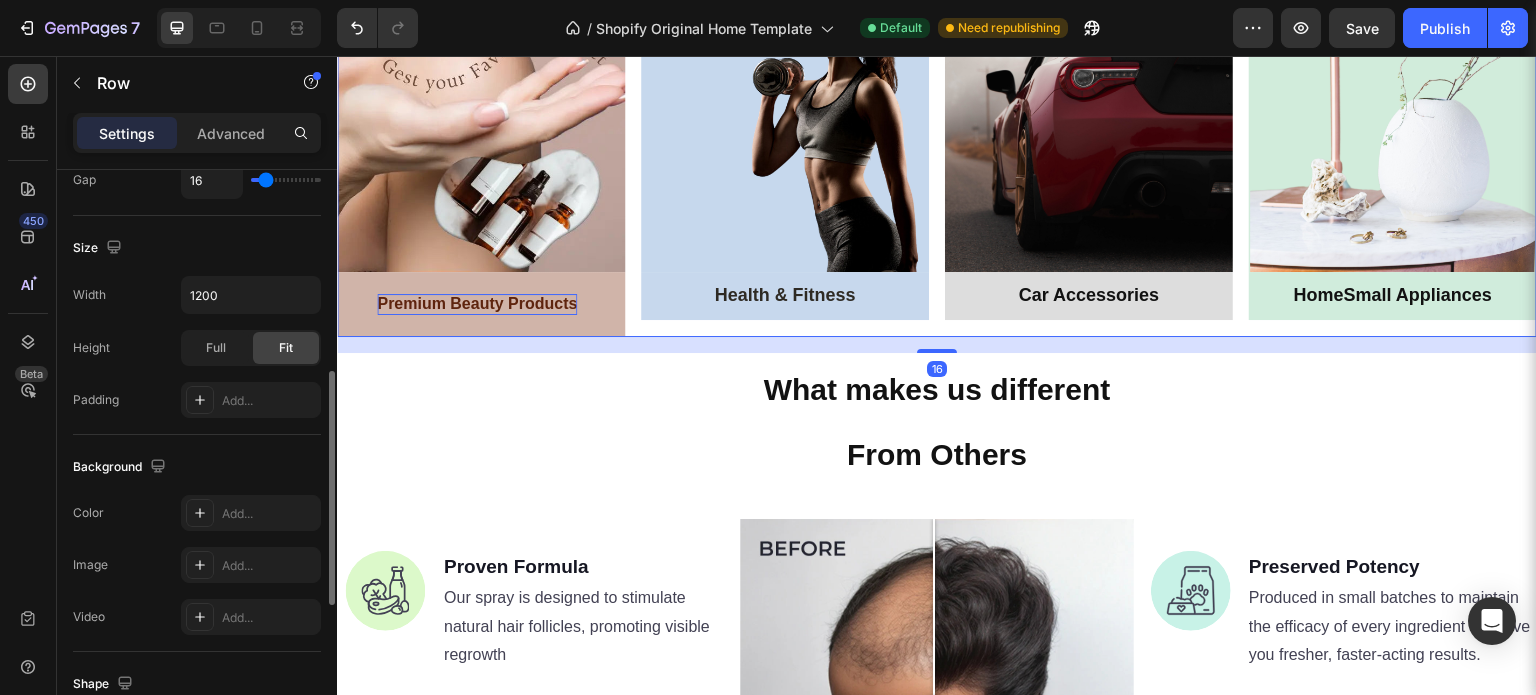 scroll, scrollTop: 0, scrollLeft: 0, axis: both 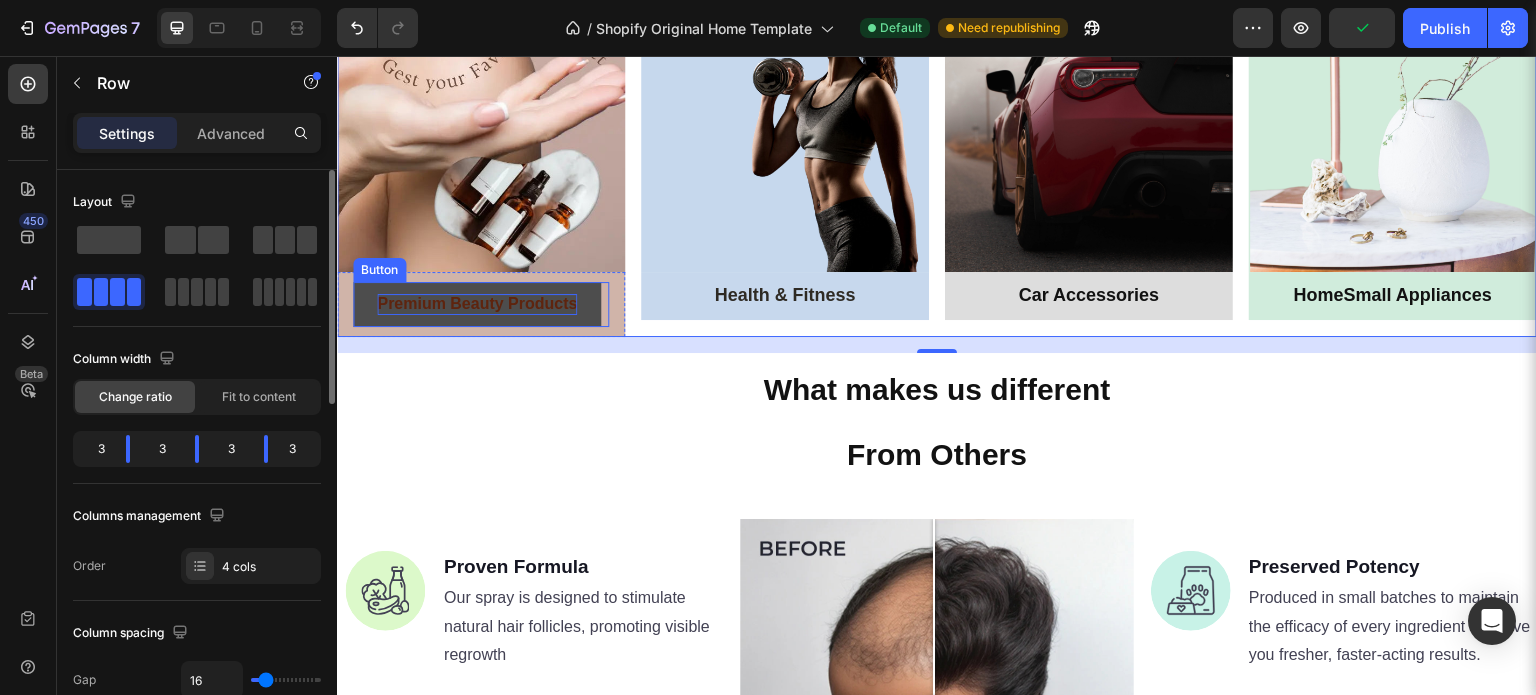 click on "Premium Beauty Products" at bounding box center [477, 304] 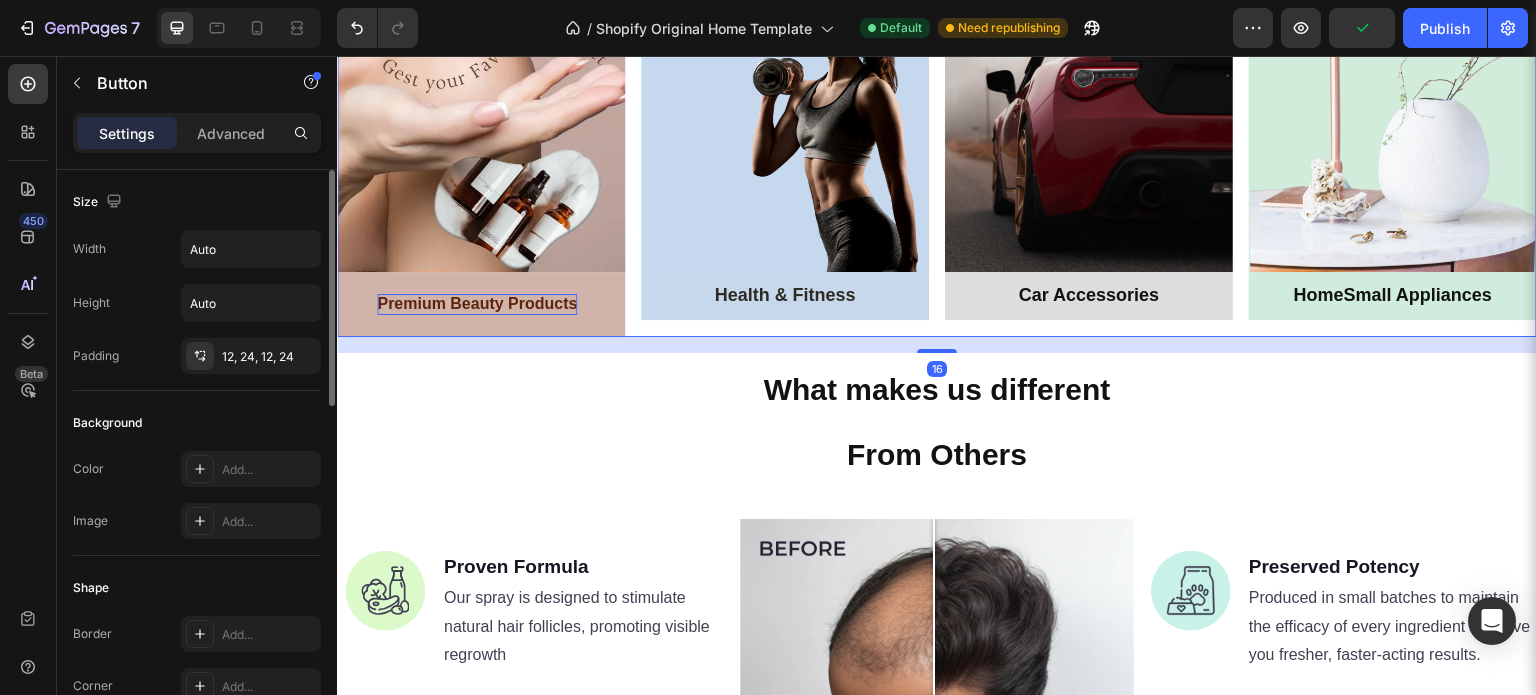 click on "Image Premium Beauty Products Button Row Image Health & Fitness Heading Row Image Car Accessories Heading Row Image Home  Small Appliances Heading Row Row   16" at bounding box center [937, 89] 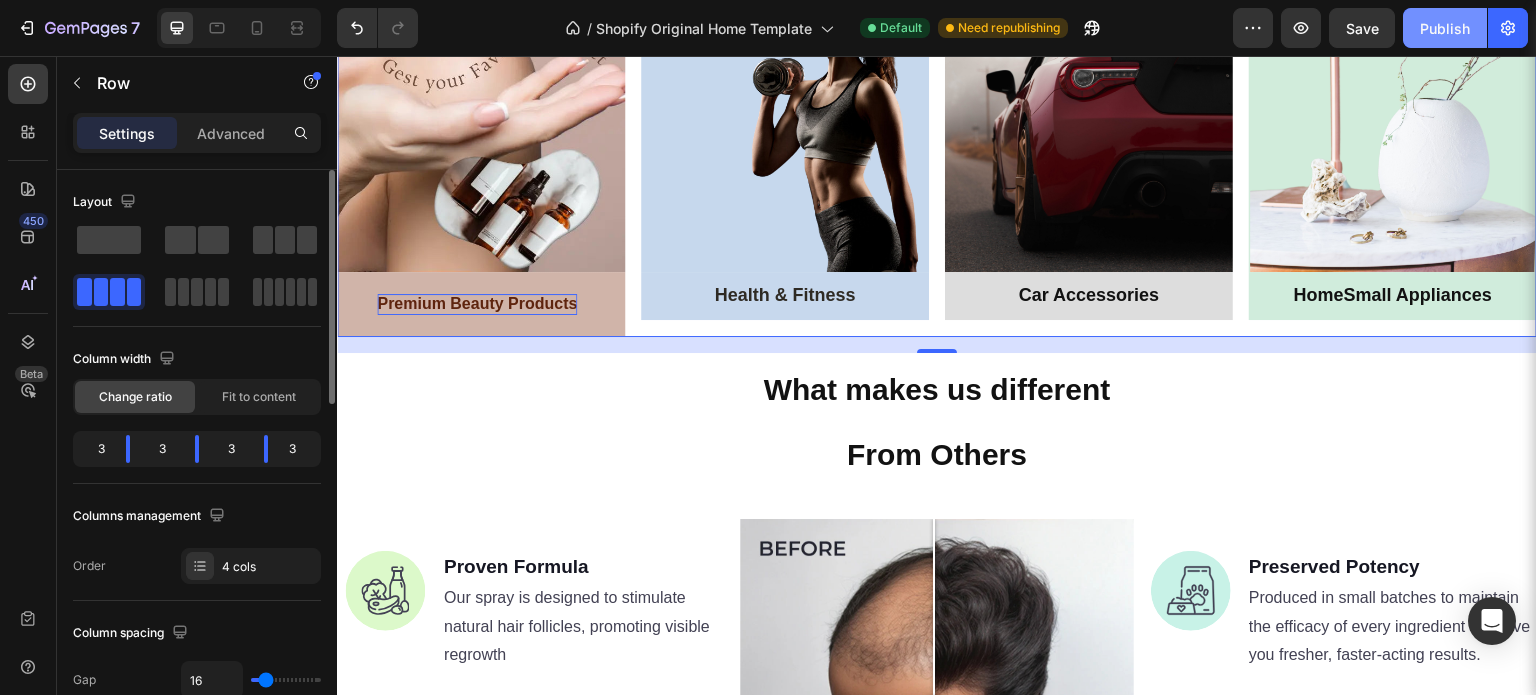 click on "Publish" at bounding box center [1445, 28] 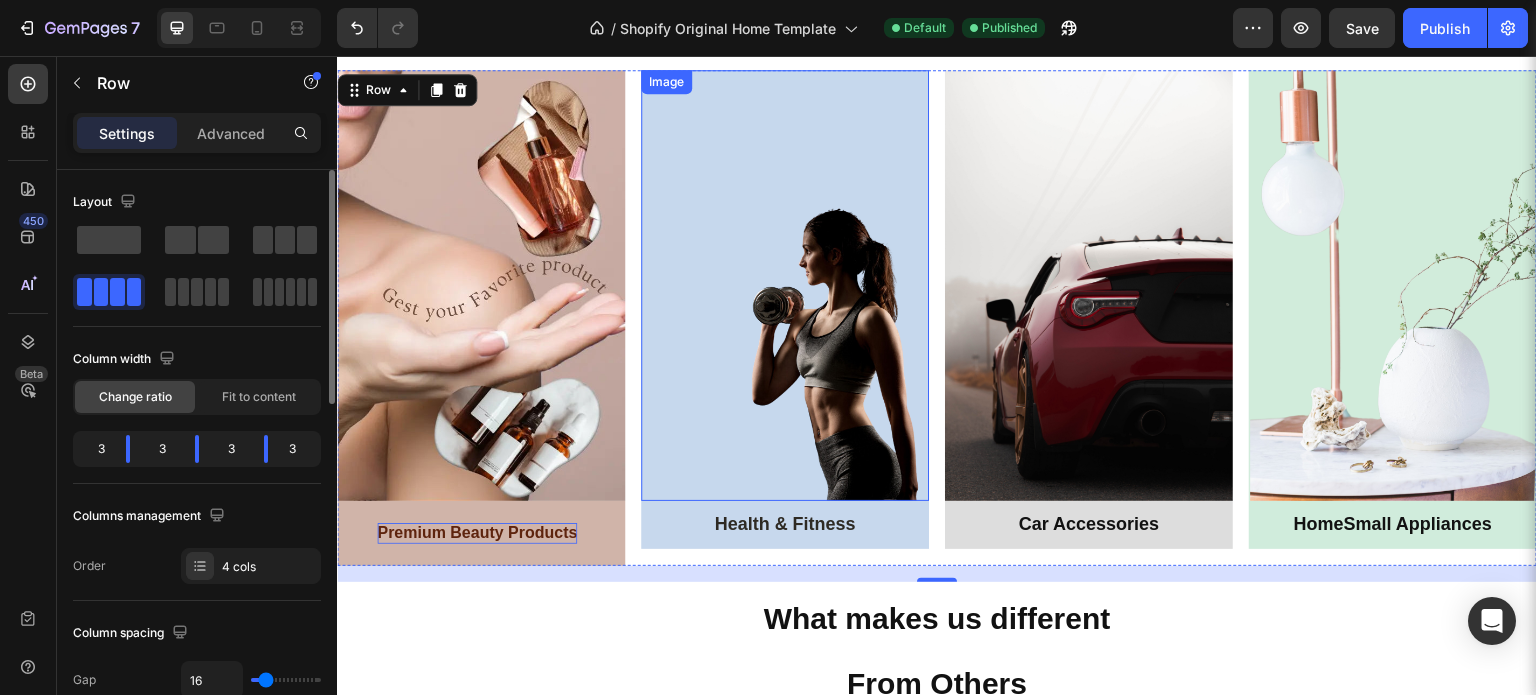 scroll, scrollTop: 300, scrollLeft: 0, axis: vertical 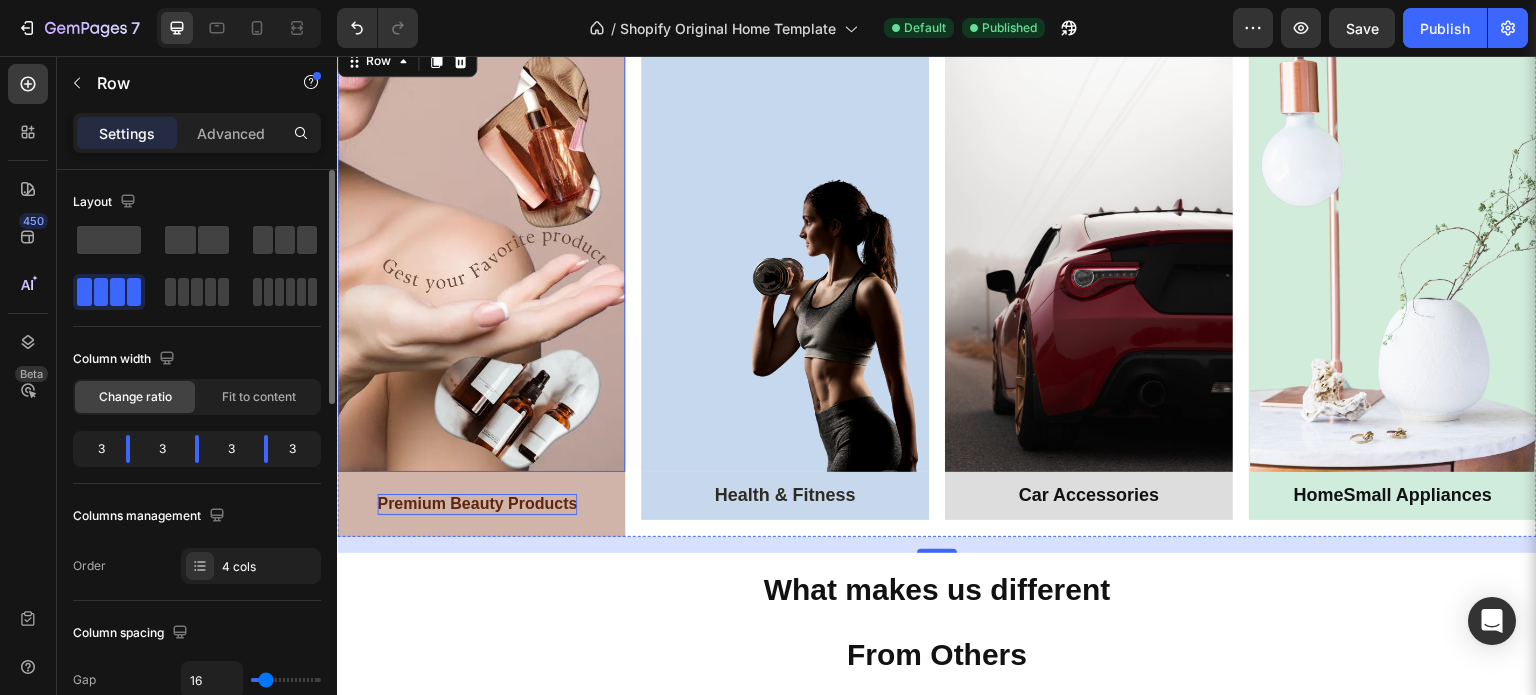 click at bounding box center (481, 256) 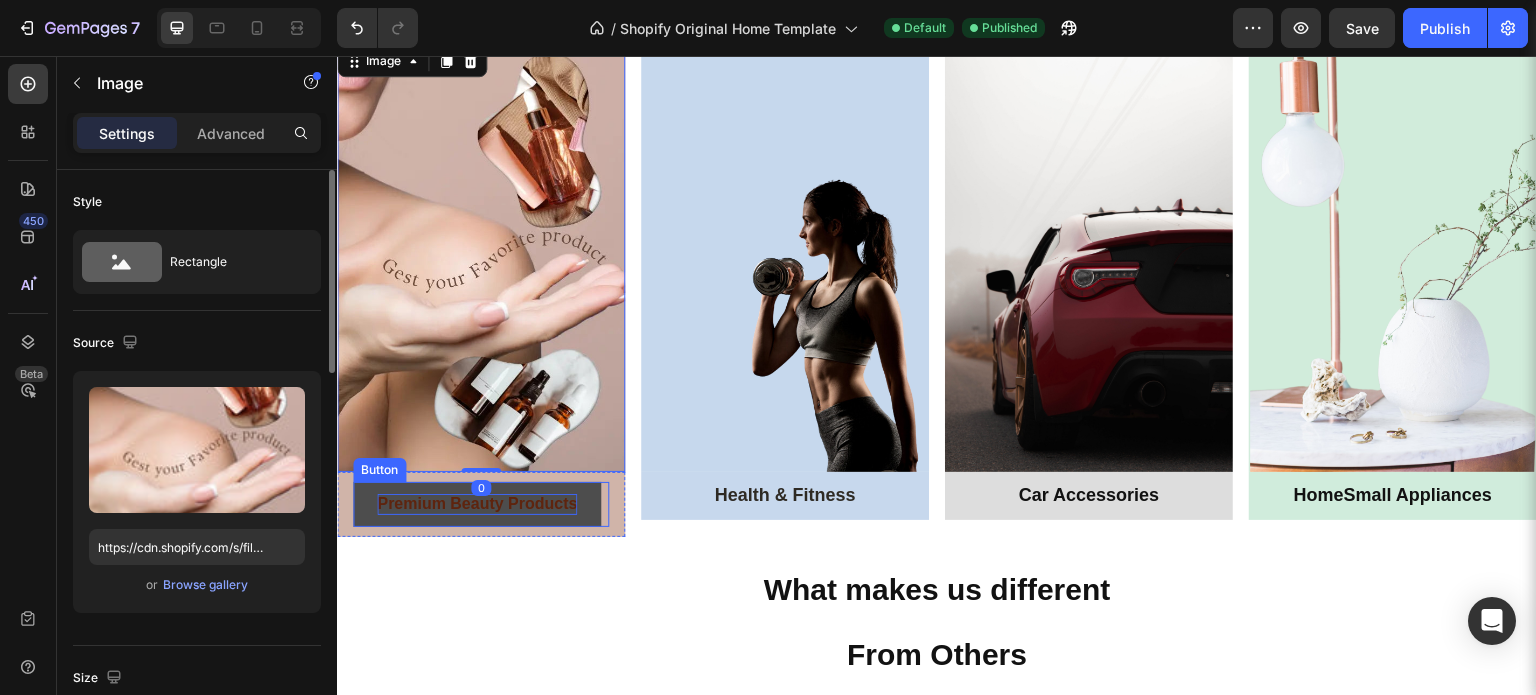 click on "Premium Beauty Products" at bounding box center (477, 504) 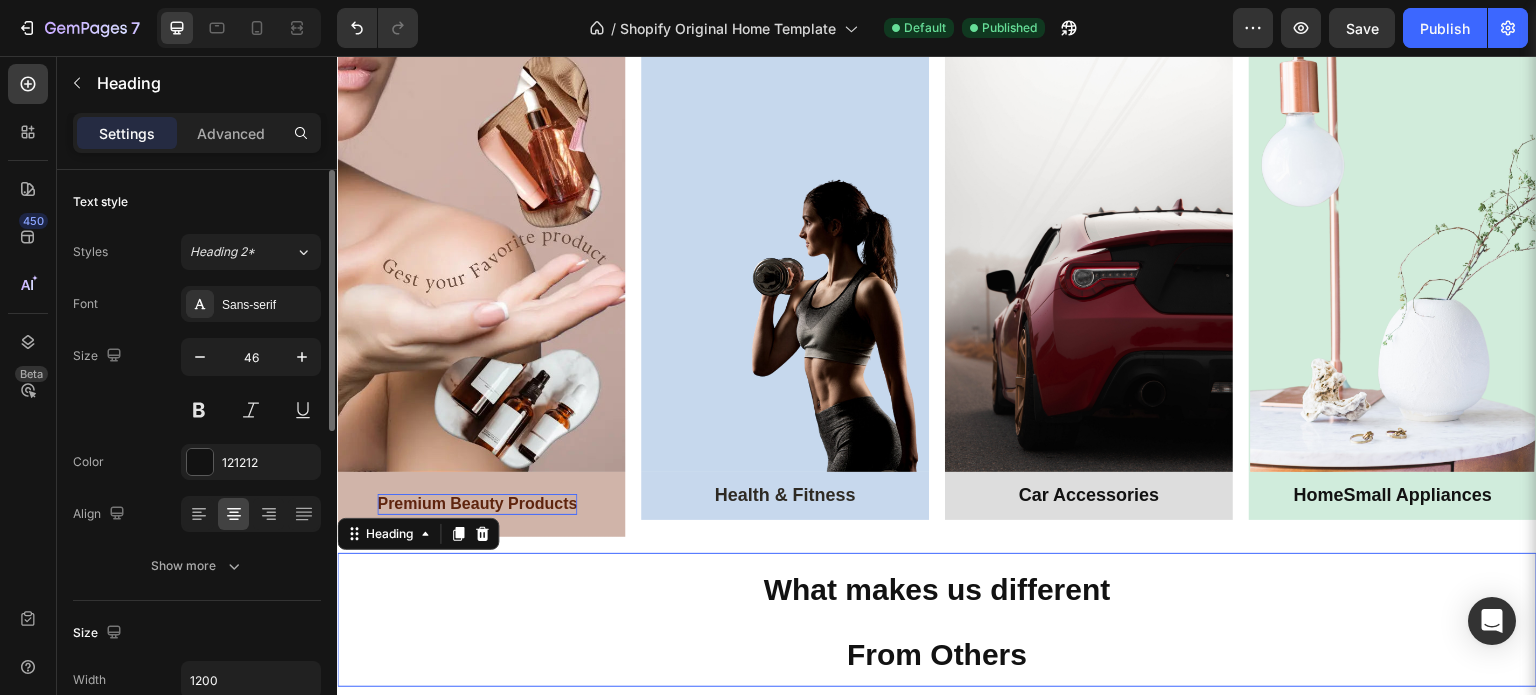 click on "⁠⁠⁠⁠⁠⁠⁠ What makes us different  From Others" at bounding box center [937, 620] 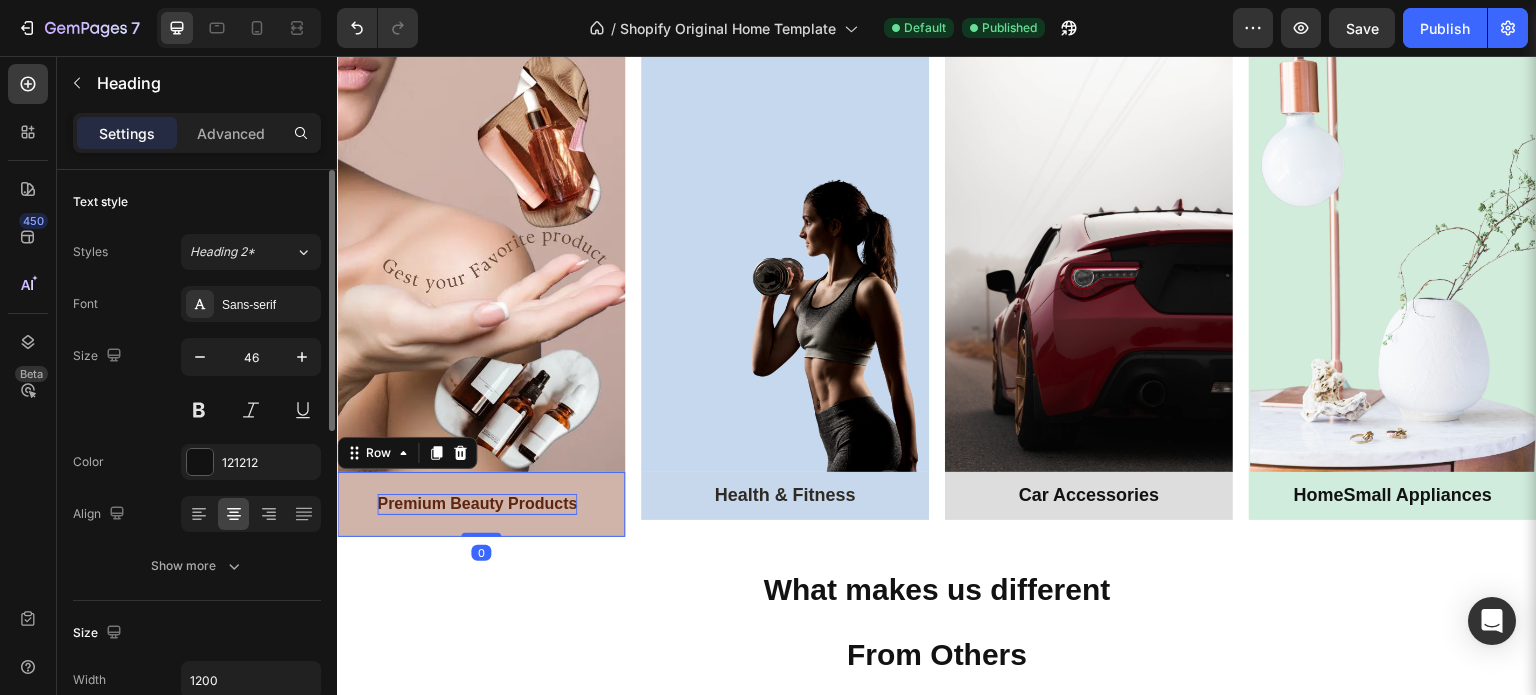 click on "Premium Beauty Products Button Row   0" at bounding box center (481, 504) 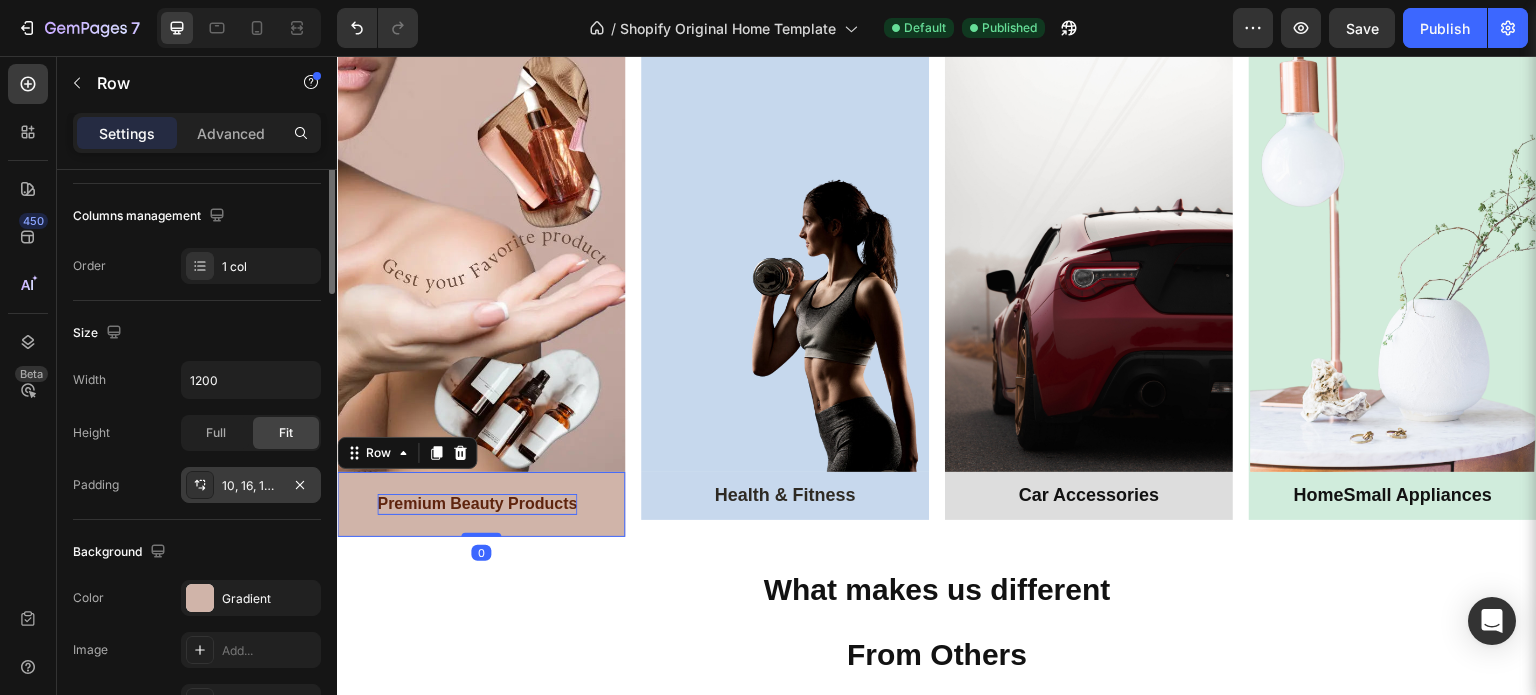 scroll, scrollTop: 400, scrollLeft: 0, axis: vertical 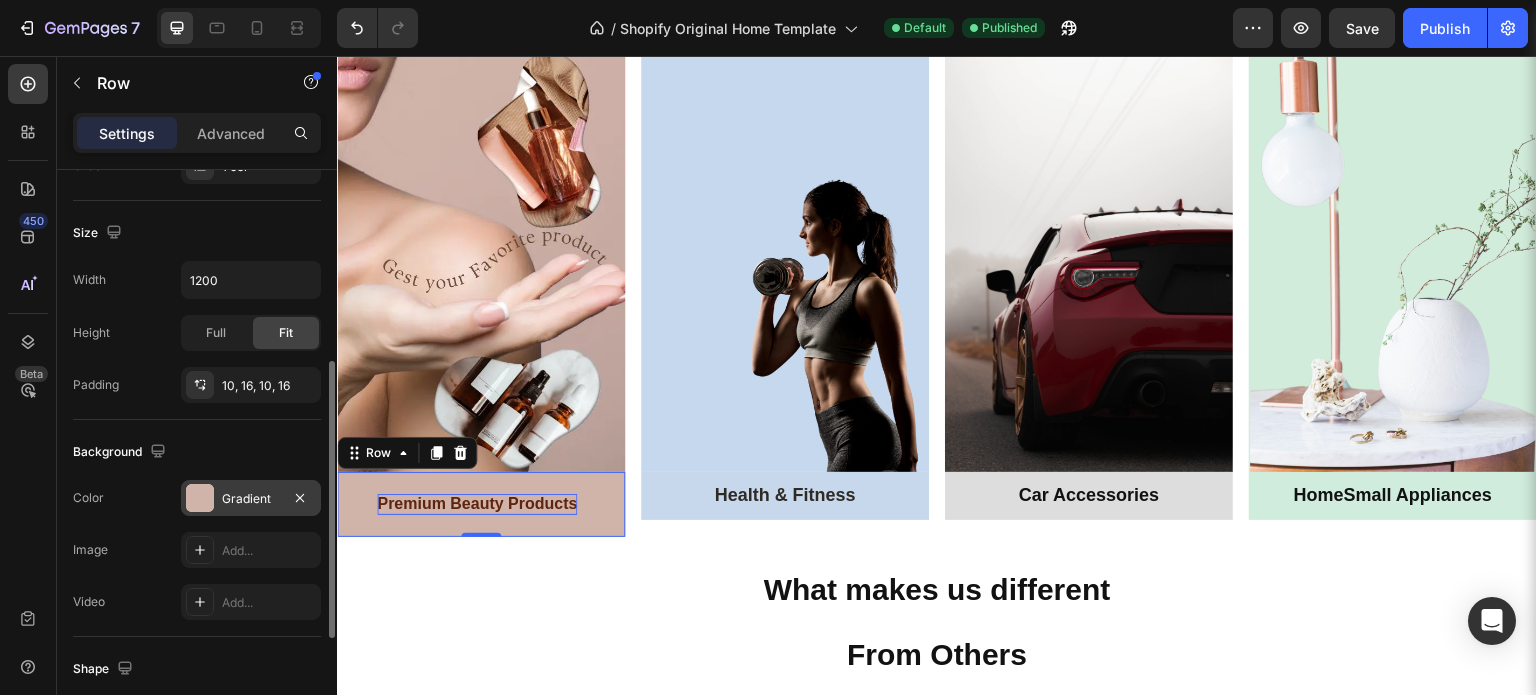 click on "Gradient" at bounding box center (251, 499) 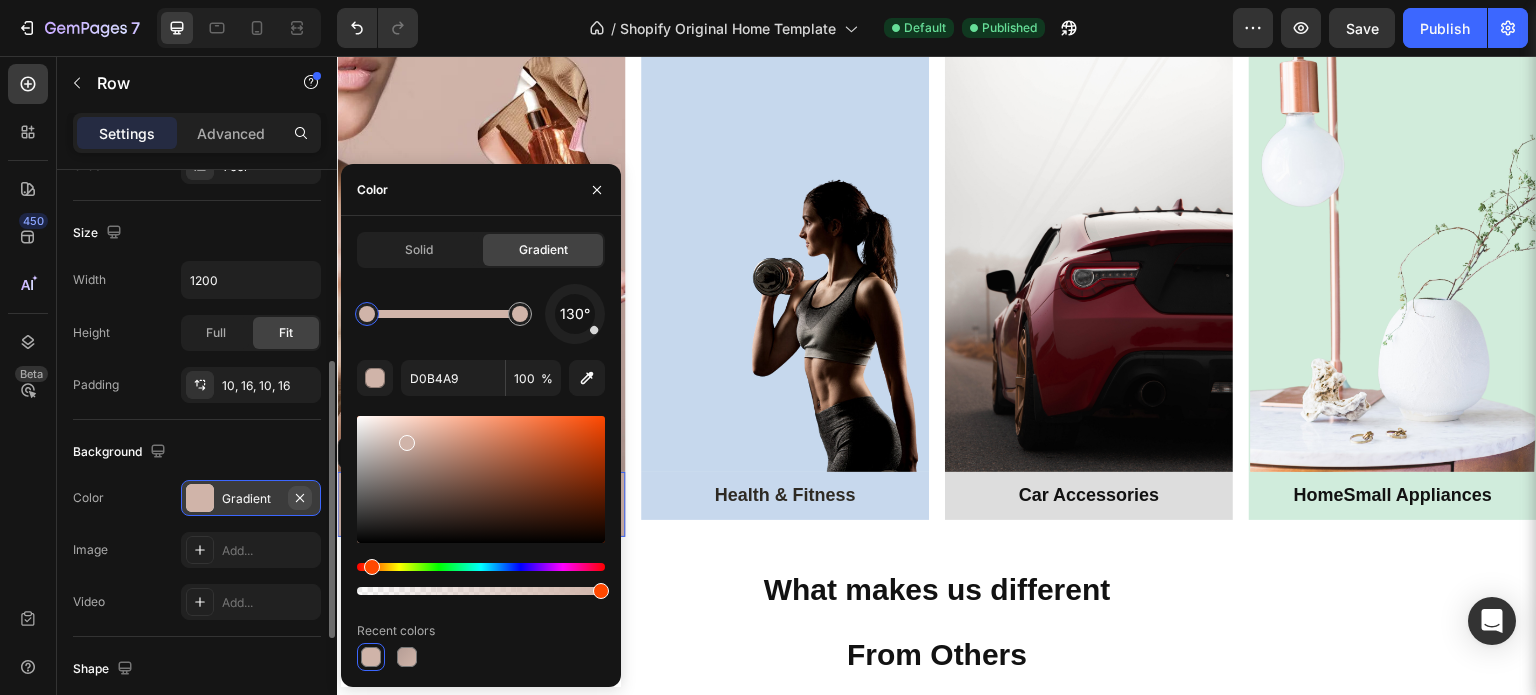 click 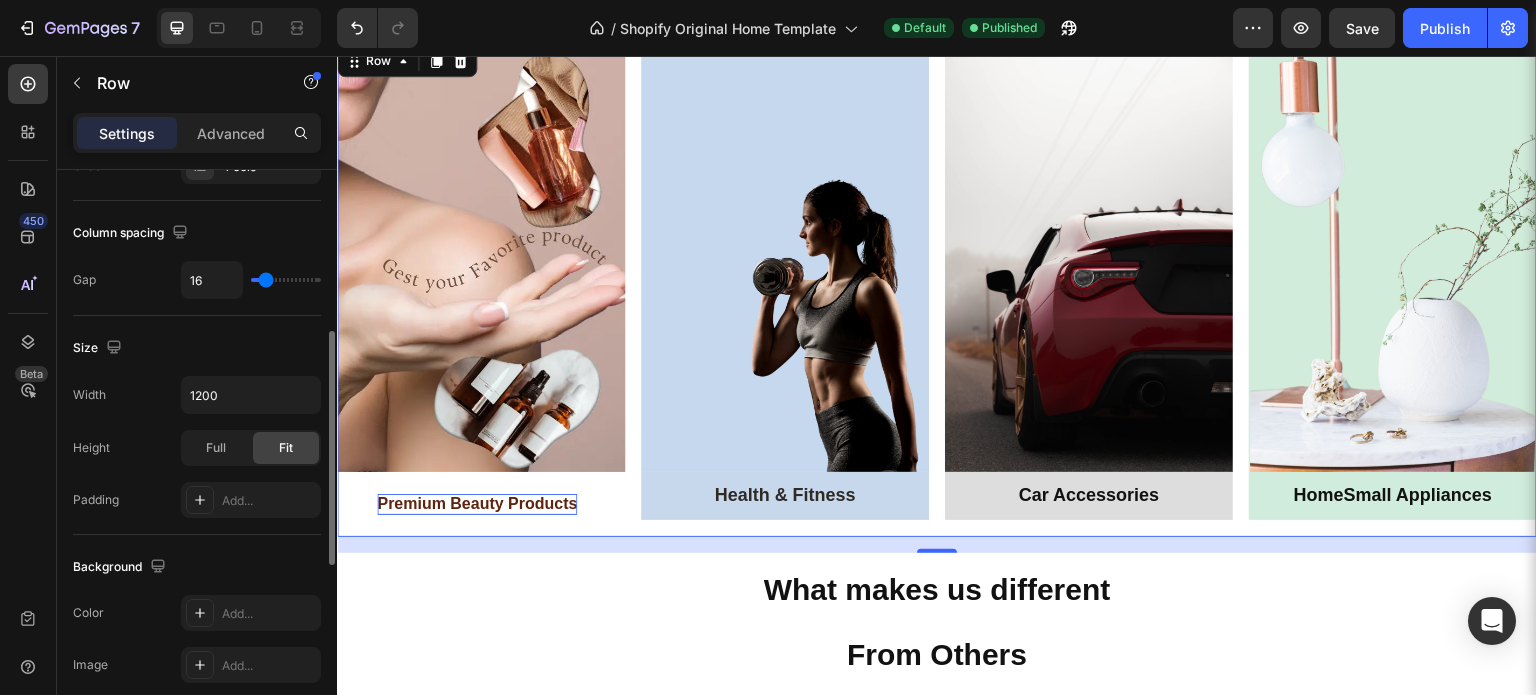click on "Image Premium Beauty Products Button Row Image Health & Fitness Heading Row Image Car Accessories Heading Row Image Home  Small Appliances Heading Row Row   0" at bounding box center [937, 289] 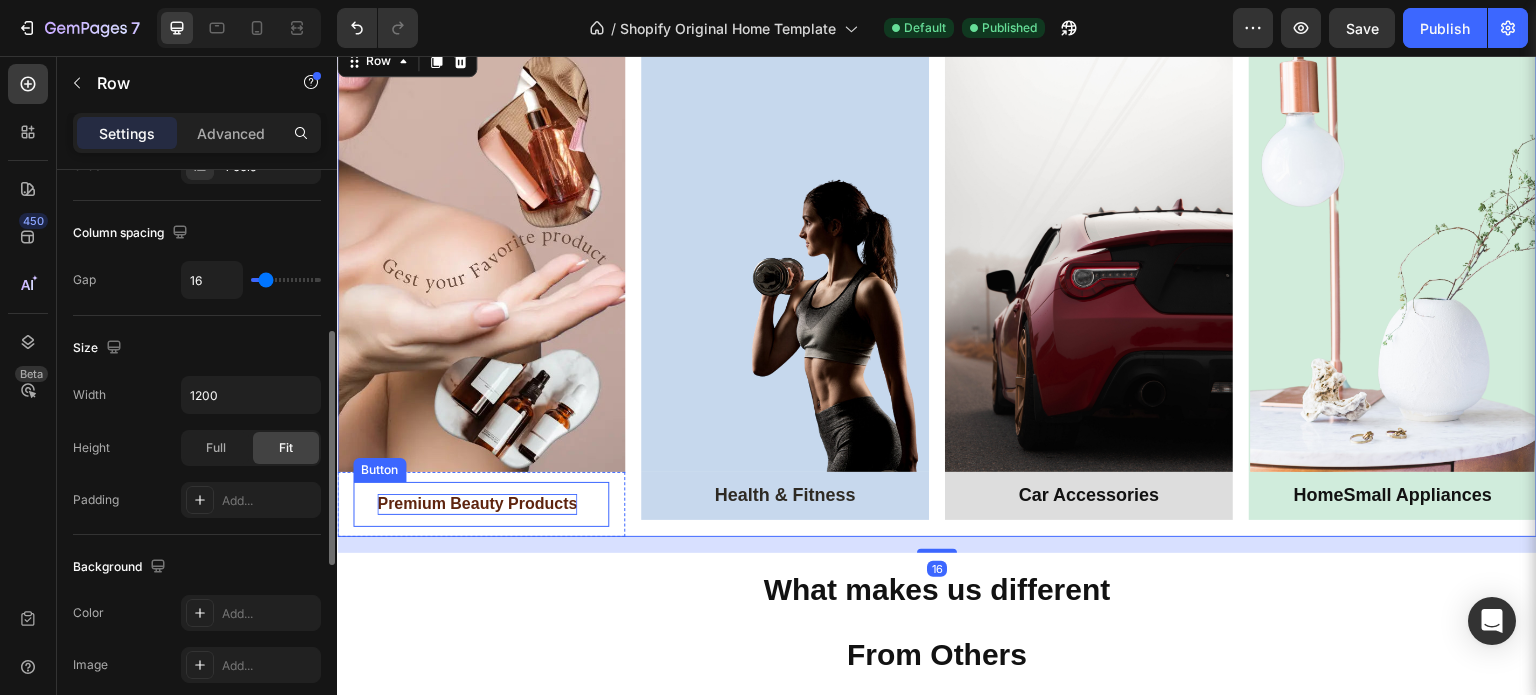 click on "Premium Beauty Products" at bounding box center (477, 504) 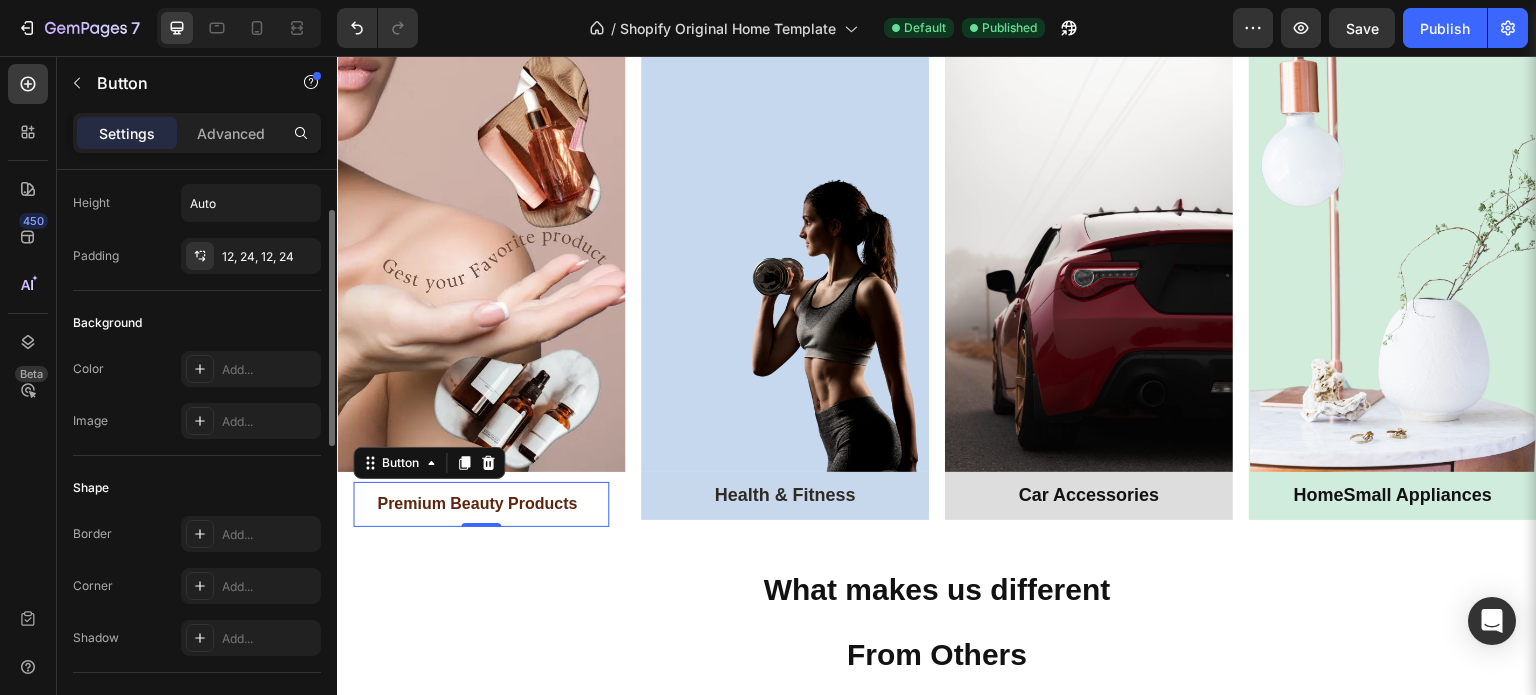 scroll, scrollTop: 200, scrollLeft: 0, axis: vertical 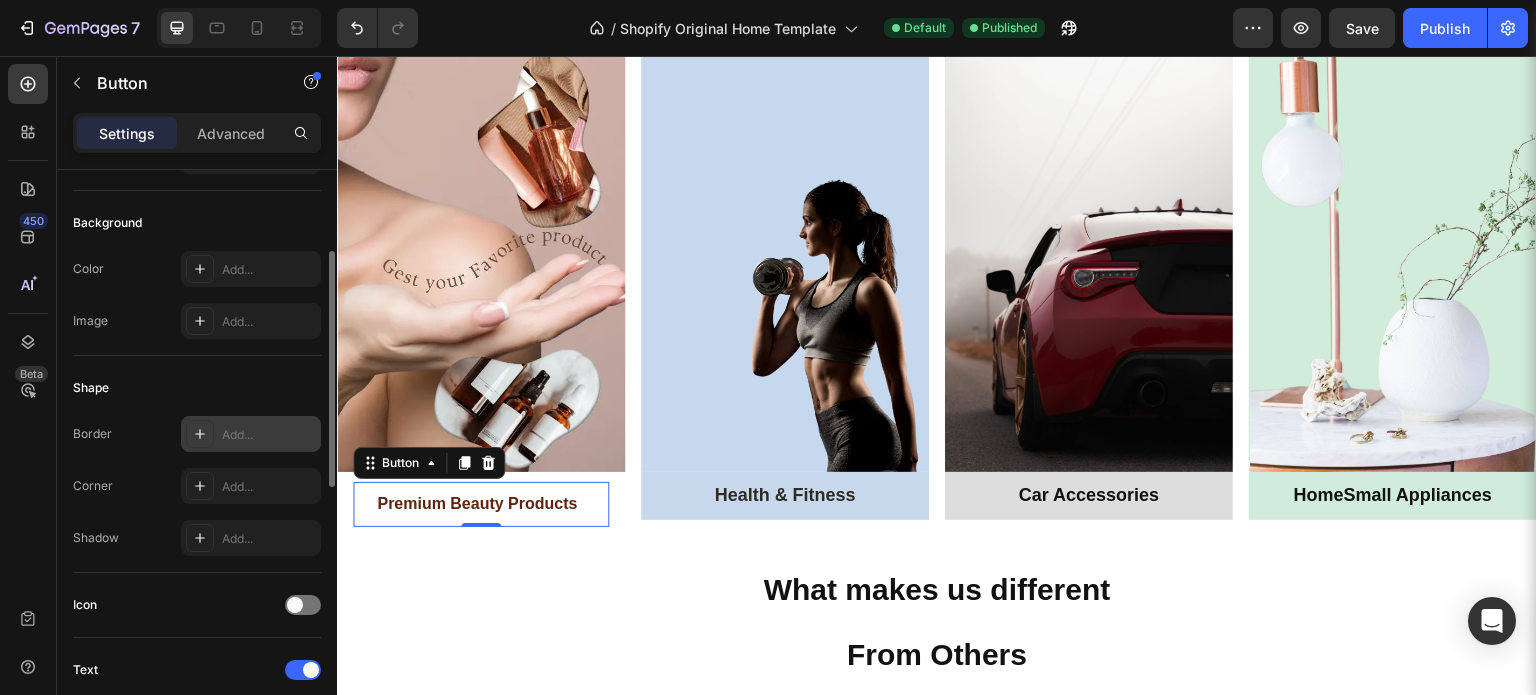 click on "Add..." at bounding box center [269, 435] 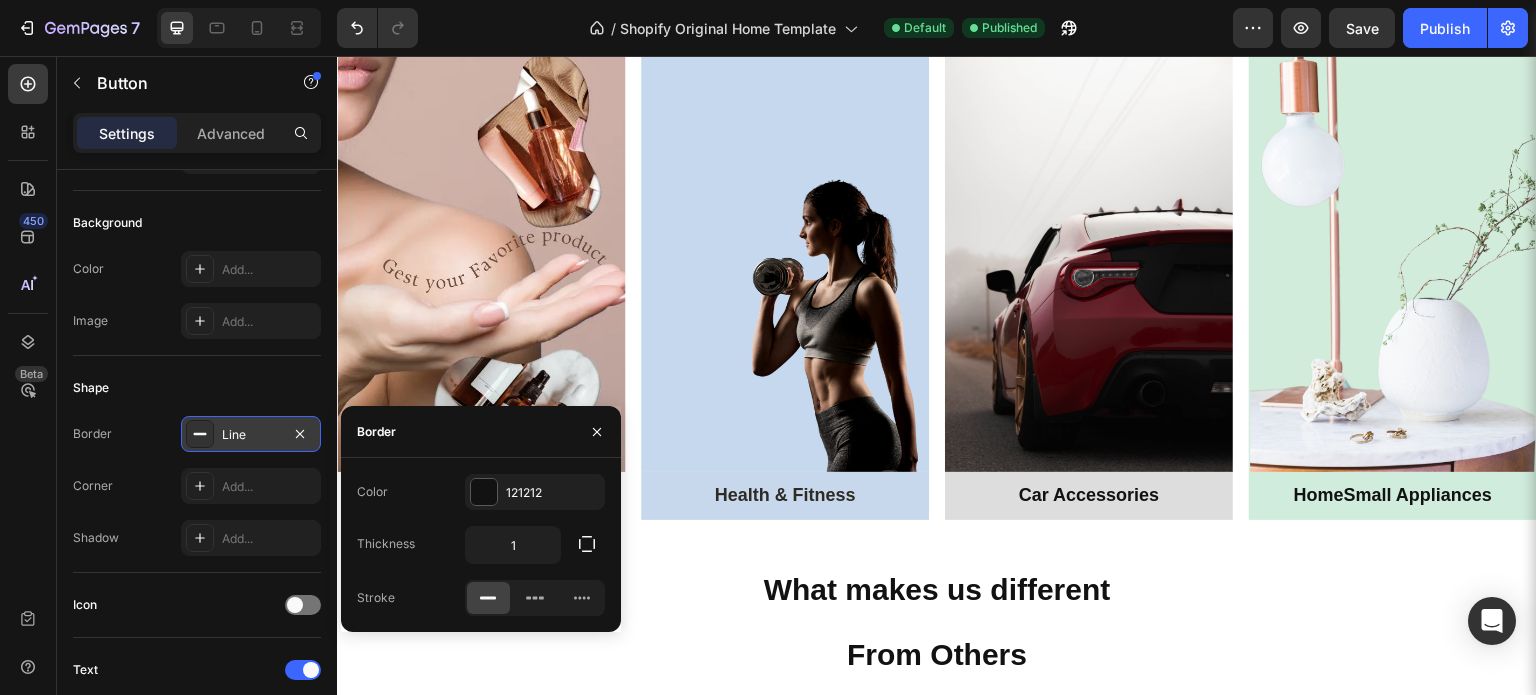 click on "Line" at bounding box center (251, 435) 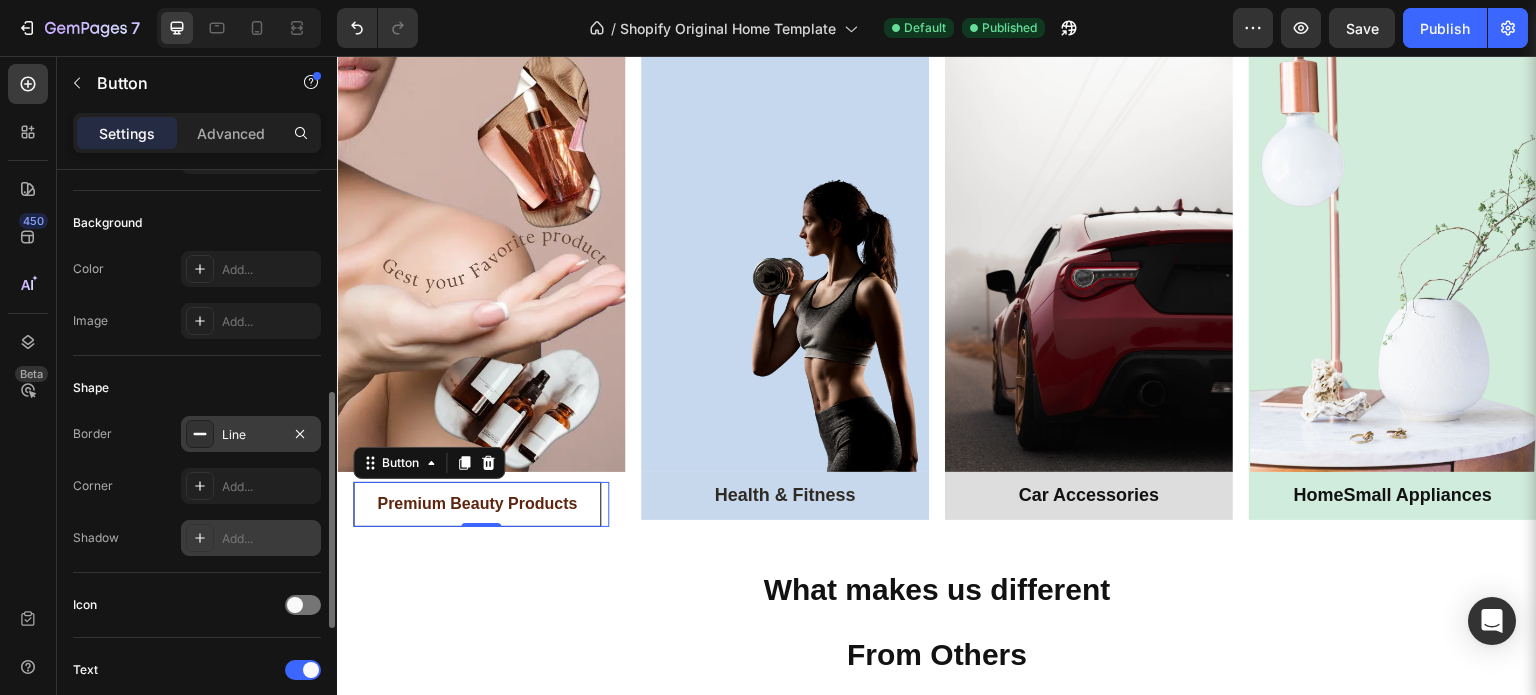 scroll, scrollTop: 300, scrollLeft: 0, axis: vertical 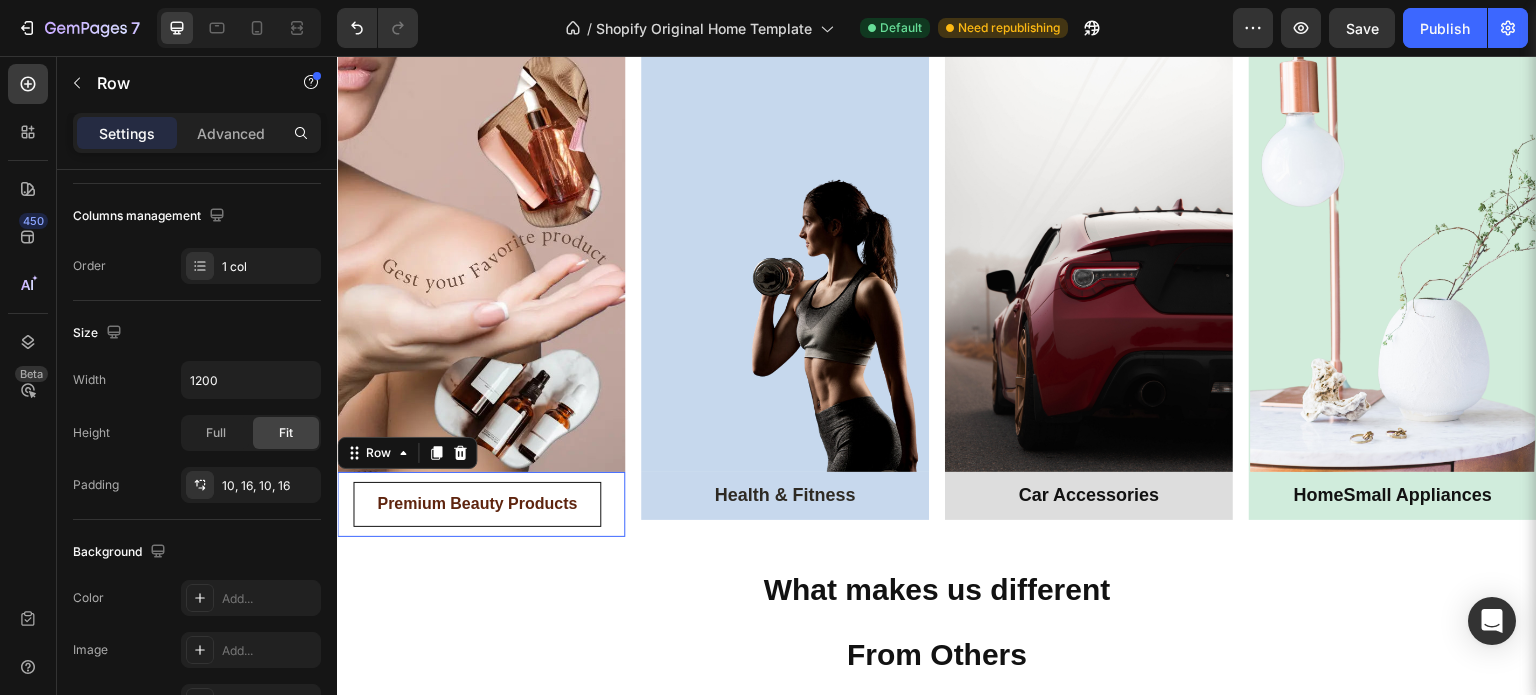 click on "Premium Beauty Products Button Row   0" at bounding box center (481, 504) 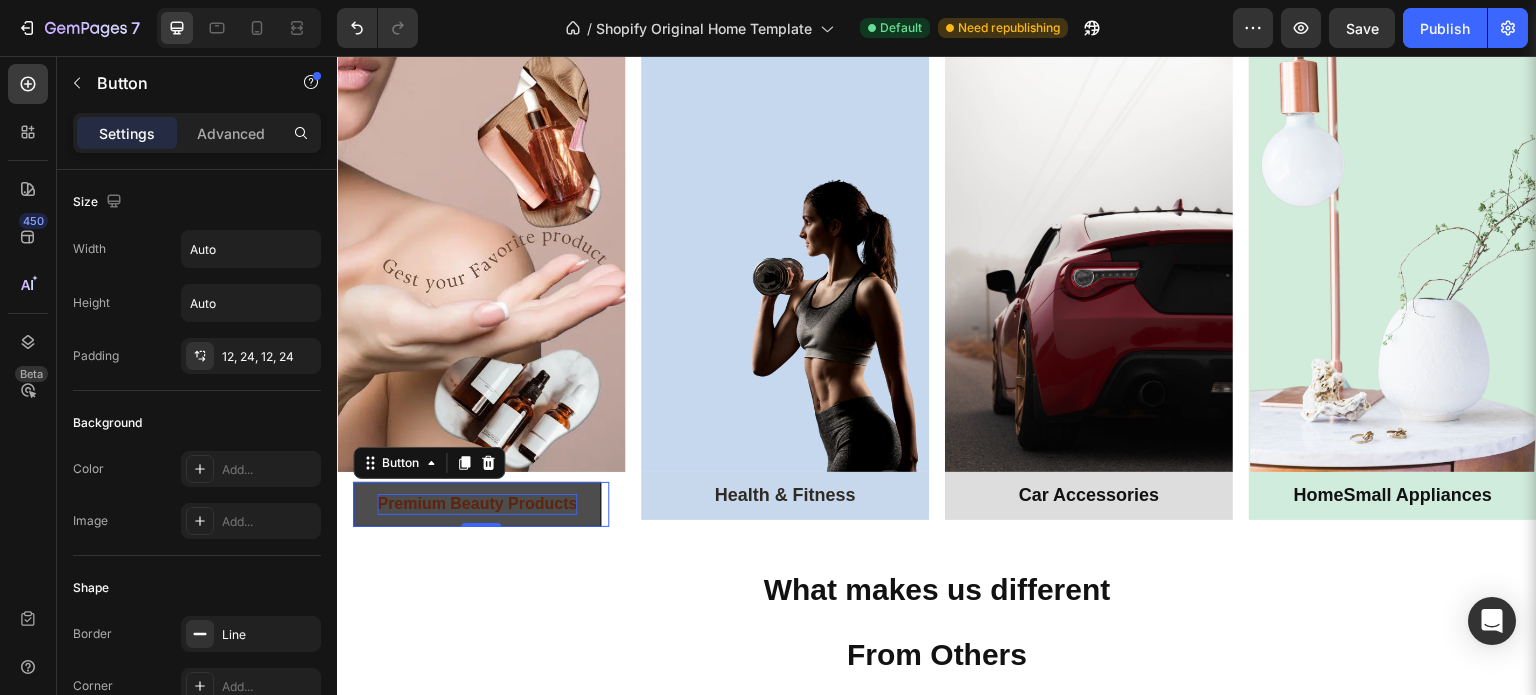 click on "Premium Beauty Products" at bounding box center (477, 504) 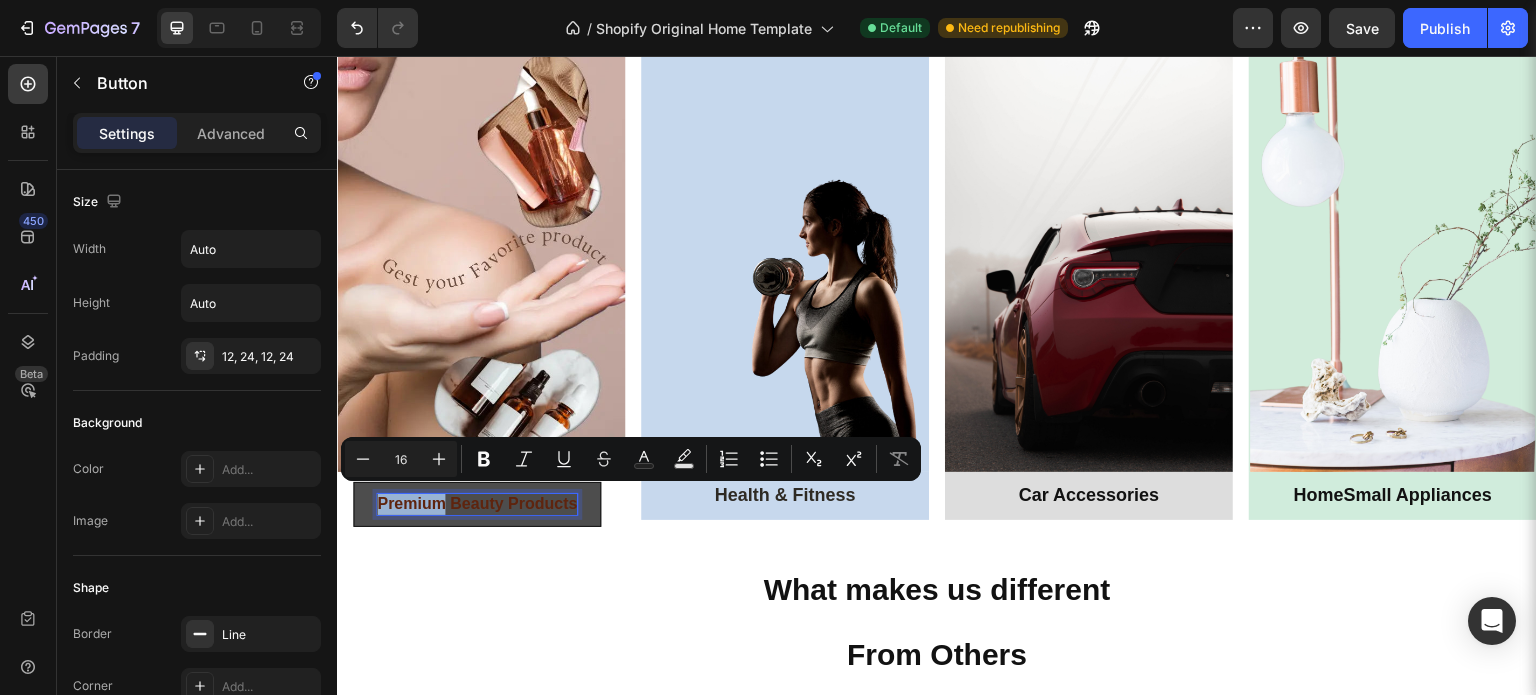 drag, startPoint x: 444, startPoint y: 496, endPoint x: 368, endPoint y: 496, distance: 76 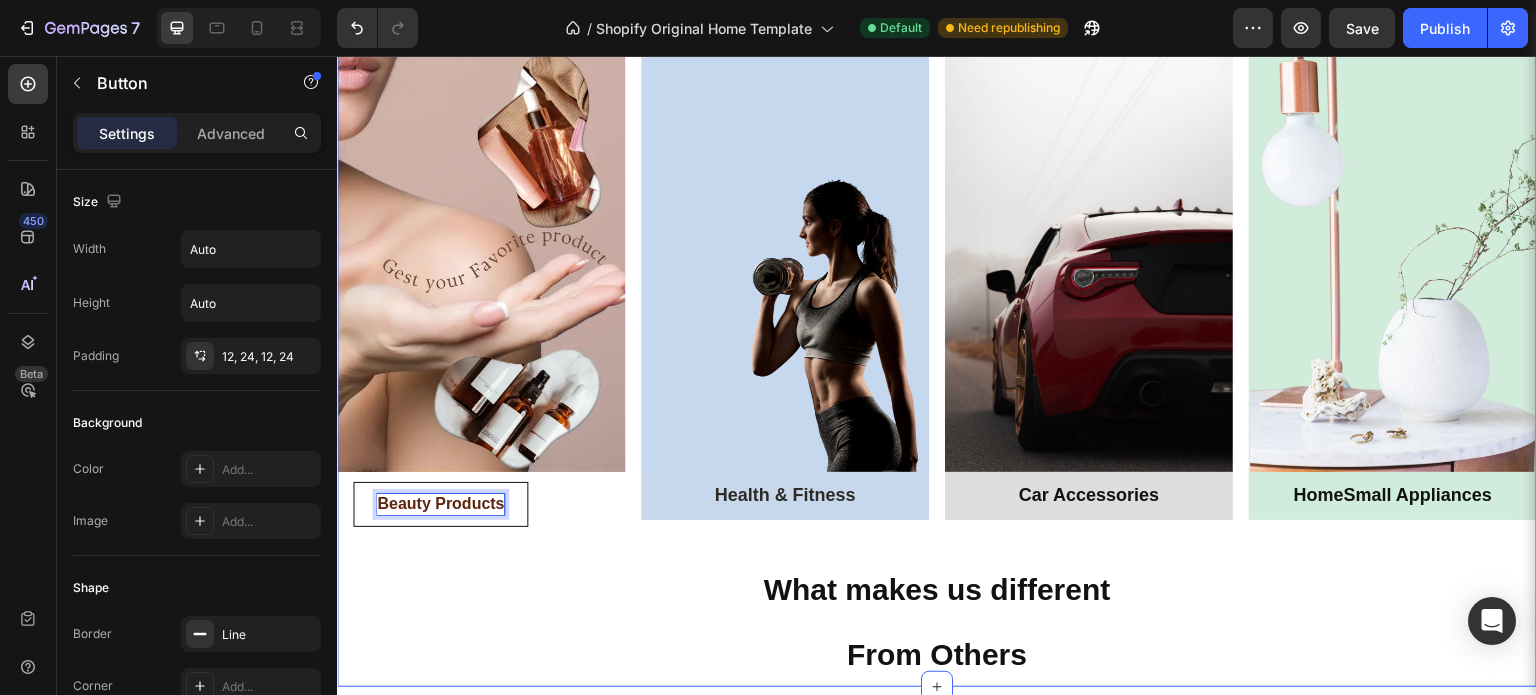 click on "Our Collection Heading Row Image  Beauty Products Button   0 Row Image Health & Fitness Heading Row Image Car Accessories Heading Row Image Home  Small Appliances Heading Row Row ⁠⁠⁠⁠⁠⁠⁠ What makes us different  From Others Heading" at bounding box center (937, 312) 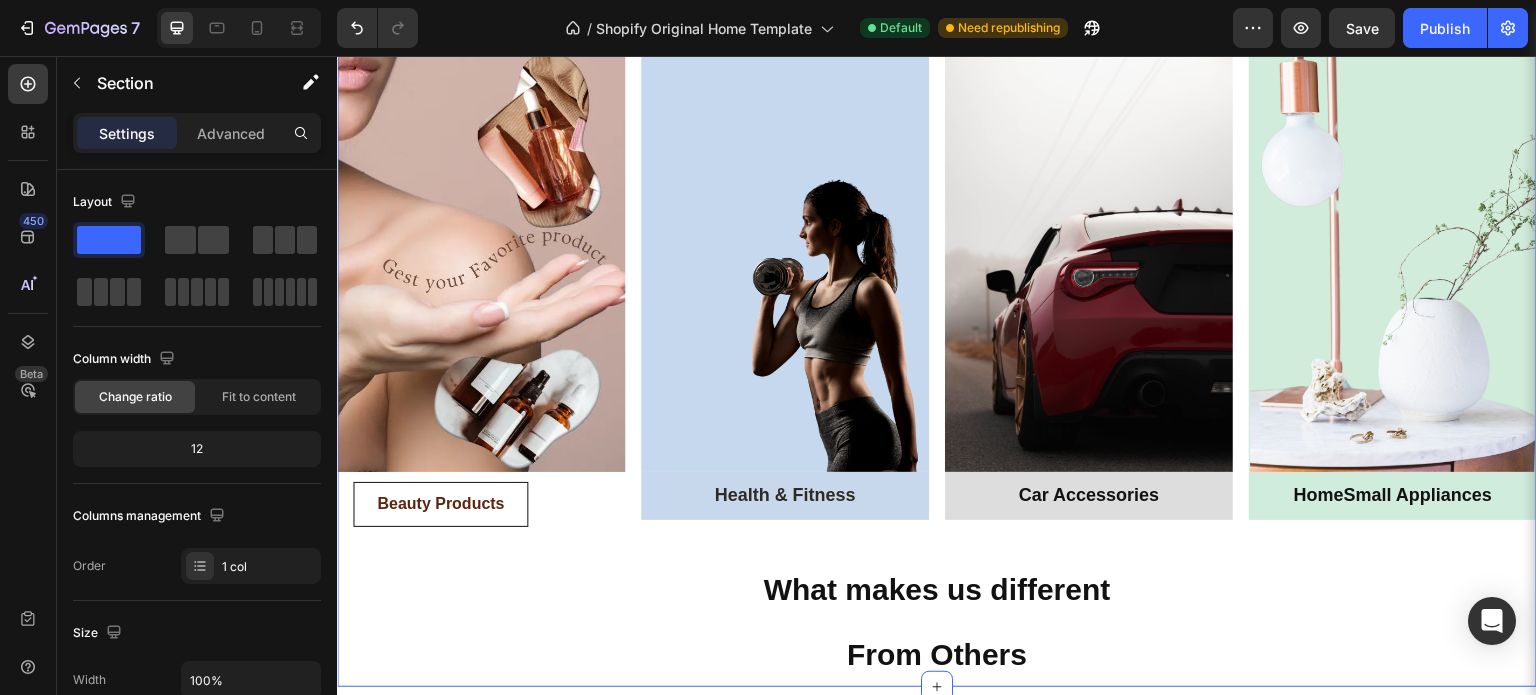 scroll, scrollTop: 200, scrollLeft: 0, axis: vertical 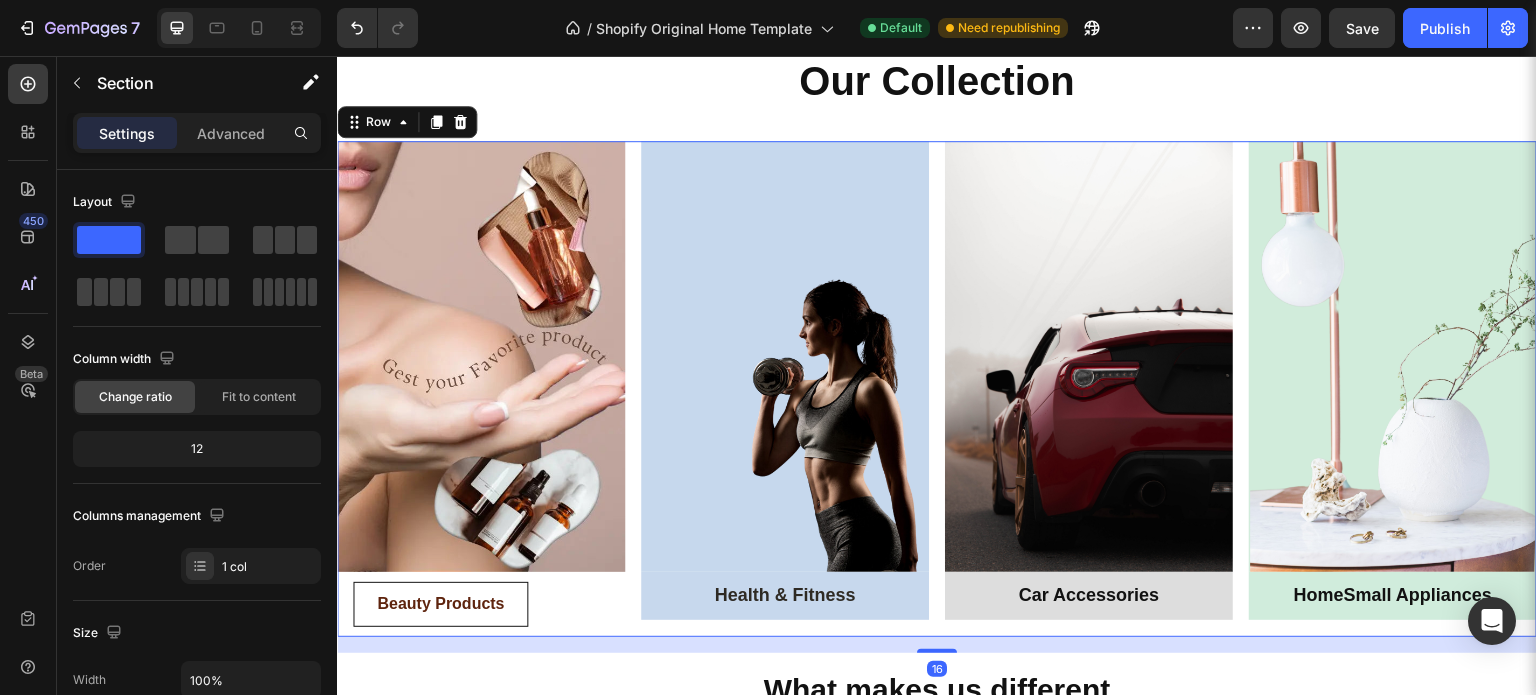 click on "Image  Beauty Products Button Row Image Health & Fitness Heading Row Image Car Accessories Heading Row Image Home  Small Appliances Heading Row Row   16" at bounding box center [937, 389] 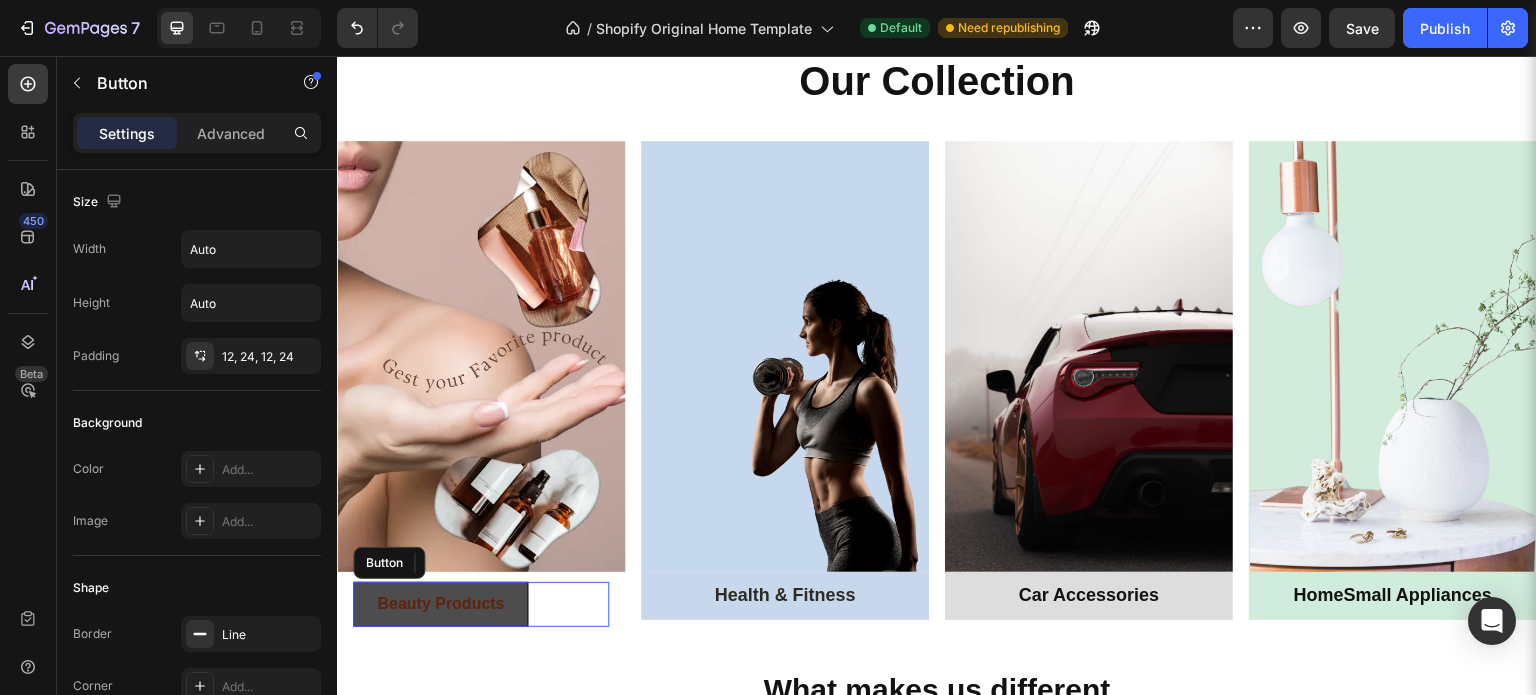 click on "Beauty Products" at bounding box center (440, 604) 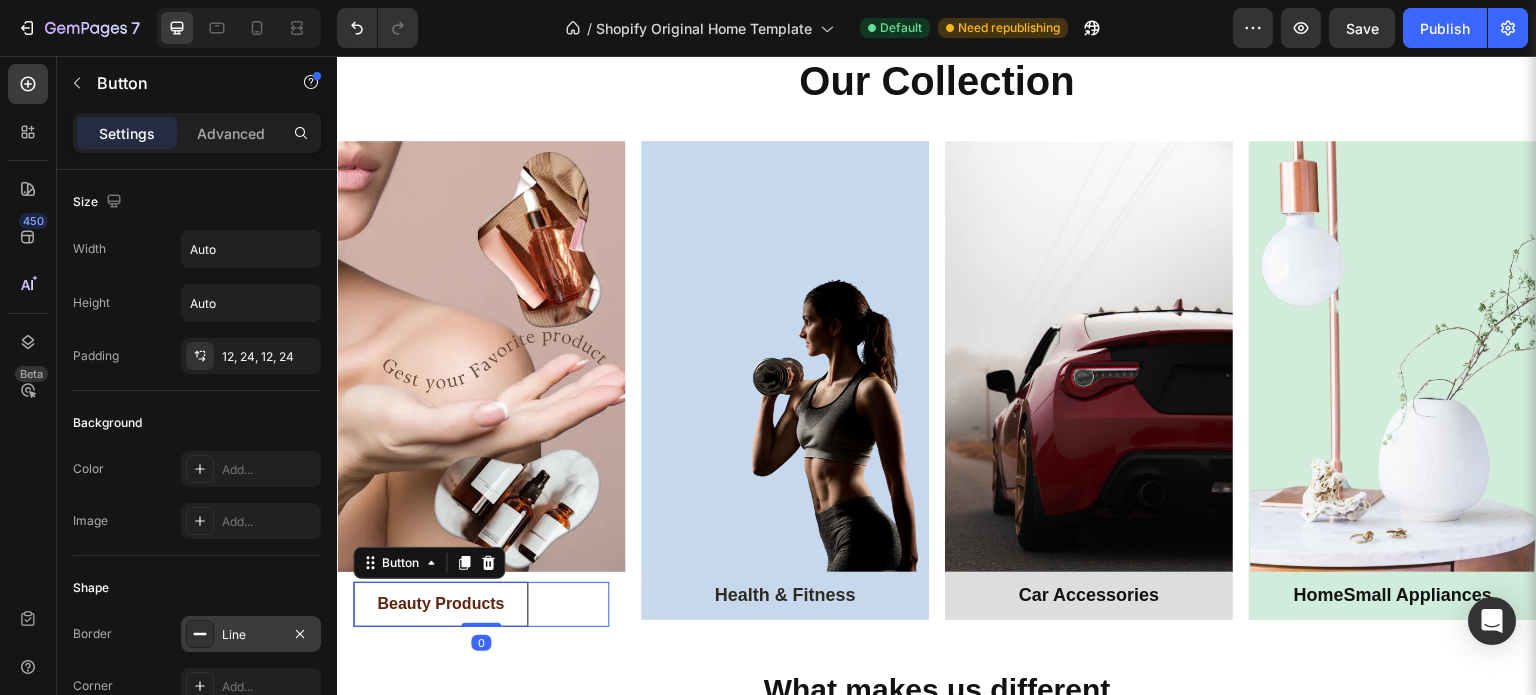 click on "Line" at bounding box center [251, 635] 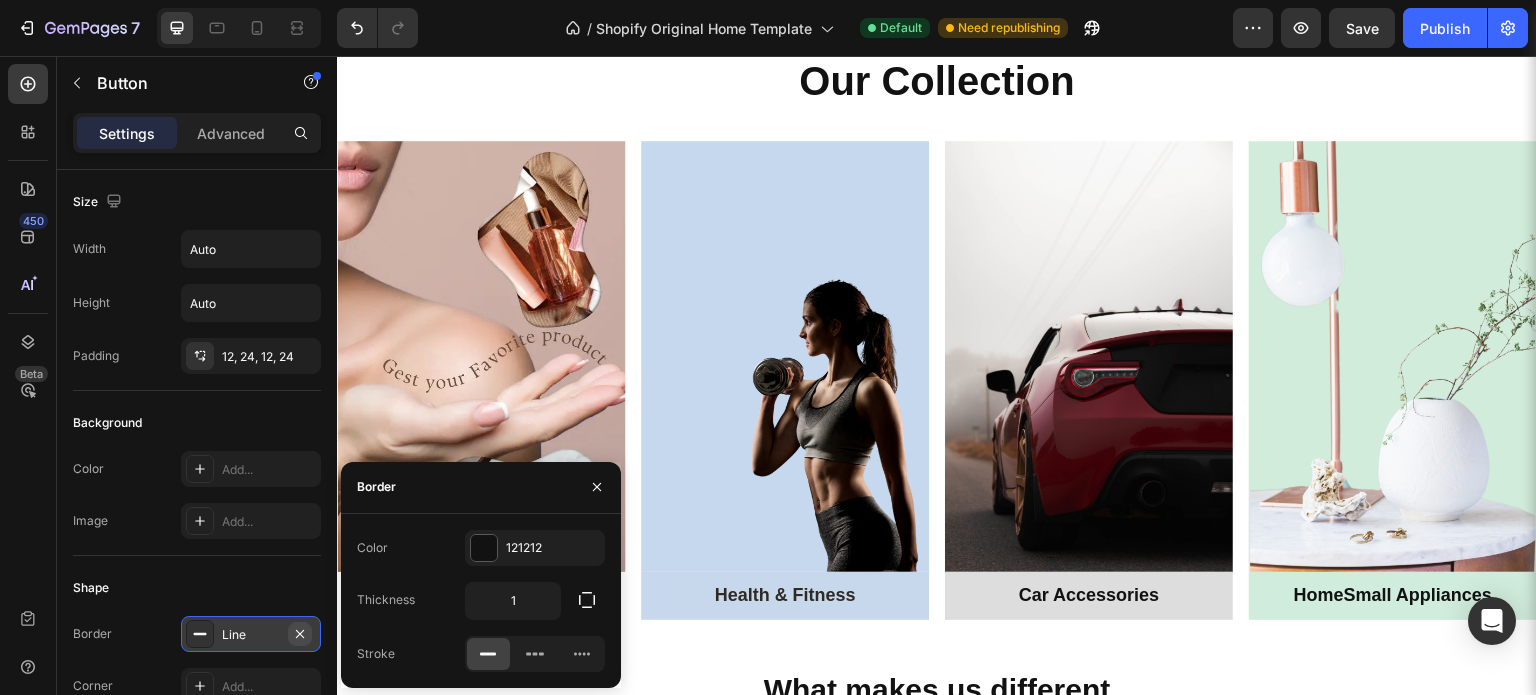 click 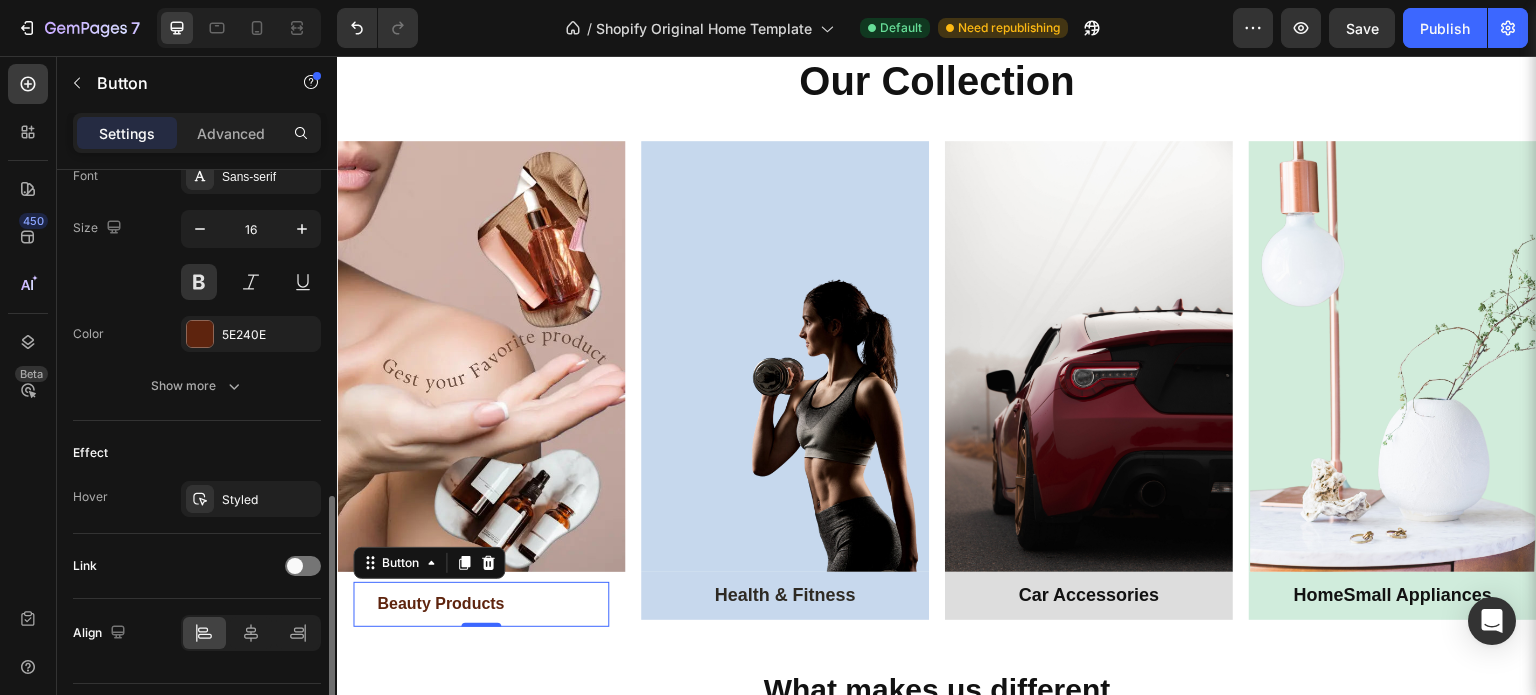 scroll, scrollTop: 700, scrollLeft: 0, axis: vertical 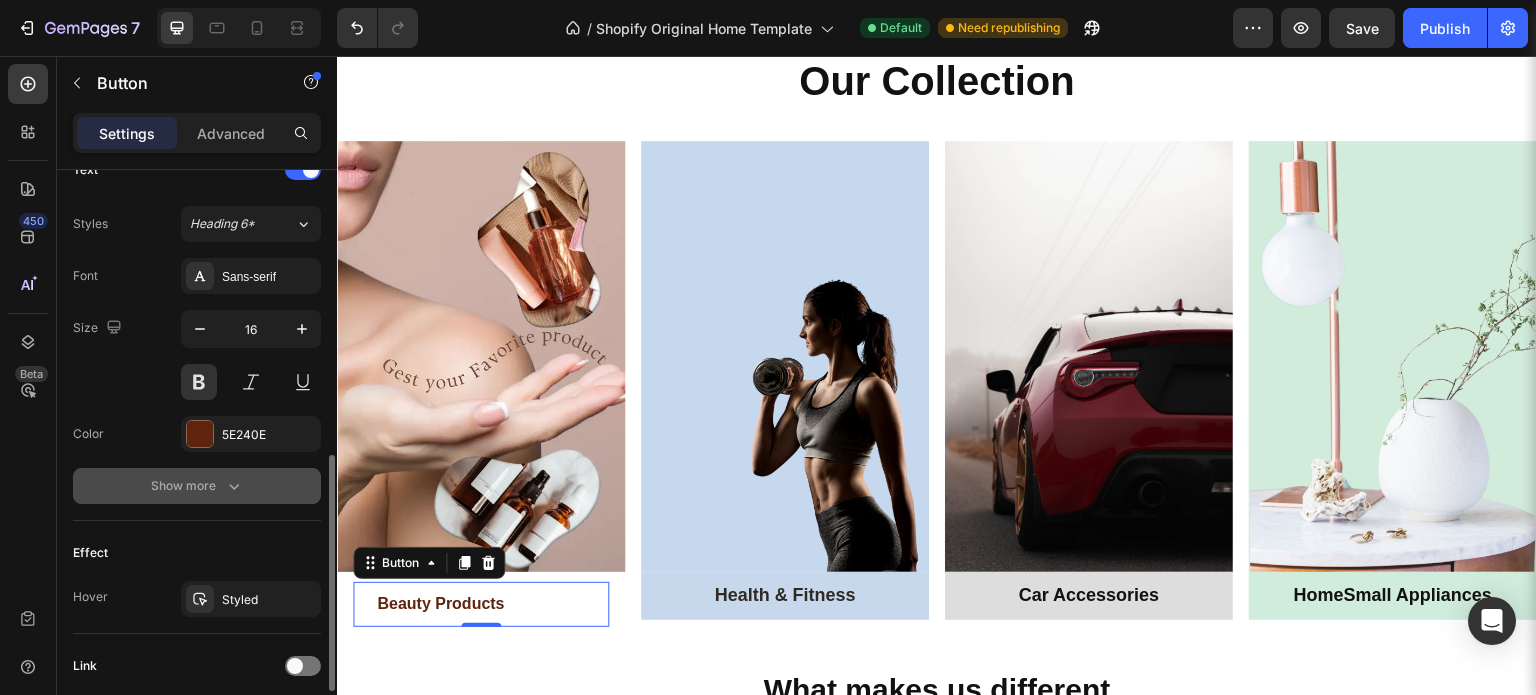 click 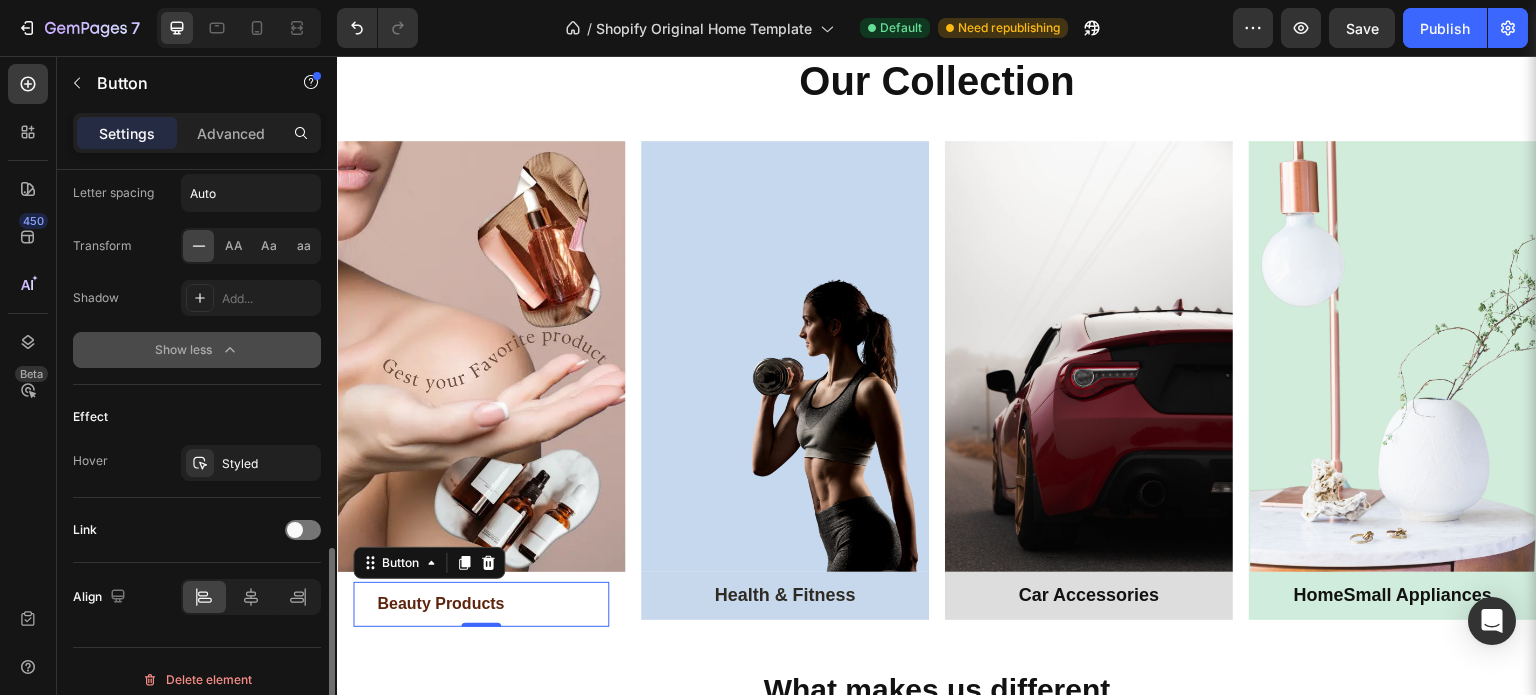 scroll, scrollTop: 1000, scrollLeft: 0, axis: vertical 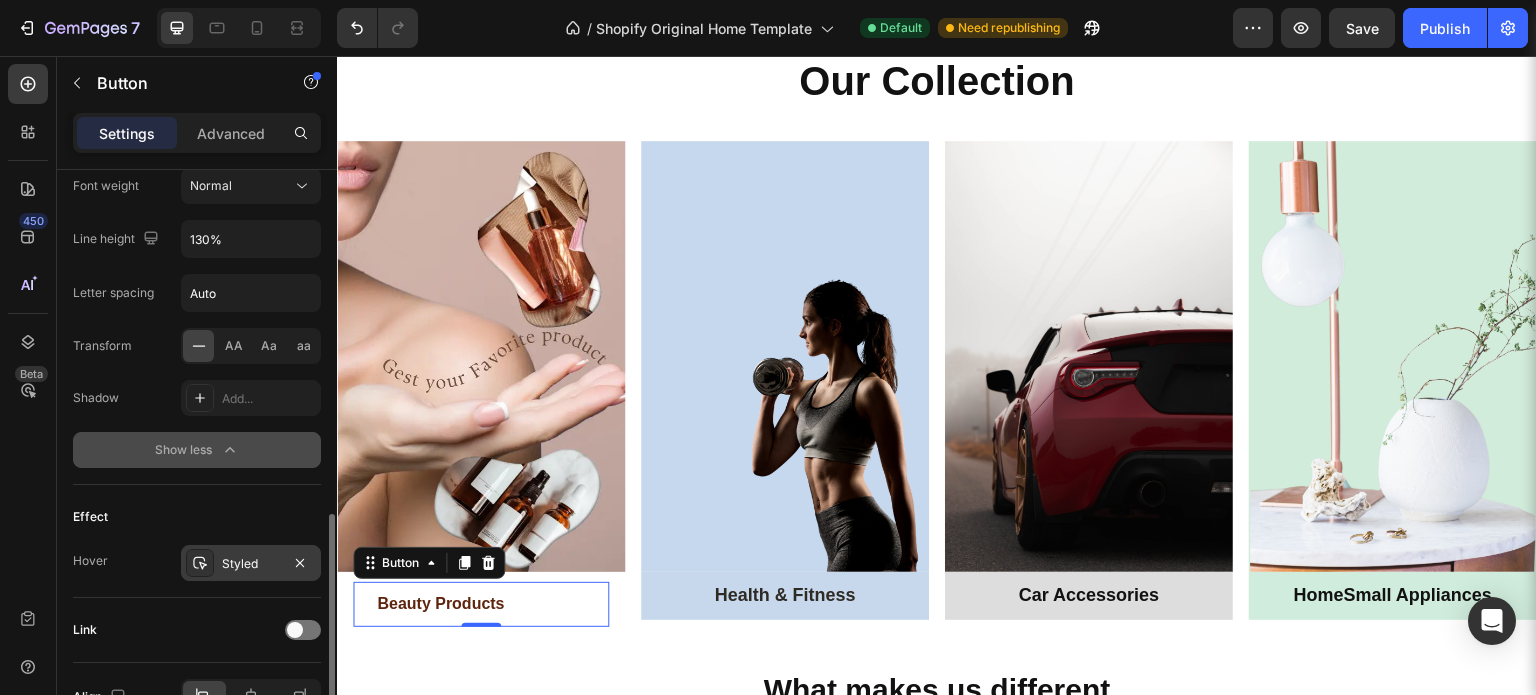 click on "Styled" at bounding box center [251, 564] 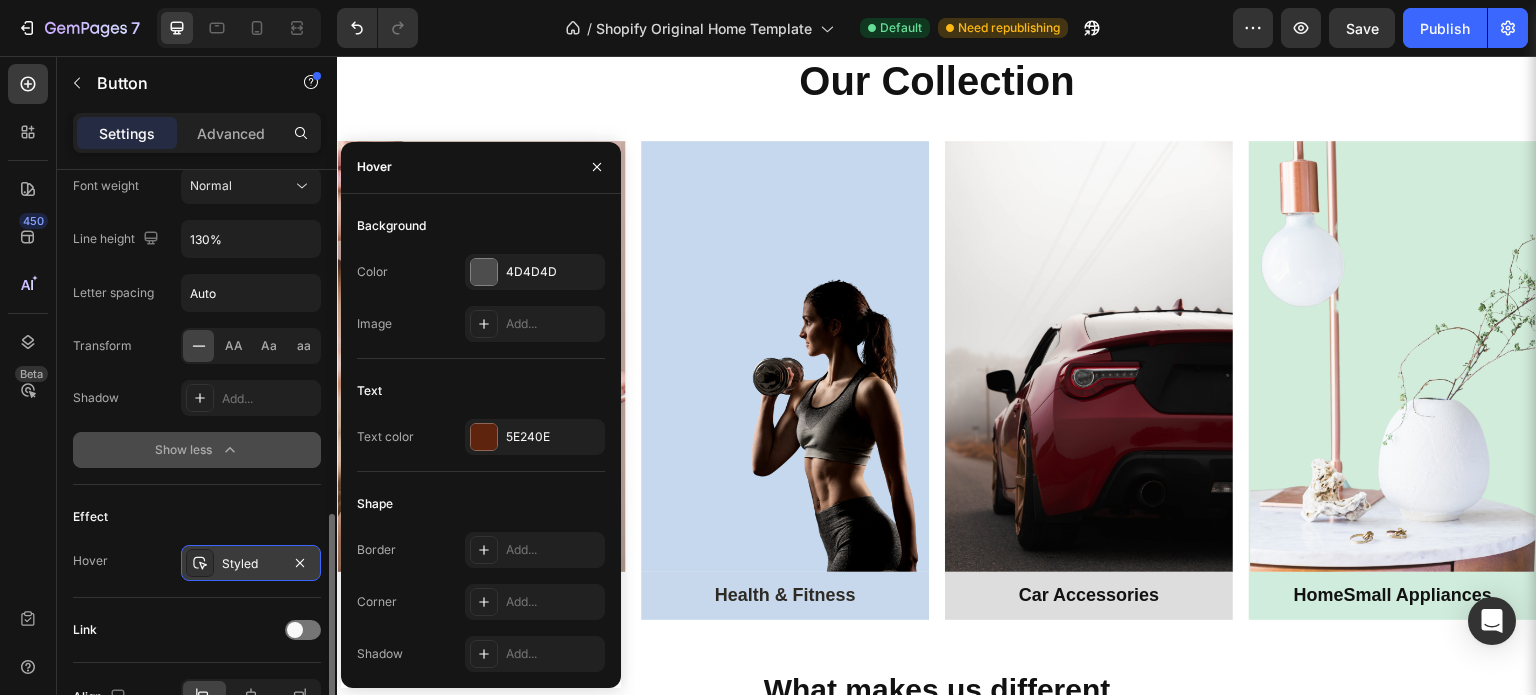 click on "Styled" at bounding box center (251, 564) 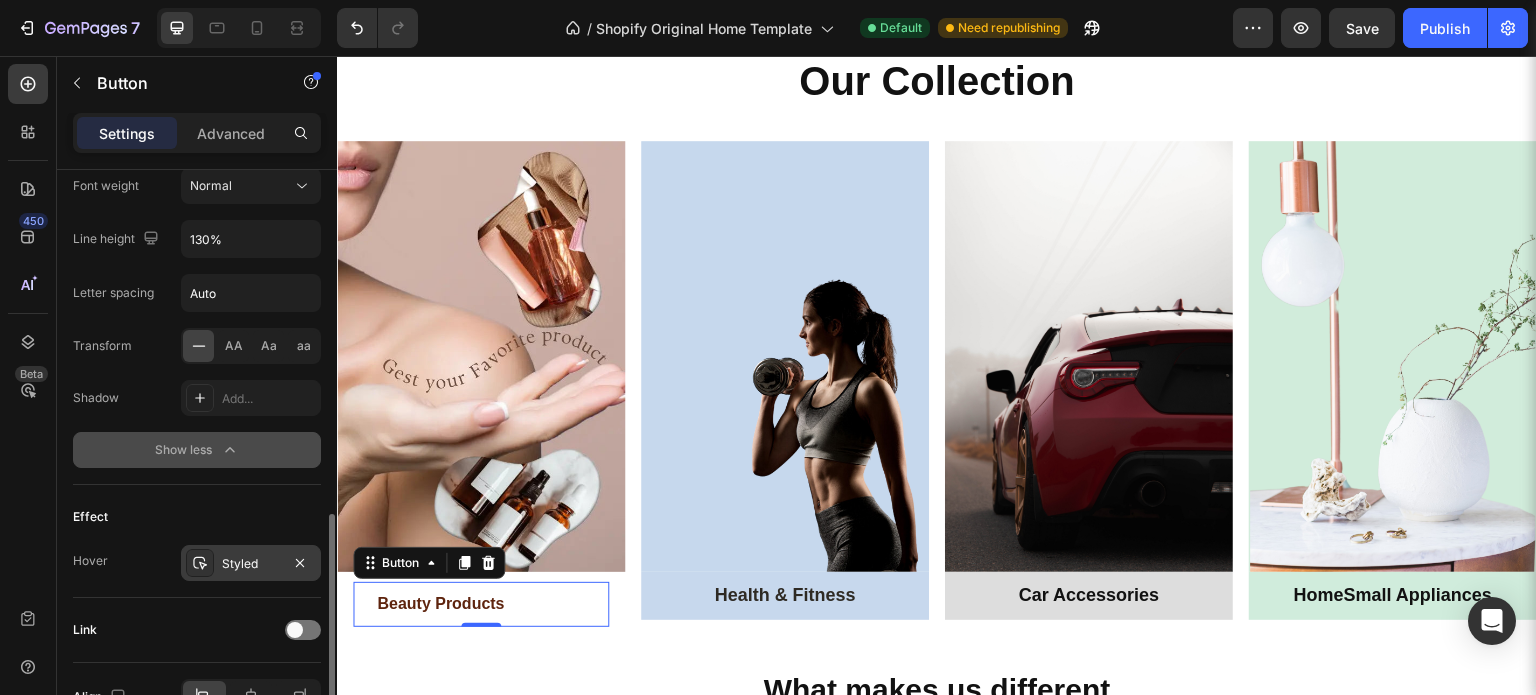 scroll, scrollTop: 1100, scrollLeft: 0, axis: vertical 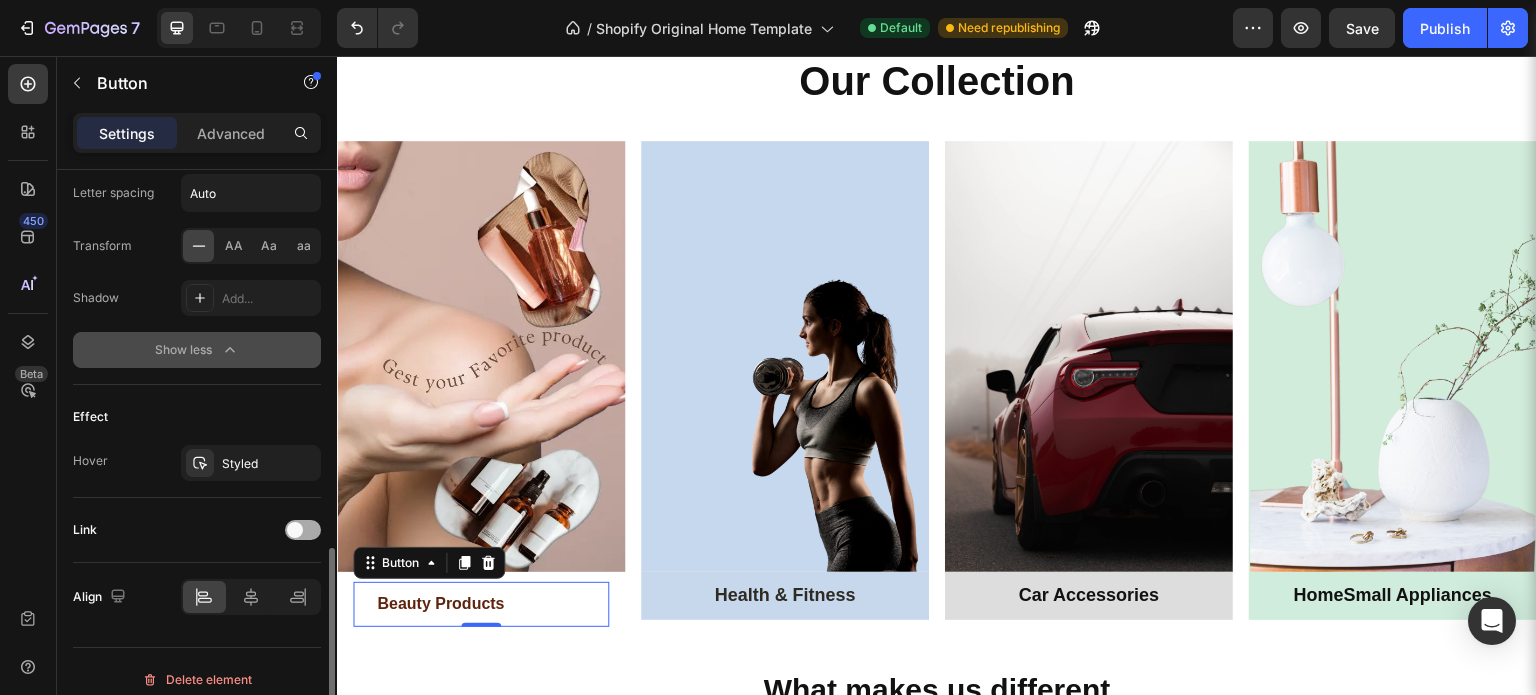 click at bounding box center (303, 530) 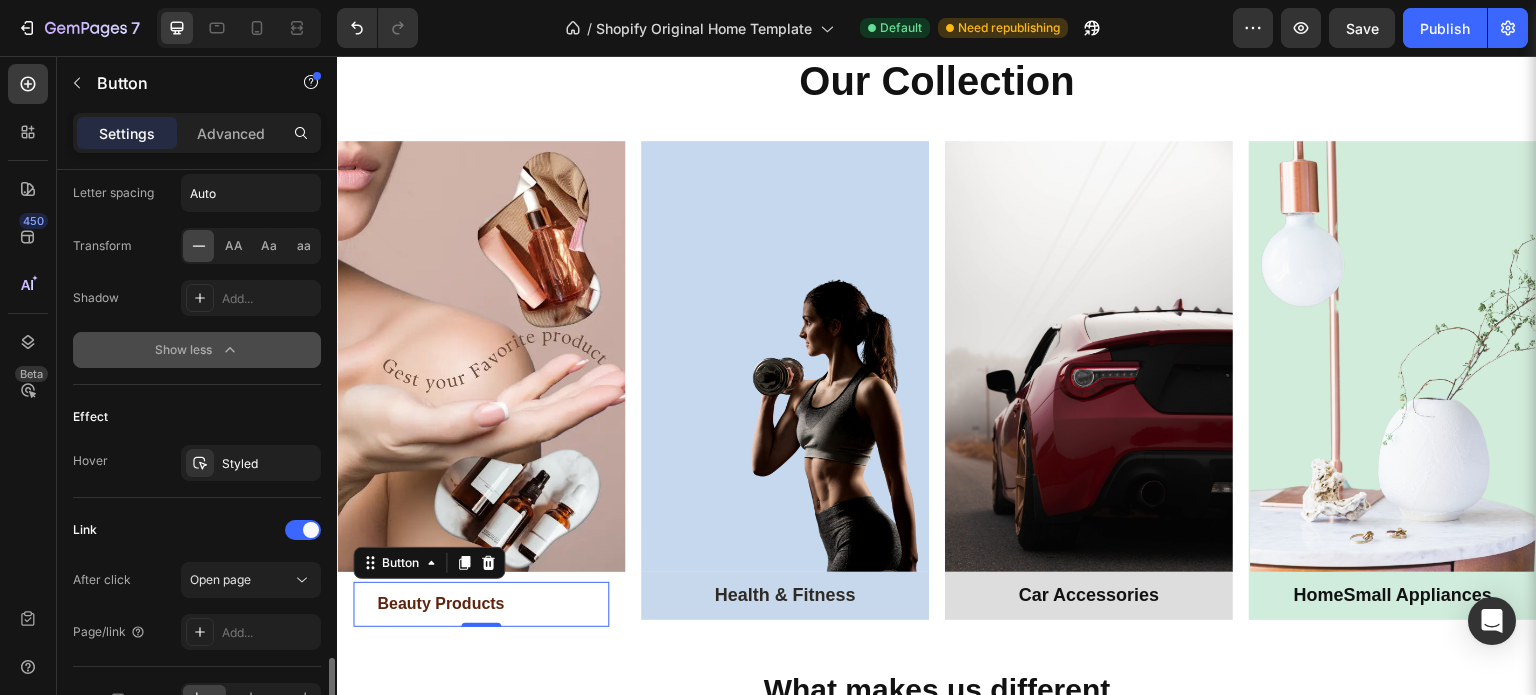 scroll, scrollTop: 1200, scrollLeft: 0, axis: vertical 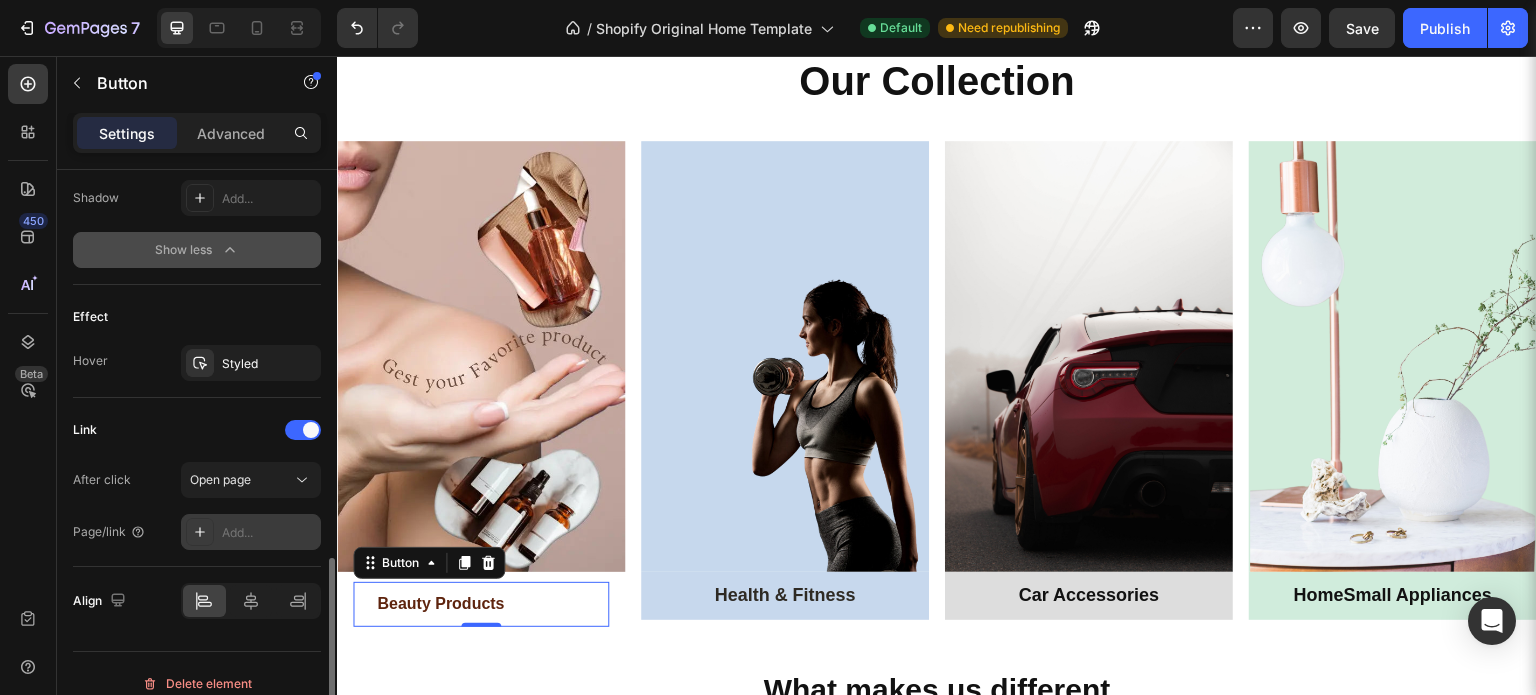 click on "Add..." at bounding box center (269, 533) 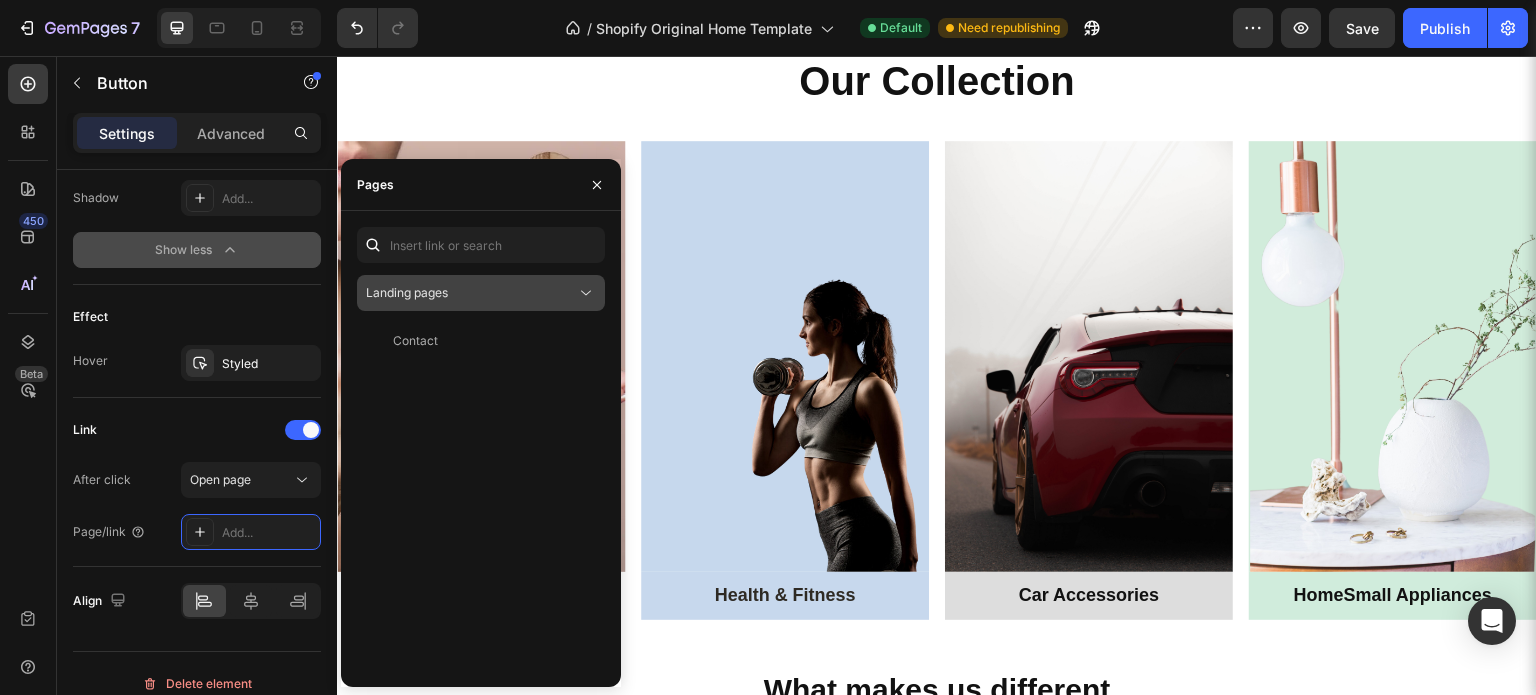 click on "Landing pages" at bounding box center (481, 293) 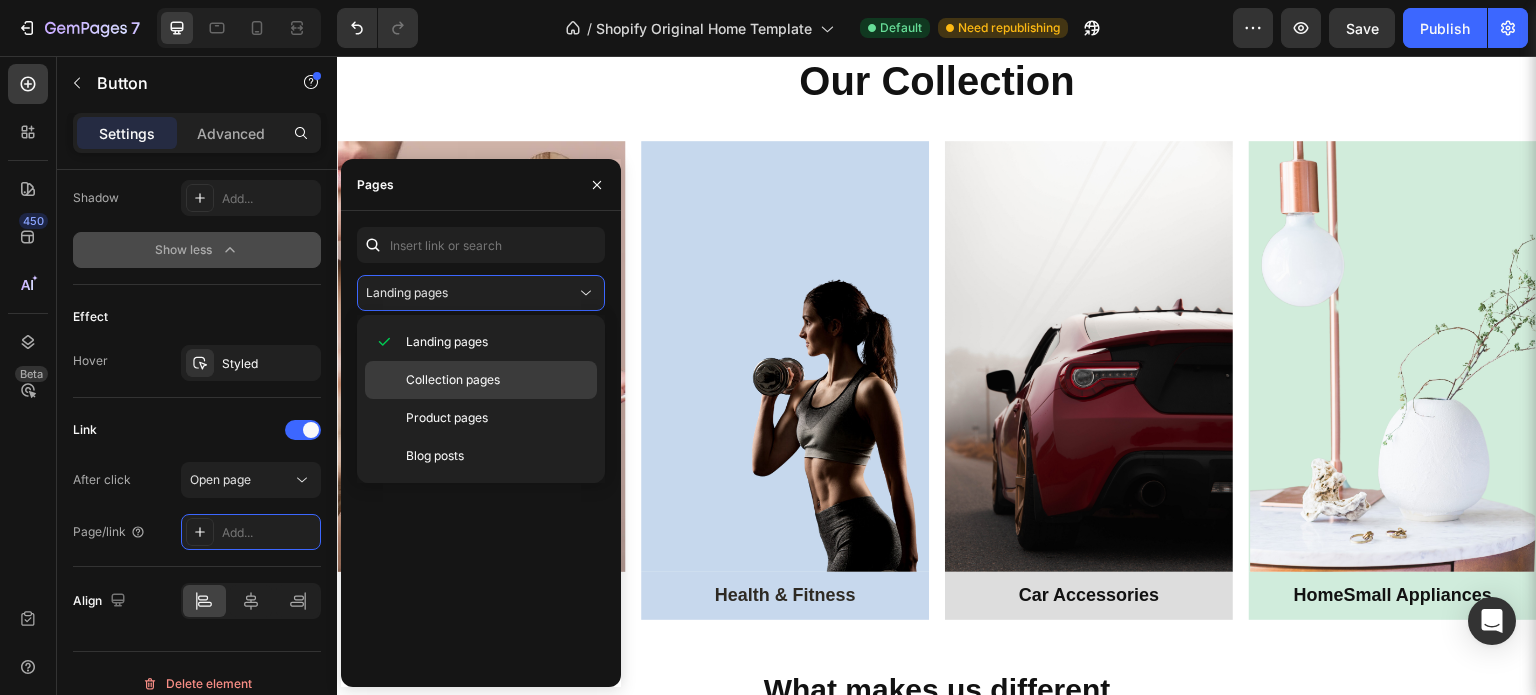 click on "Collection pages" at bounding box center (453, 380) 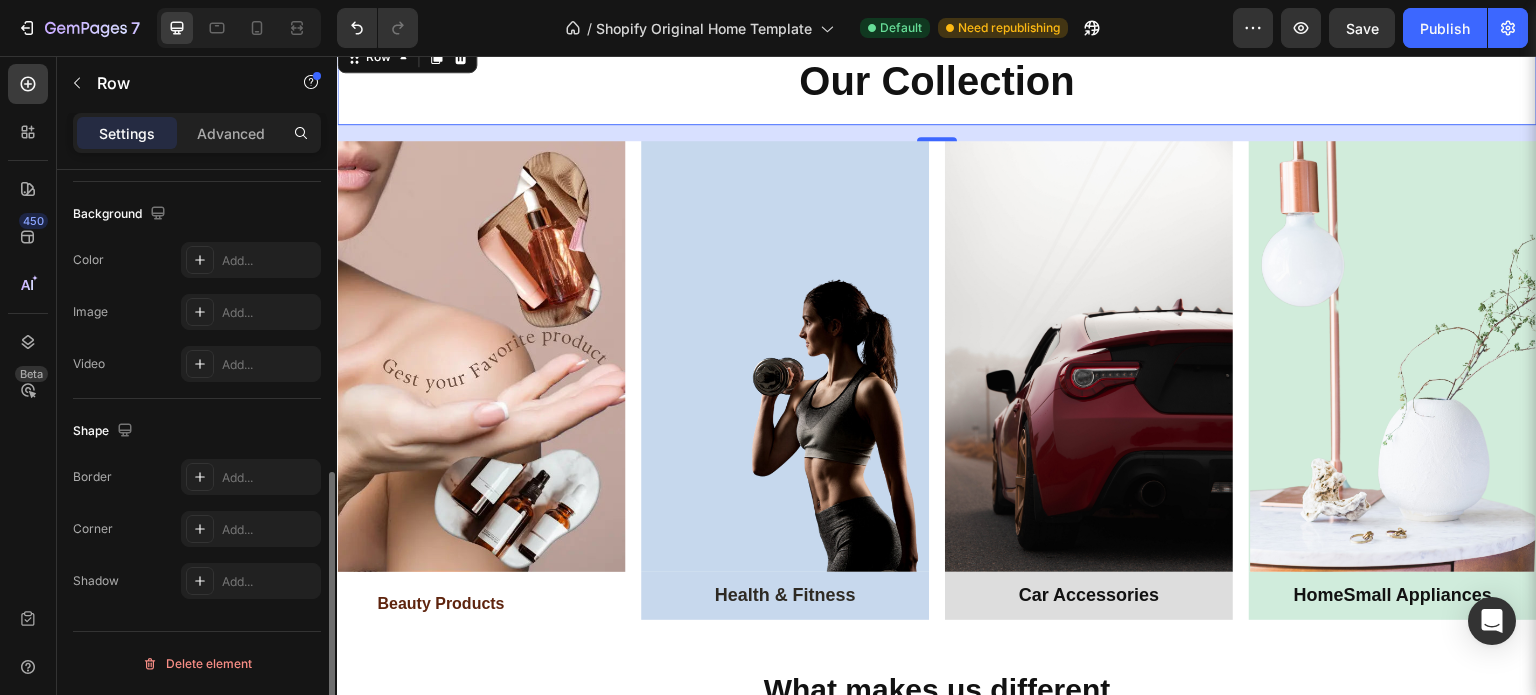 scroll, scrollTop: 0, scrollLeft: 0, axis: both 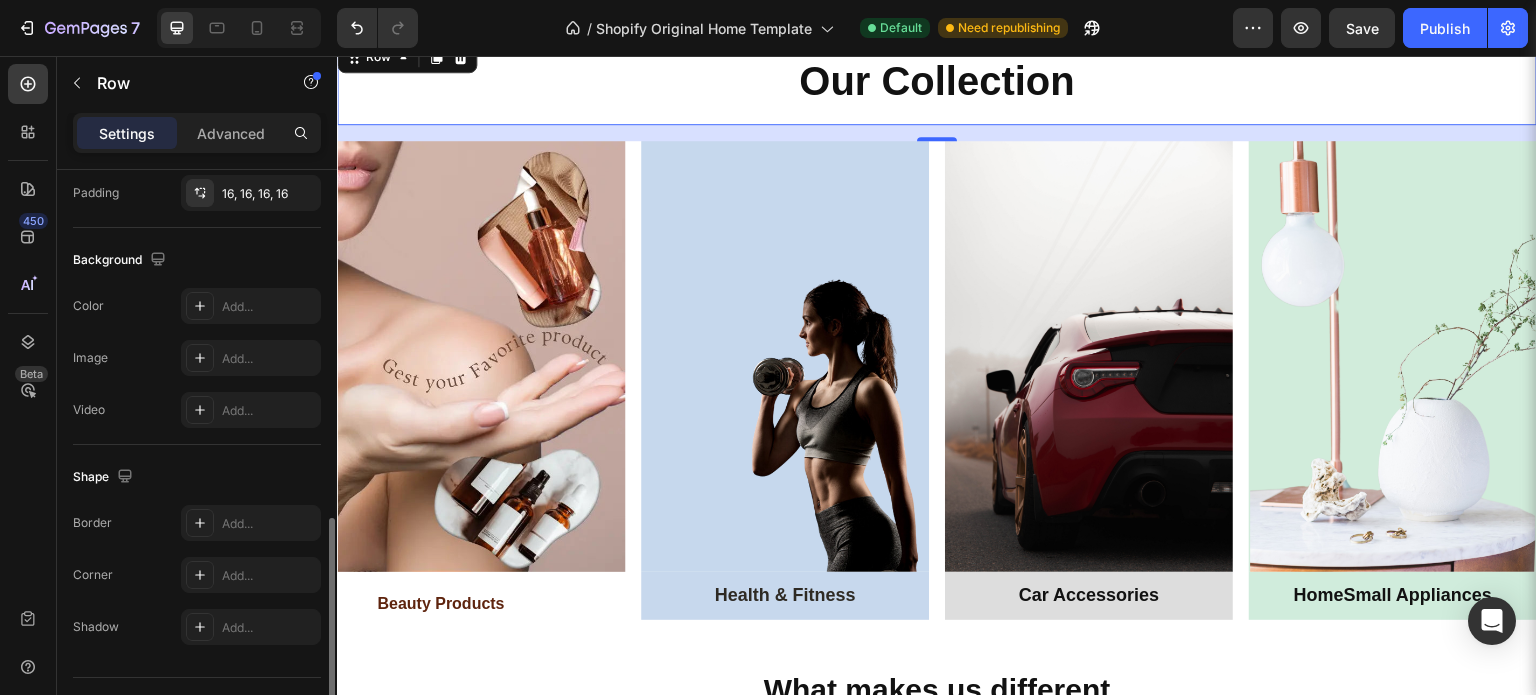 click on "Our Collection Heading Row   0" at bounding box center (937, 81) 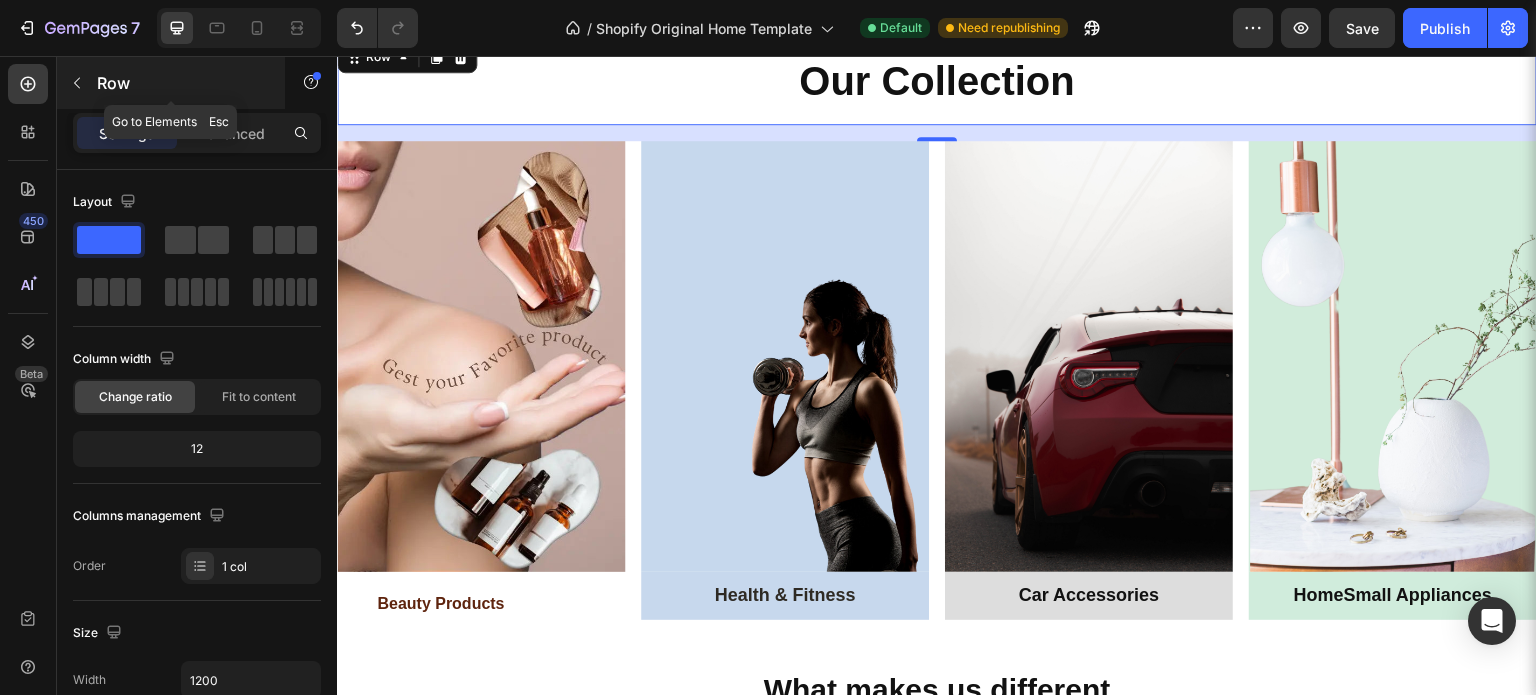 click 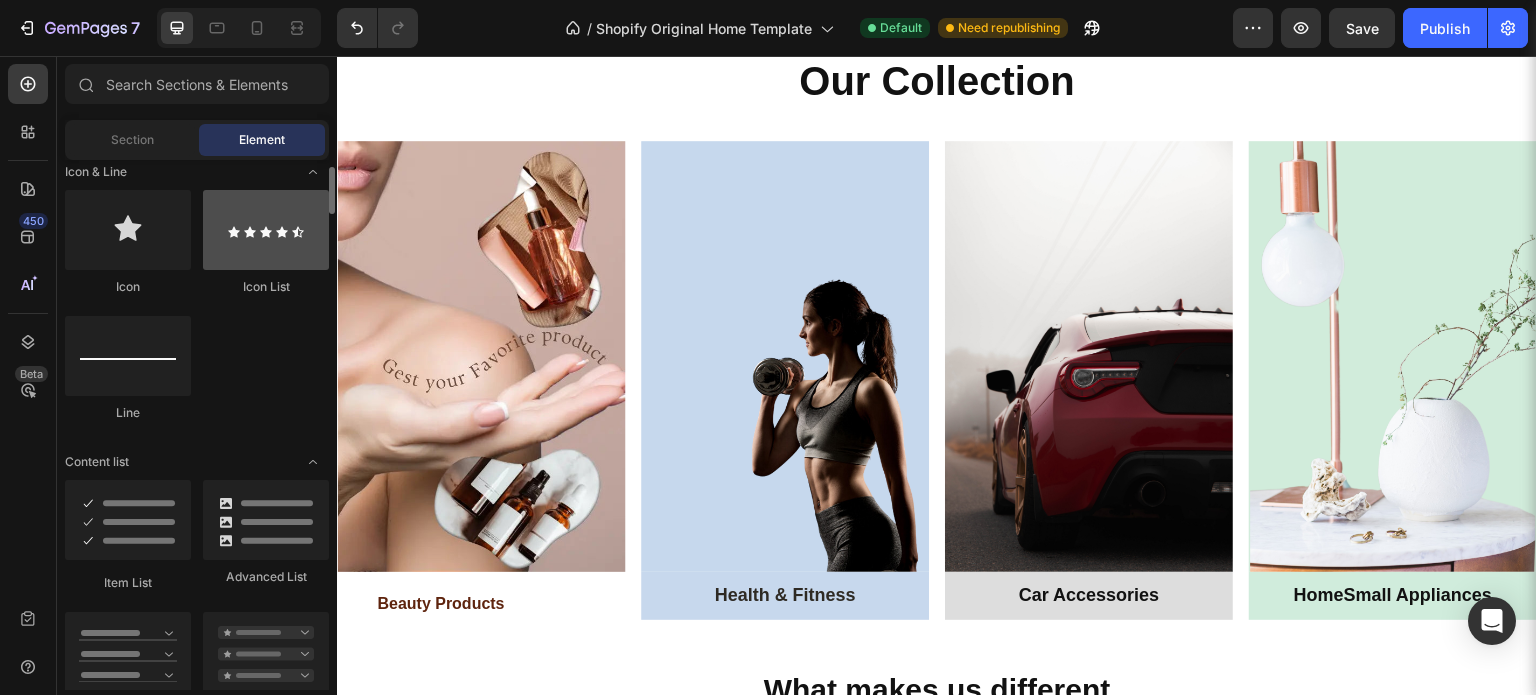scroll, scrollTop: 1200, scrollLeft: 0, axis: vertical 